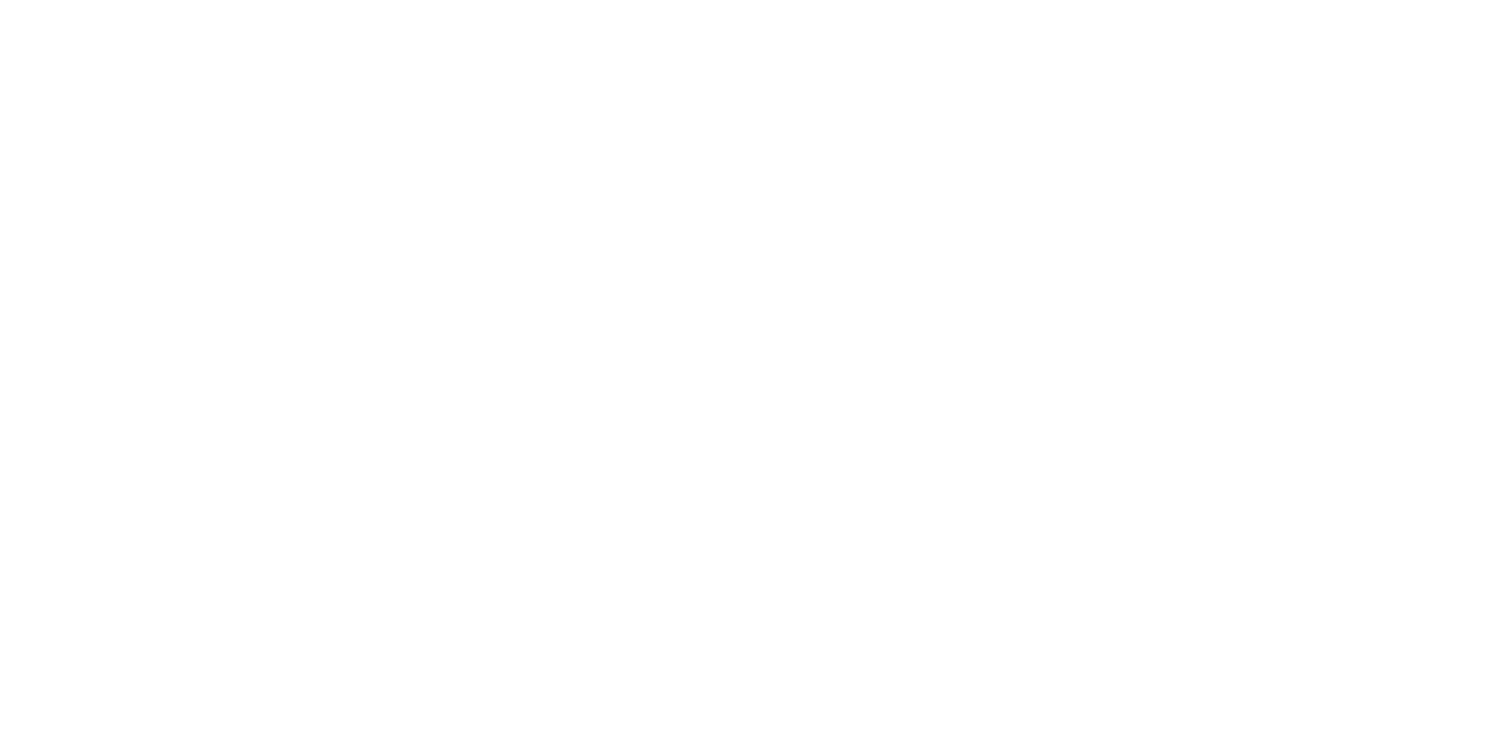 scroll, scrollTop: 0, scrollLeft: 0, axis: both 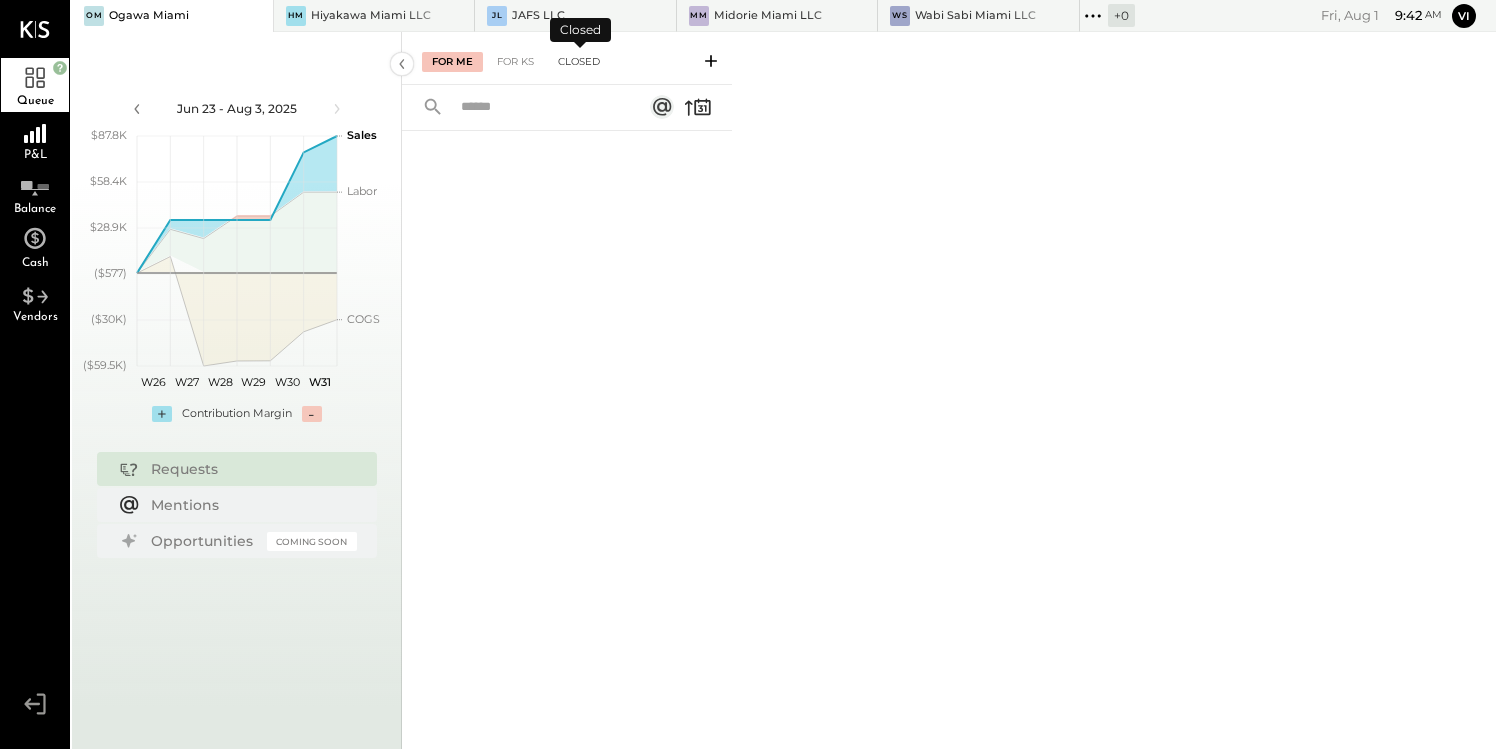 click on "Closed" at bounding box center (579, 62) 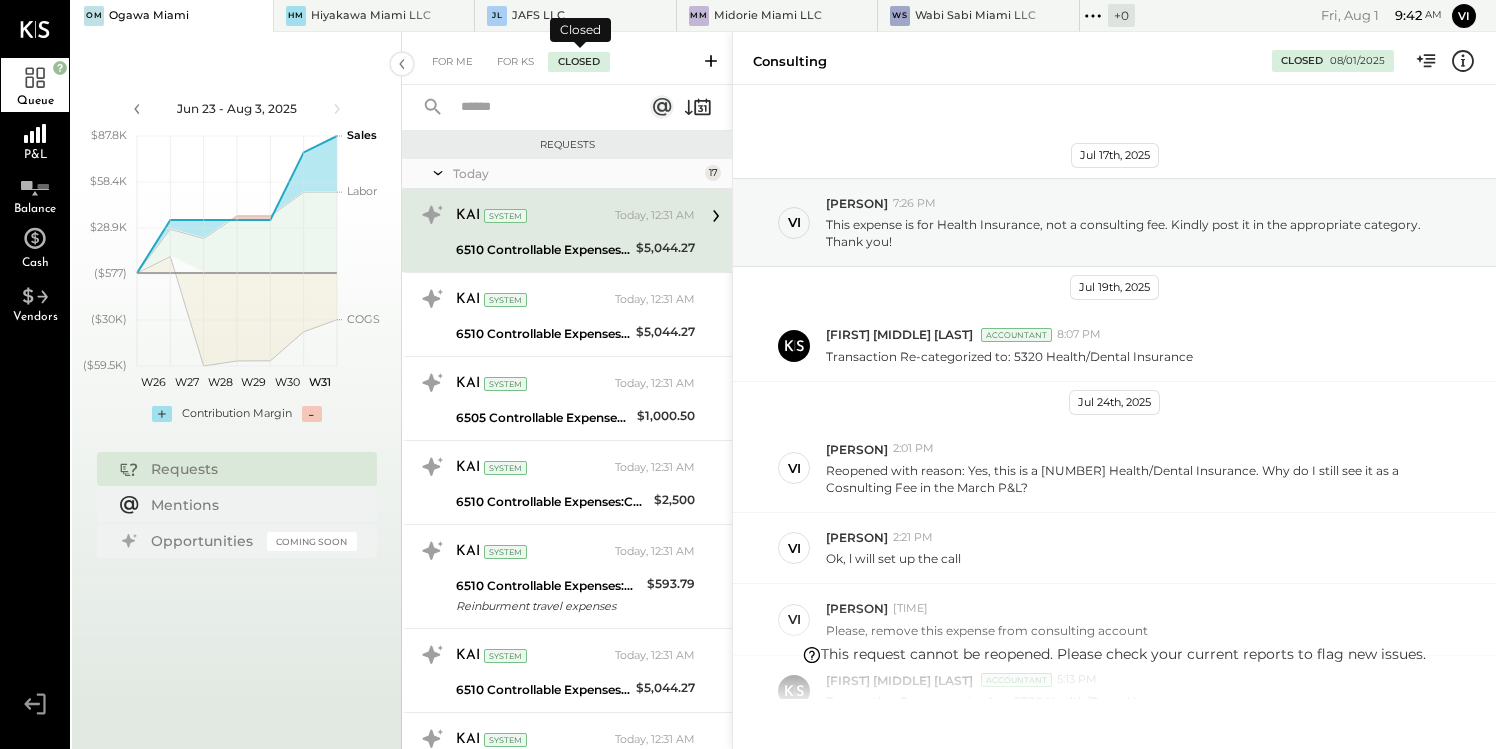 scroll, scrollTop: 537, scrollLeft: 0, axis: vertical 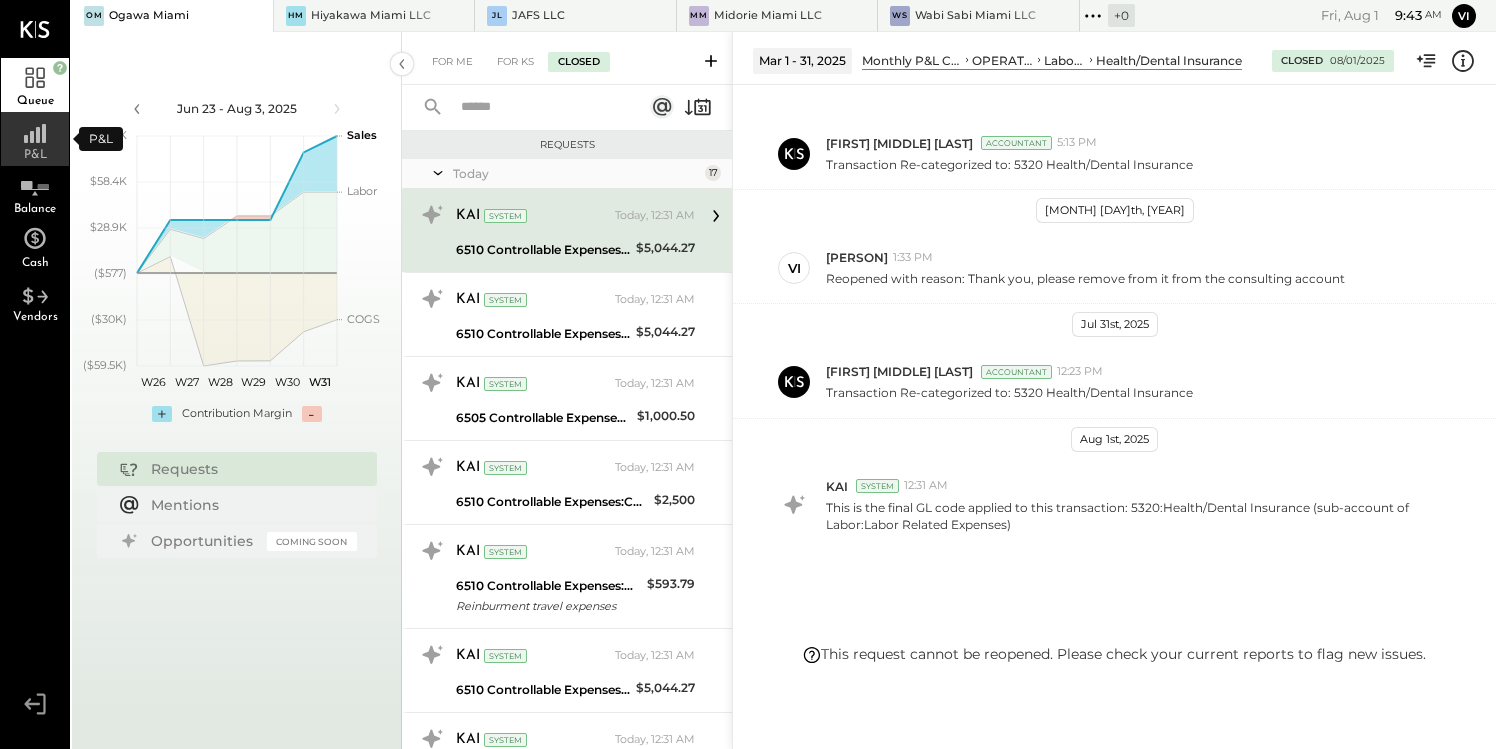 click 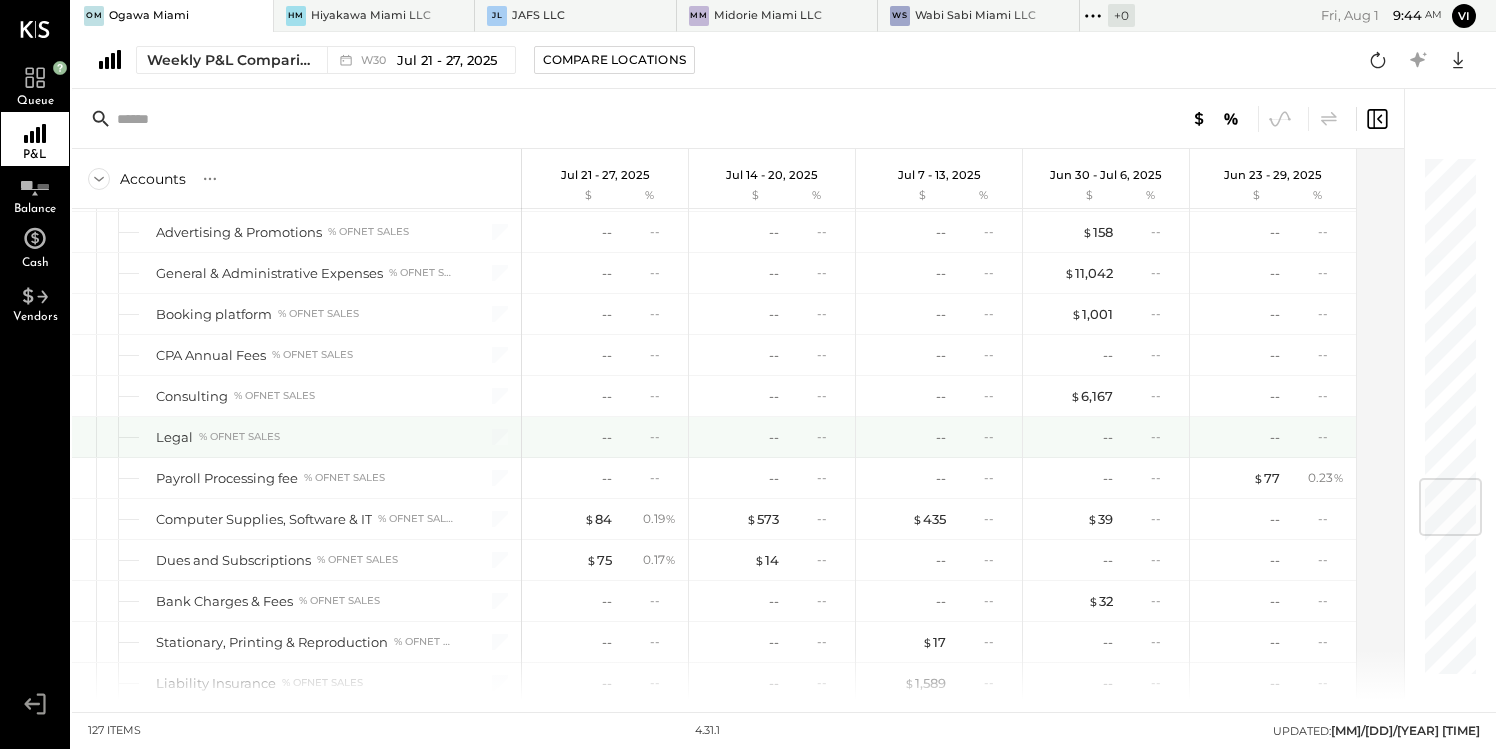 scroll, scrollTop: 2695, scrollLeft: 0, axis: vertical 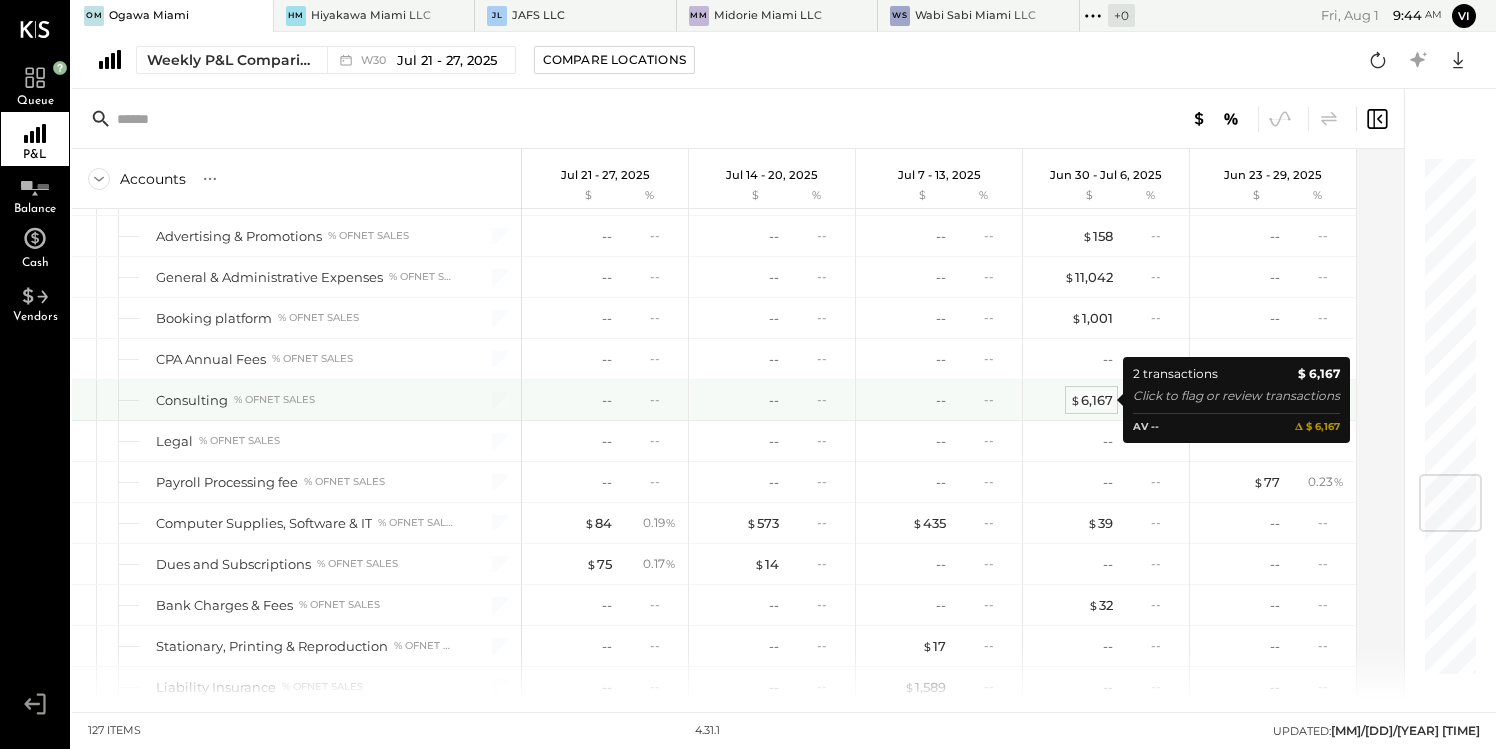 click on "$ 6,167" at bounding box center [1091, 400] 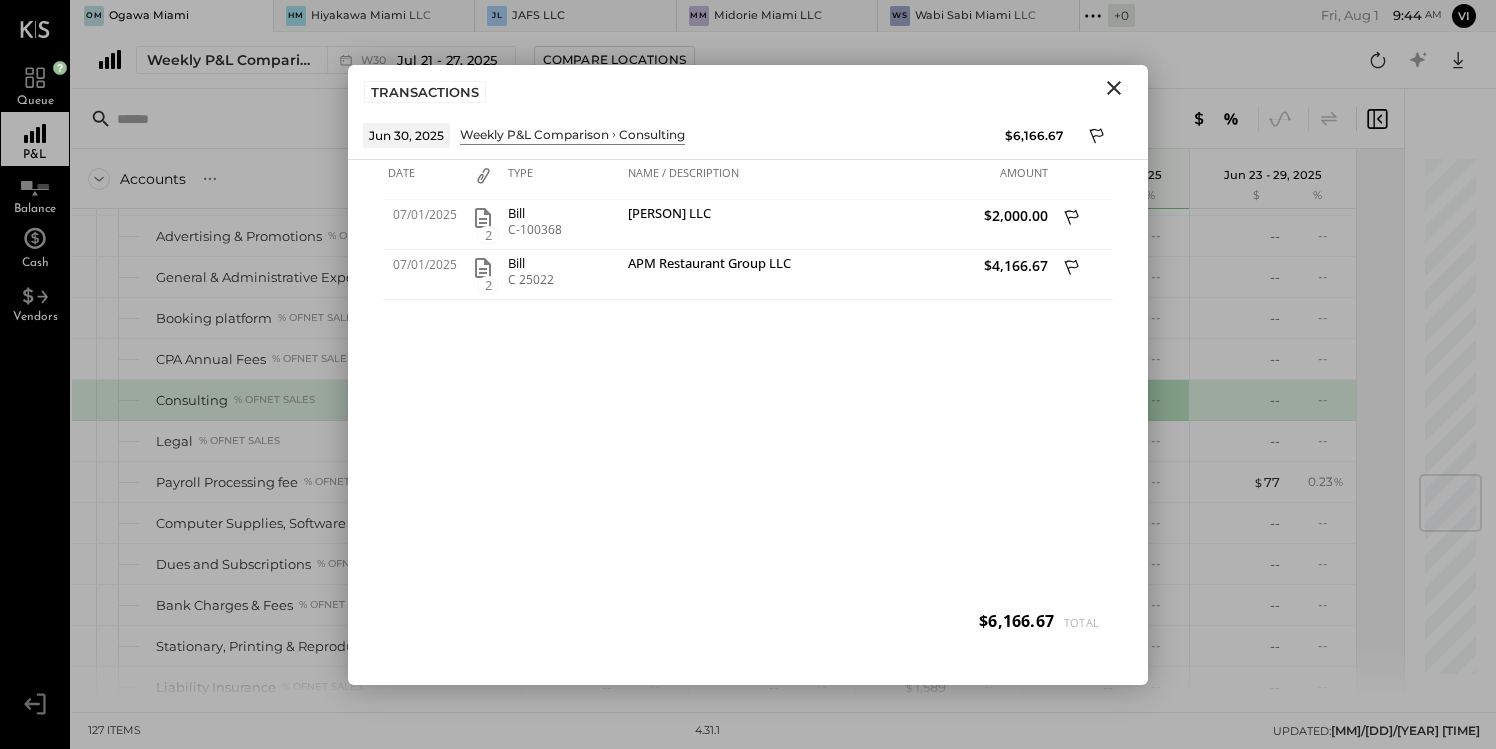 click 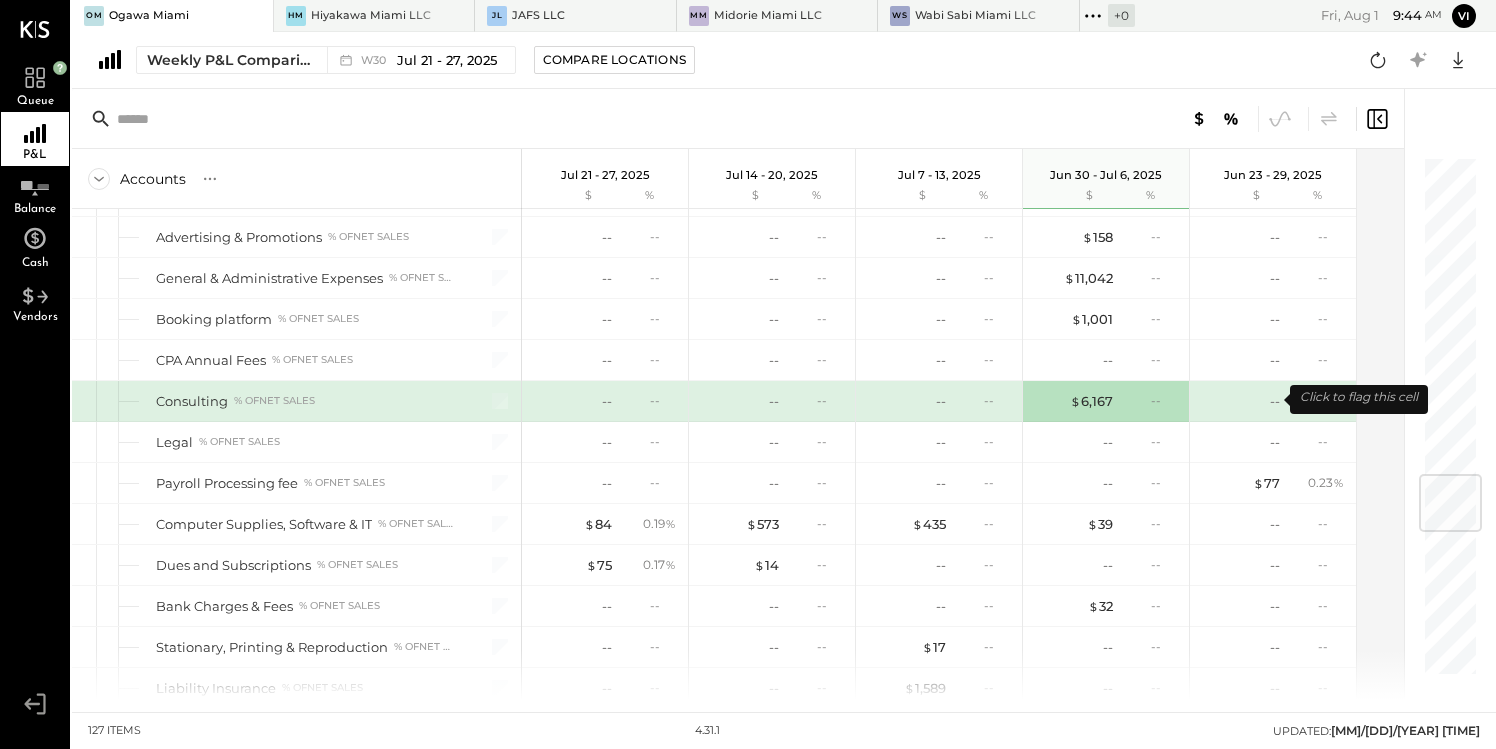 scroll, scrollTop: 2691, scrollLeft: 0, axis: vertical 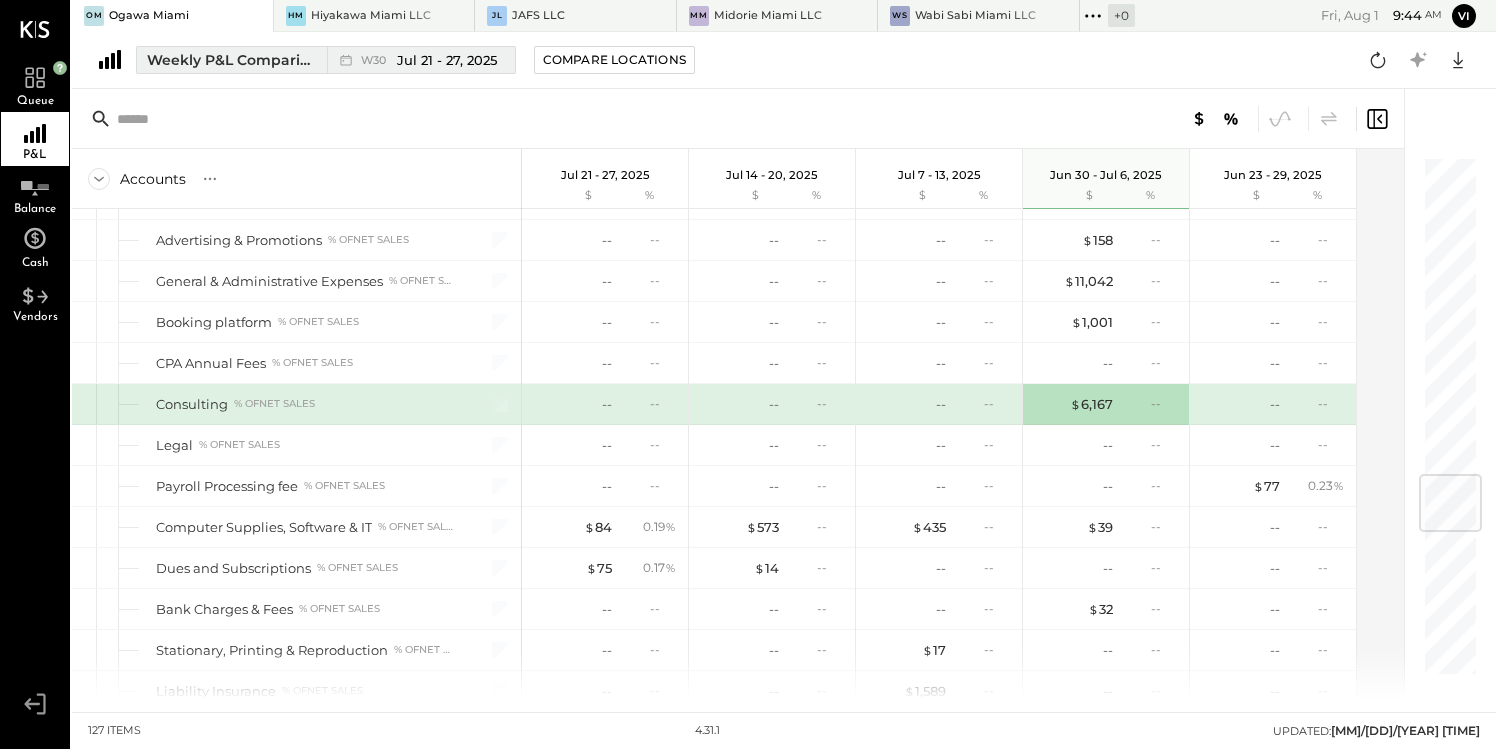 click on "W30" at bounding box center (376, 60) 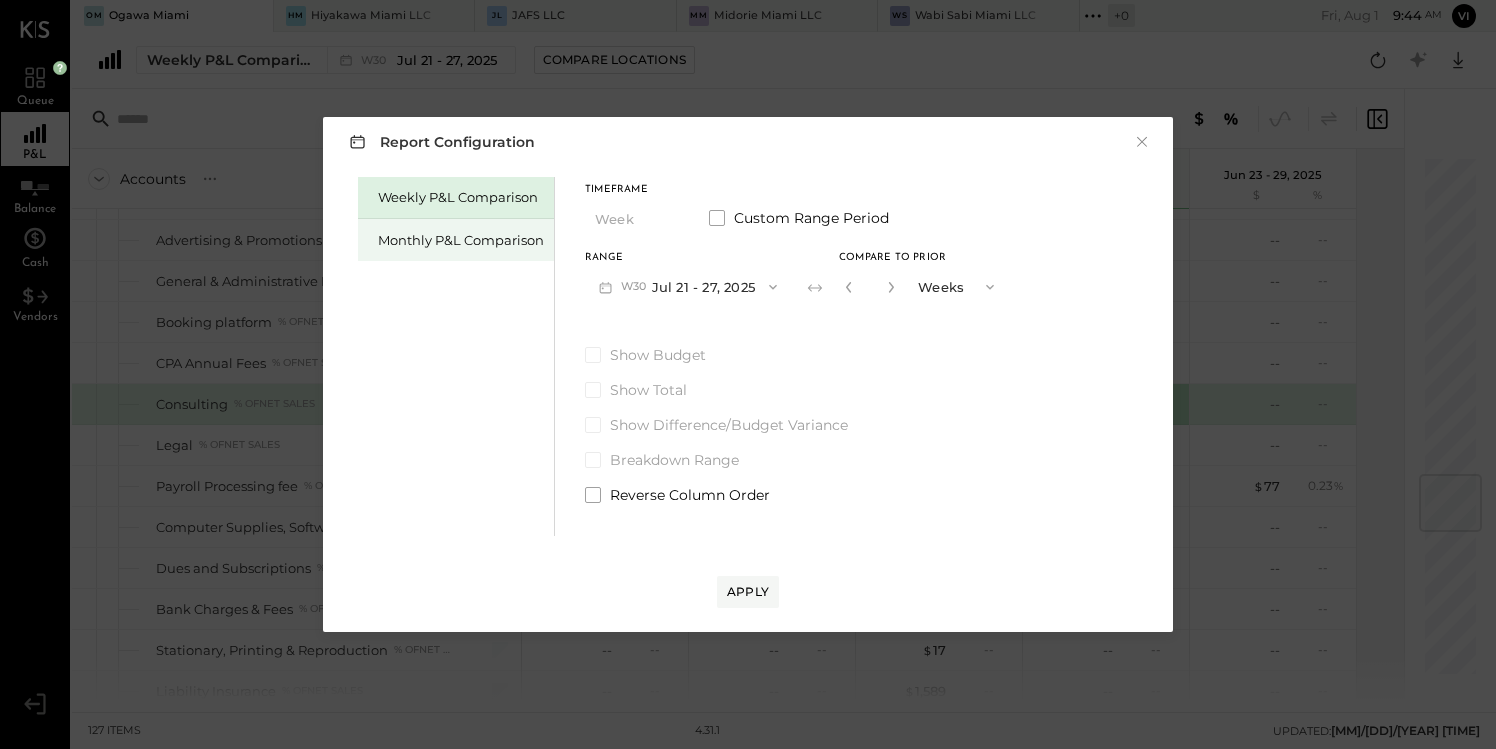 click on "Monthly P&L Comparison" at bounding box center [461, 240] 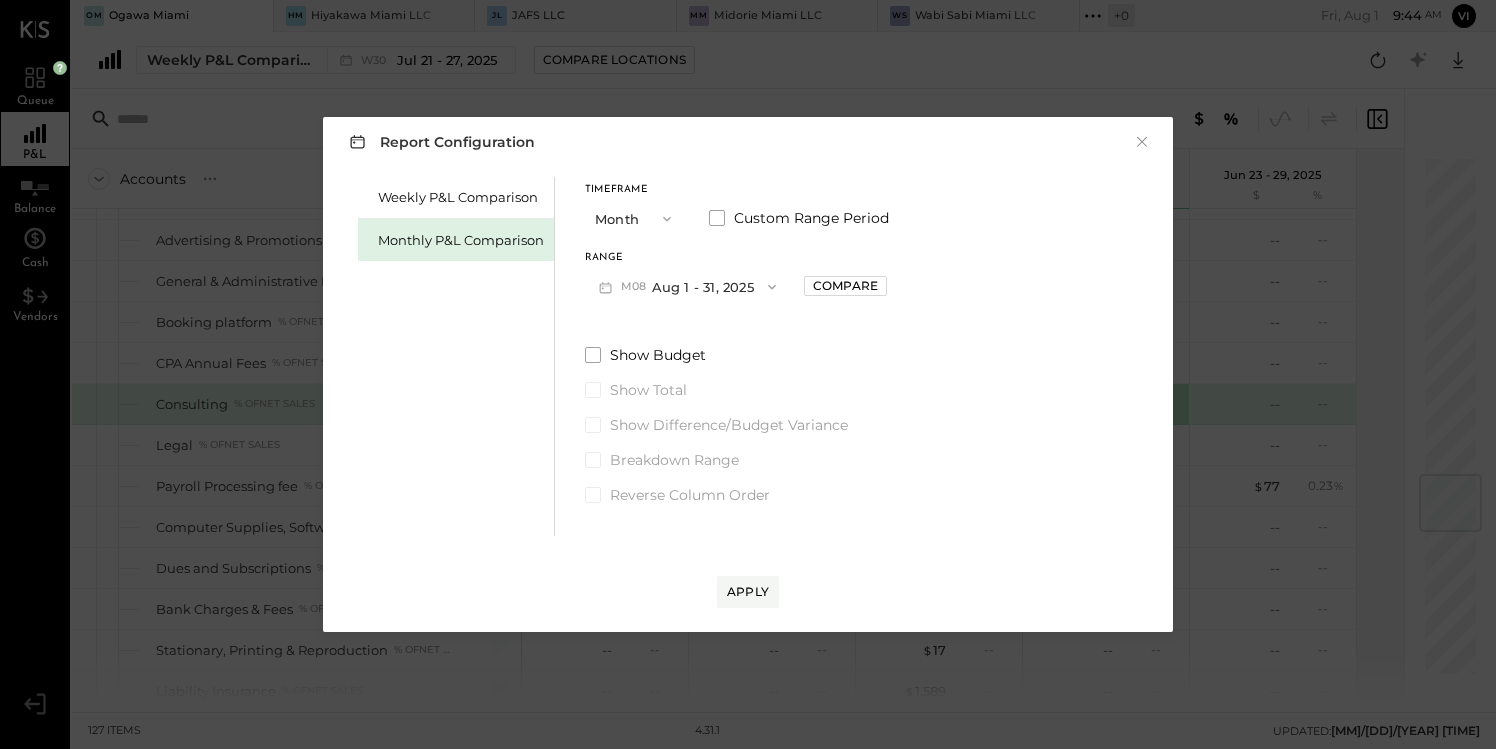 click 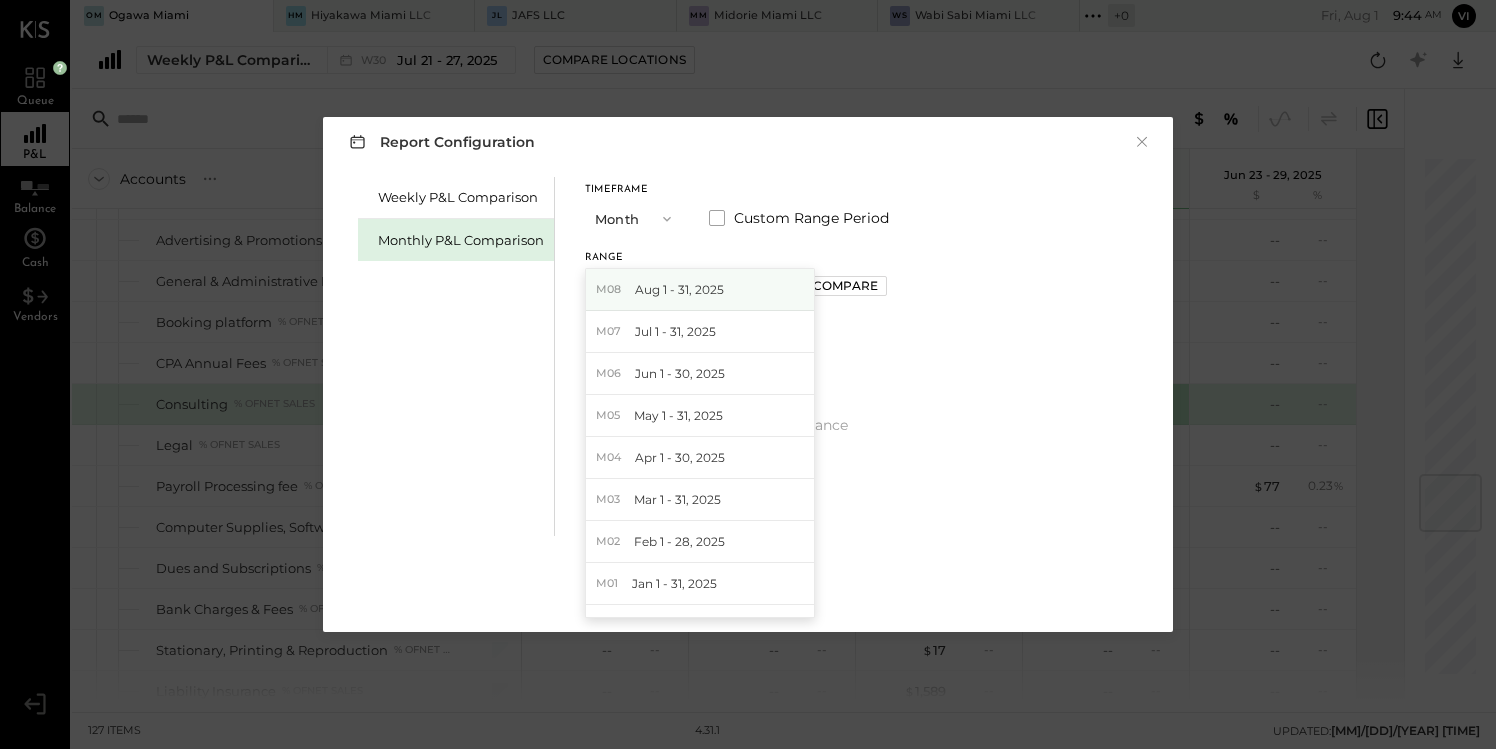 click on "Aug 1 - 31, 2025" at bounding box center [679, 289] 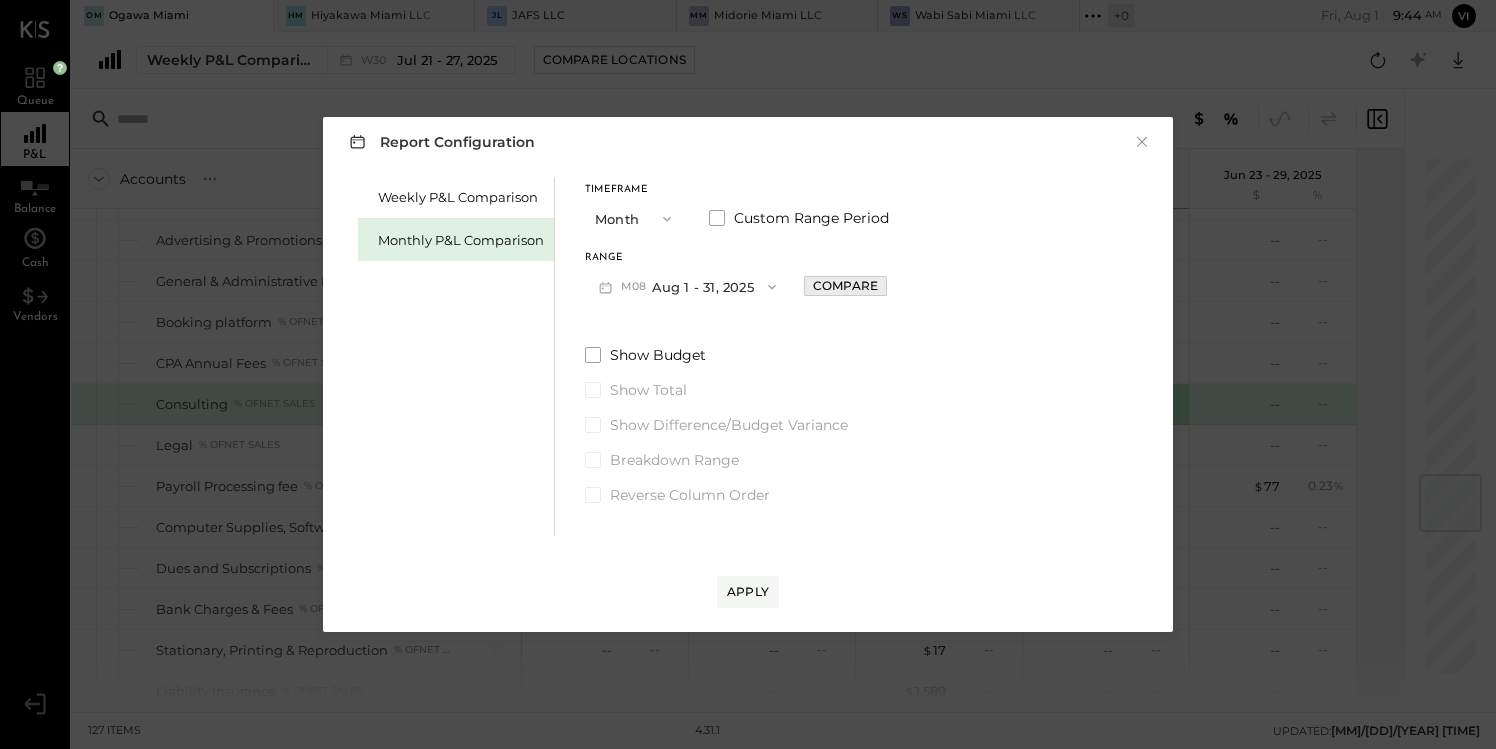 click on "Compare" at bounding box center (845, 285) 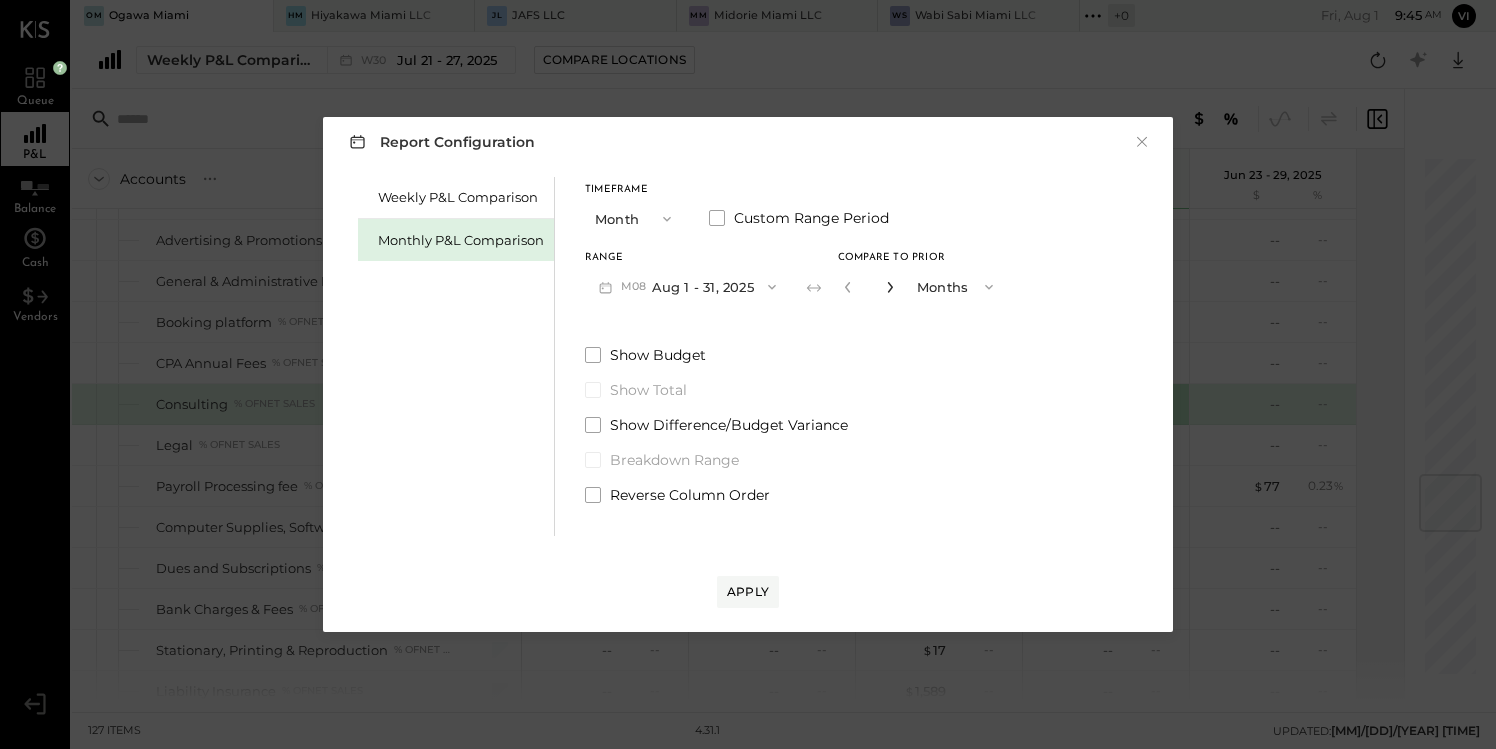 click 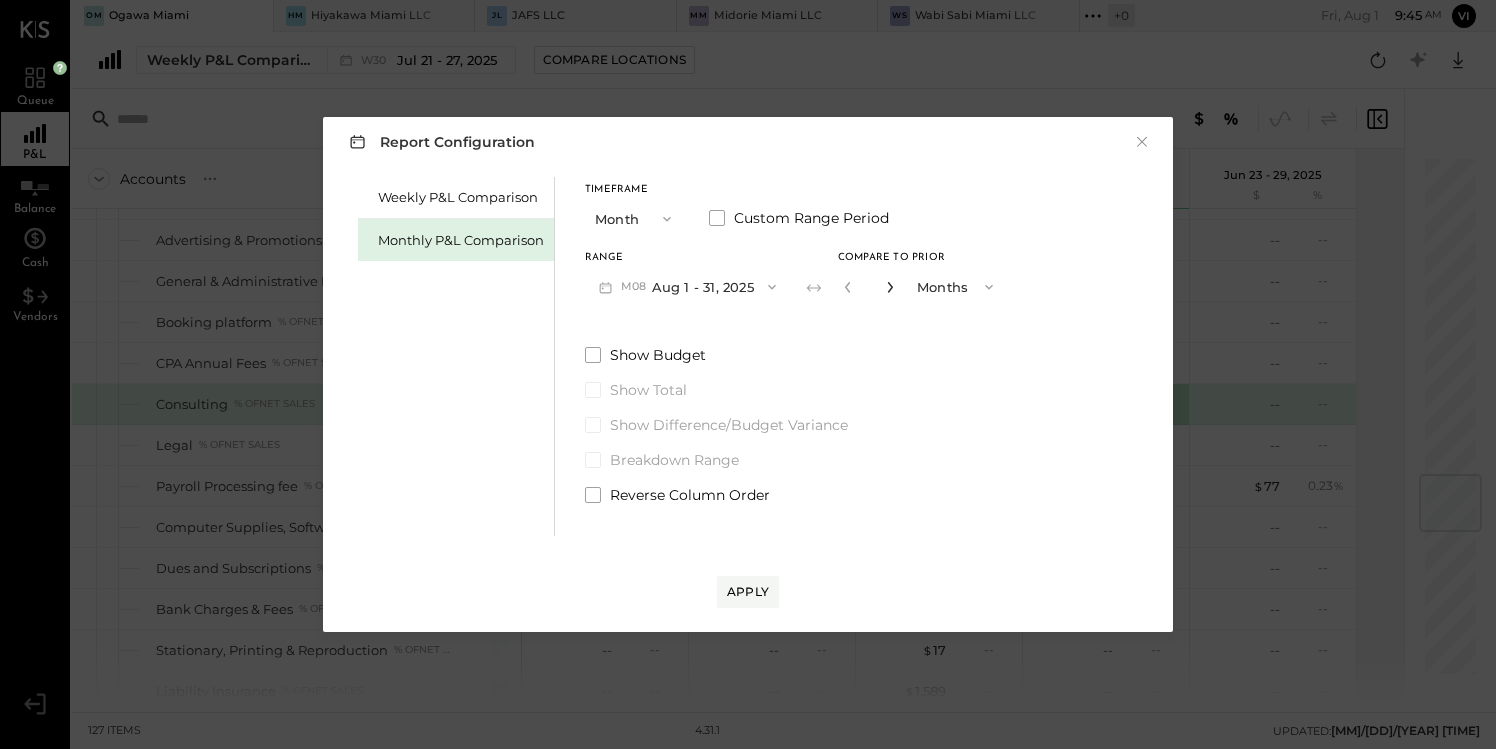 click 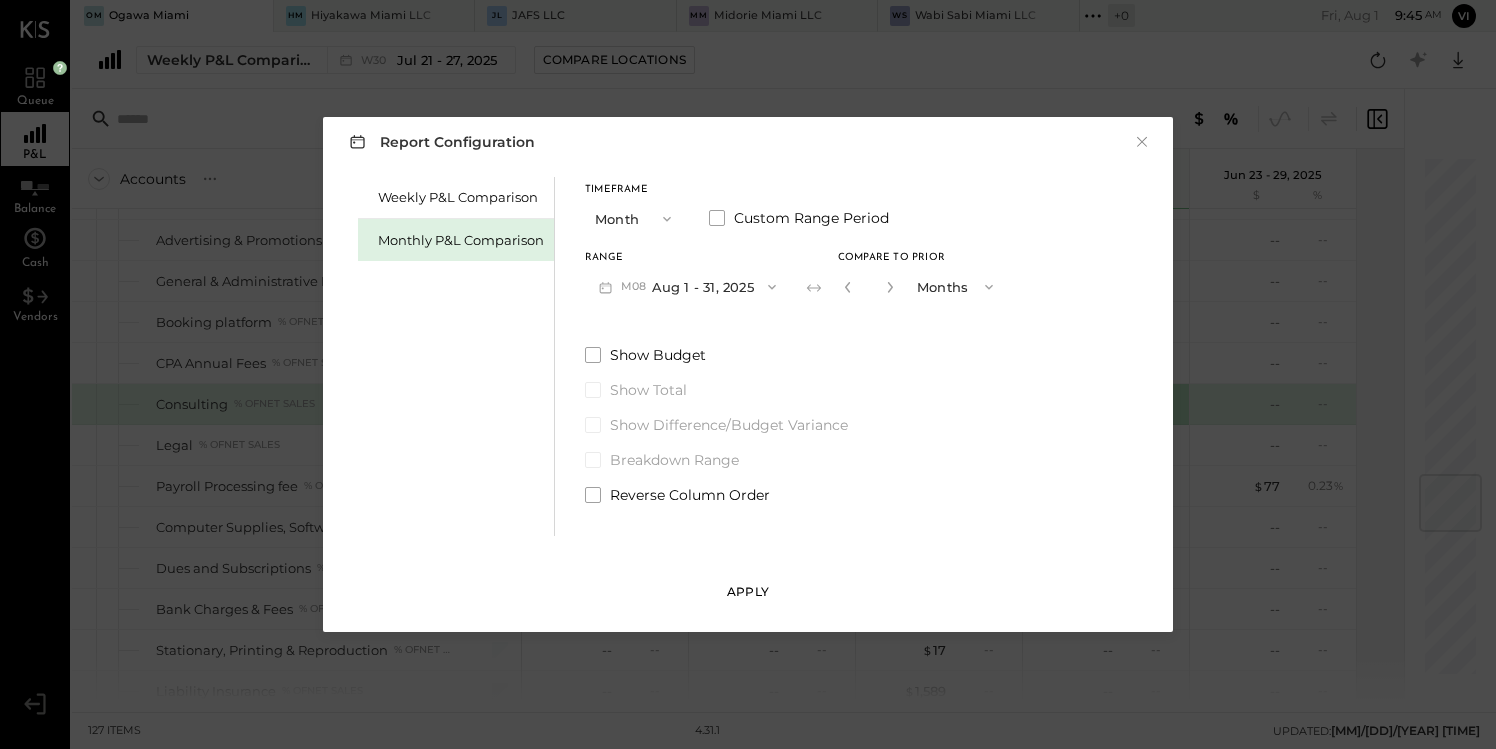 click on "Apply" at bounding box center [748, 591] 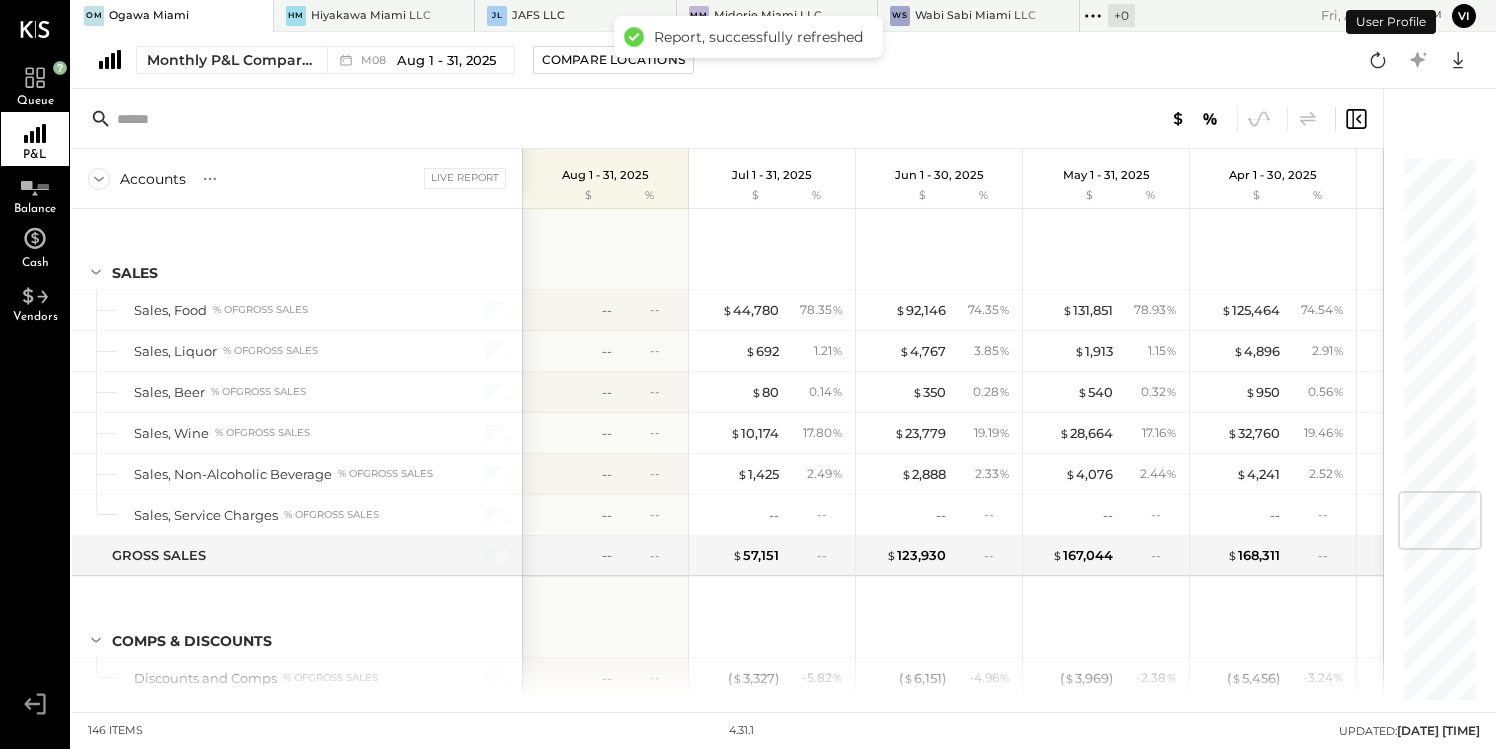 scroll, scrollTop: 2825, scrollLeft: 0, axis: vertical 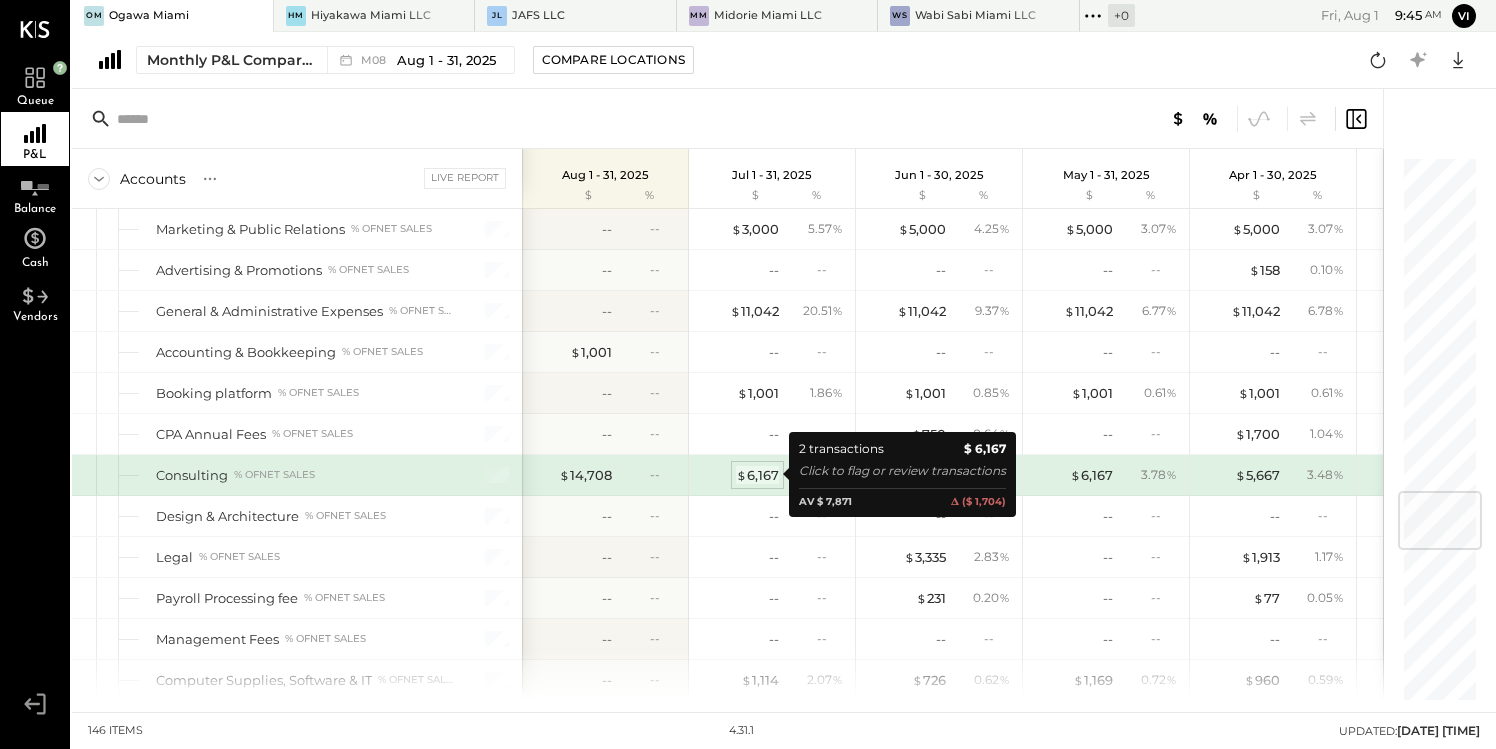 click on "$ 6,167" at bounding box center [757, 475] 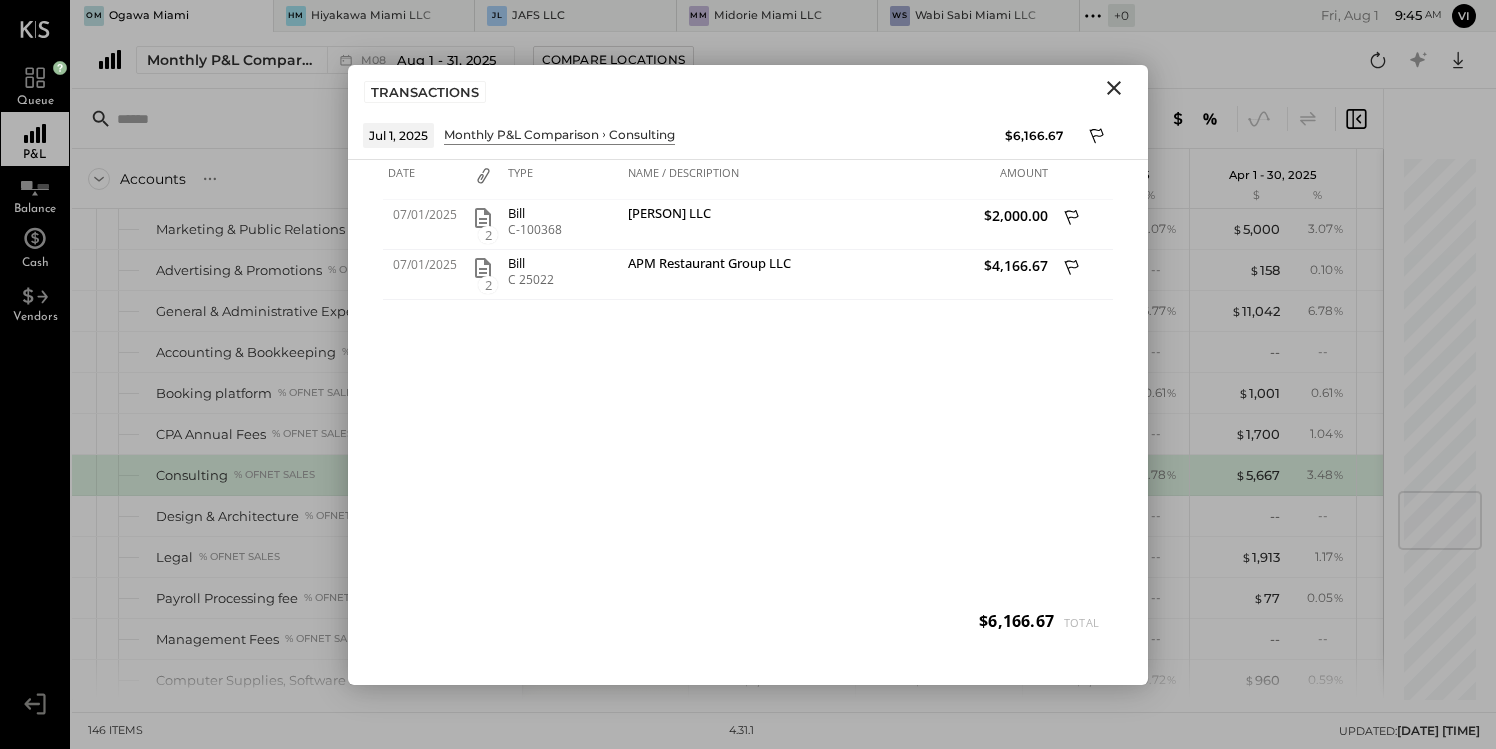 click 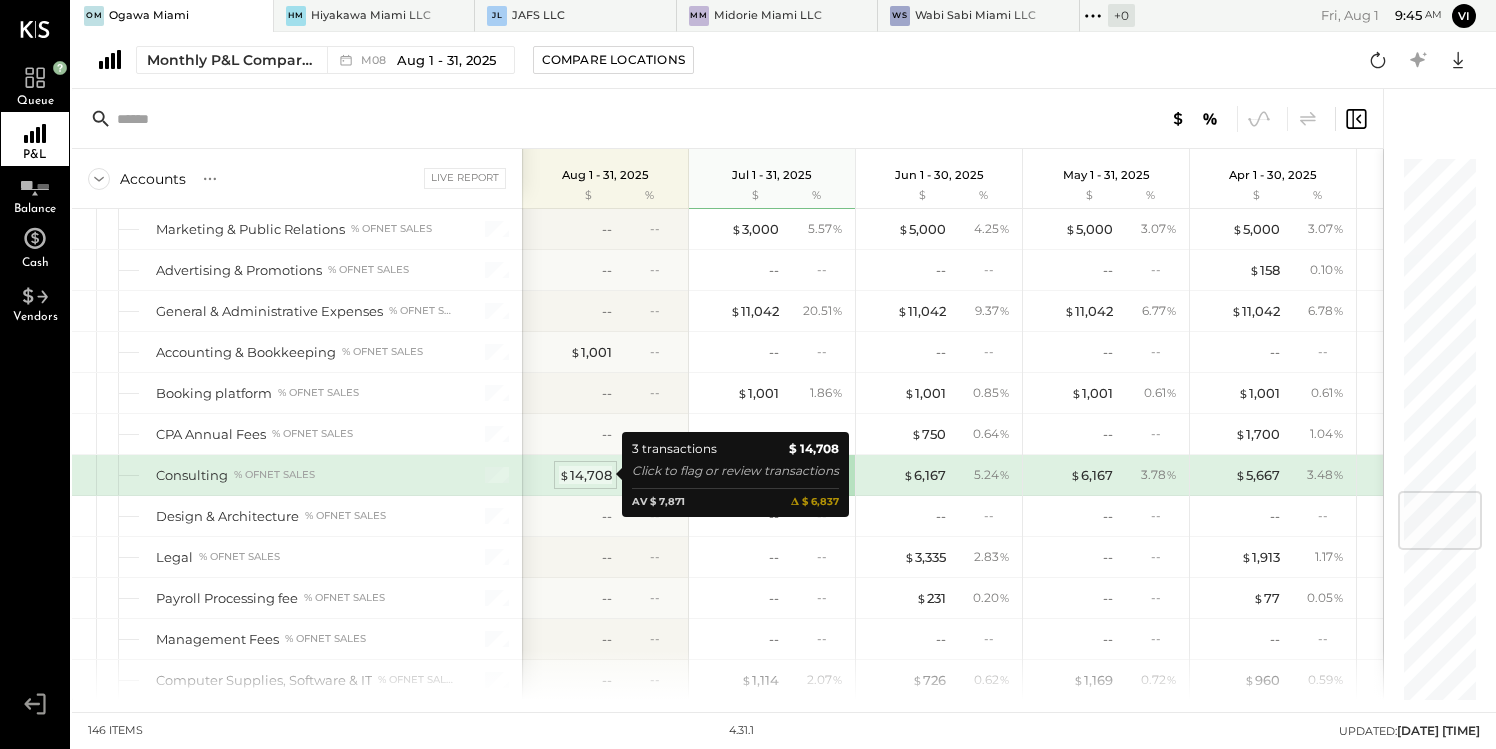 click on "$ 14,708" at bounding box center [585, 475] 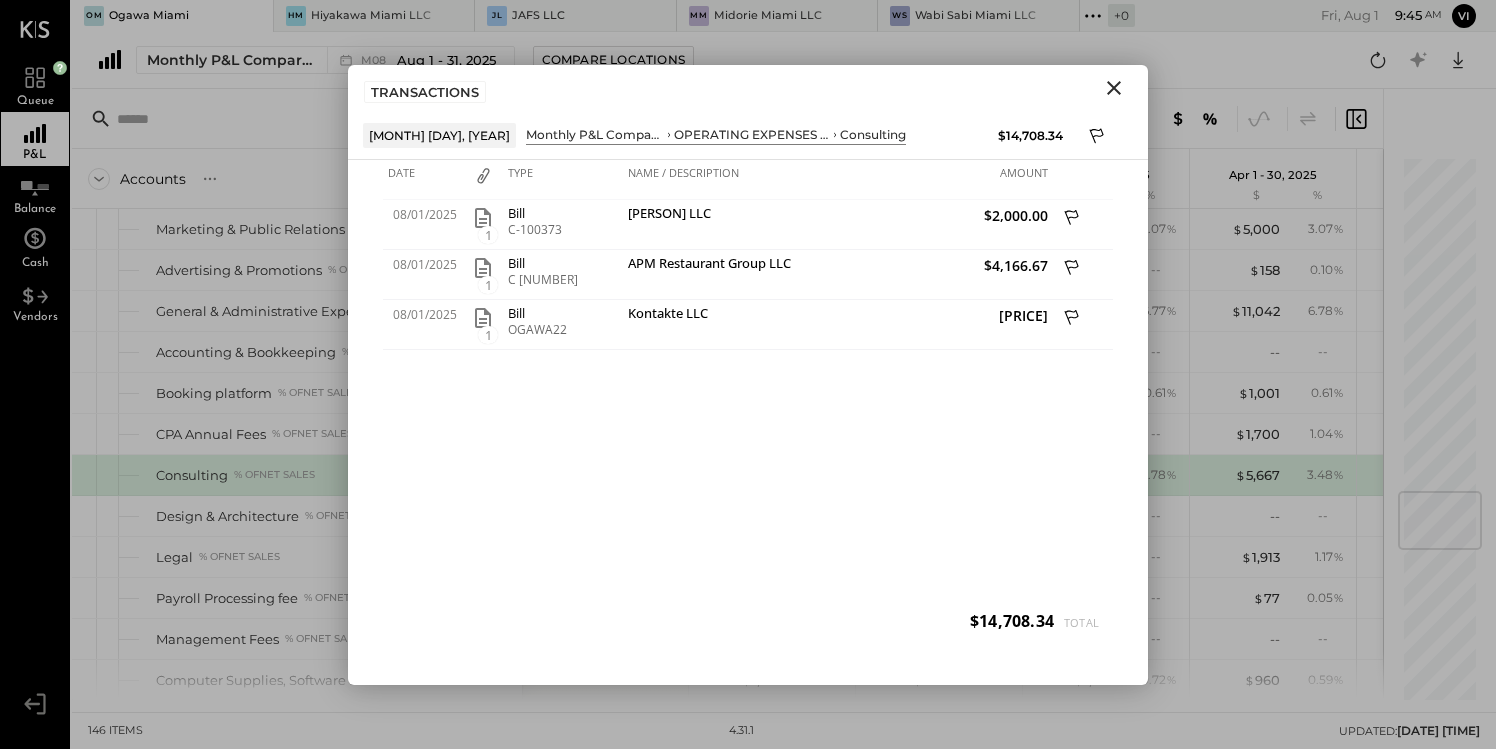 click 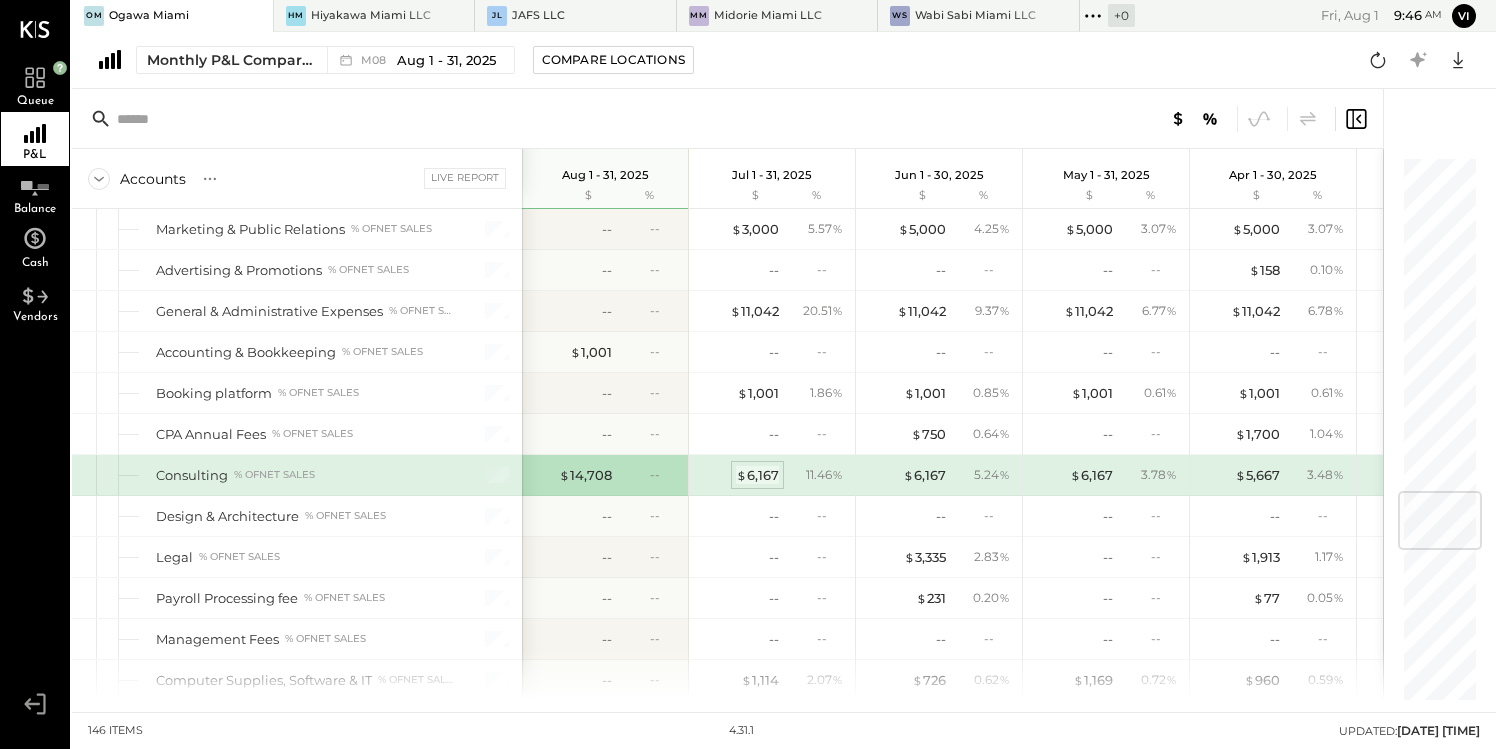 click on "$ 6,167" at bounding box center [757, 475] 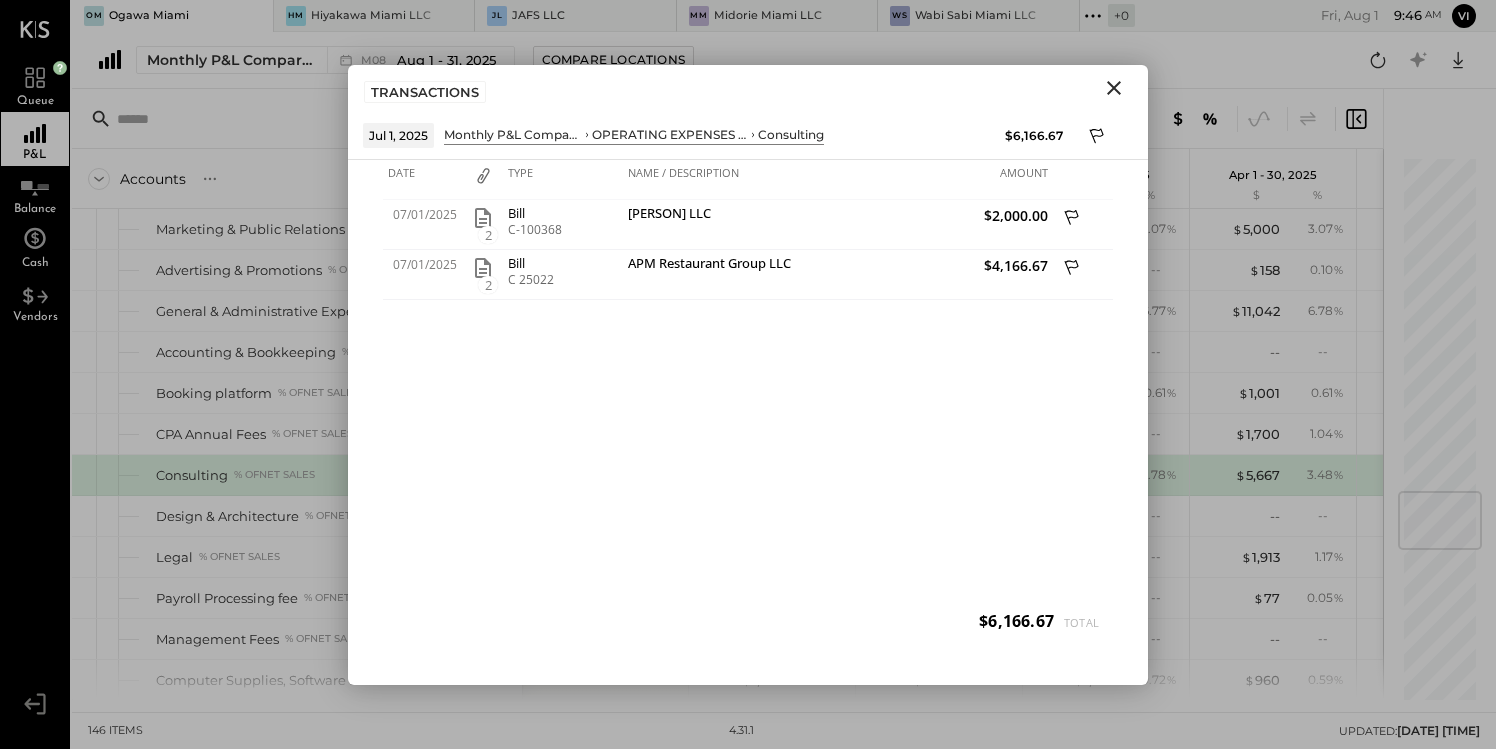 click 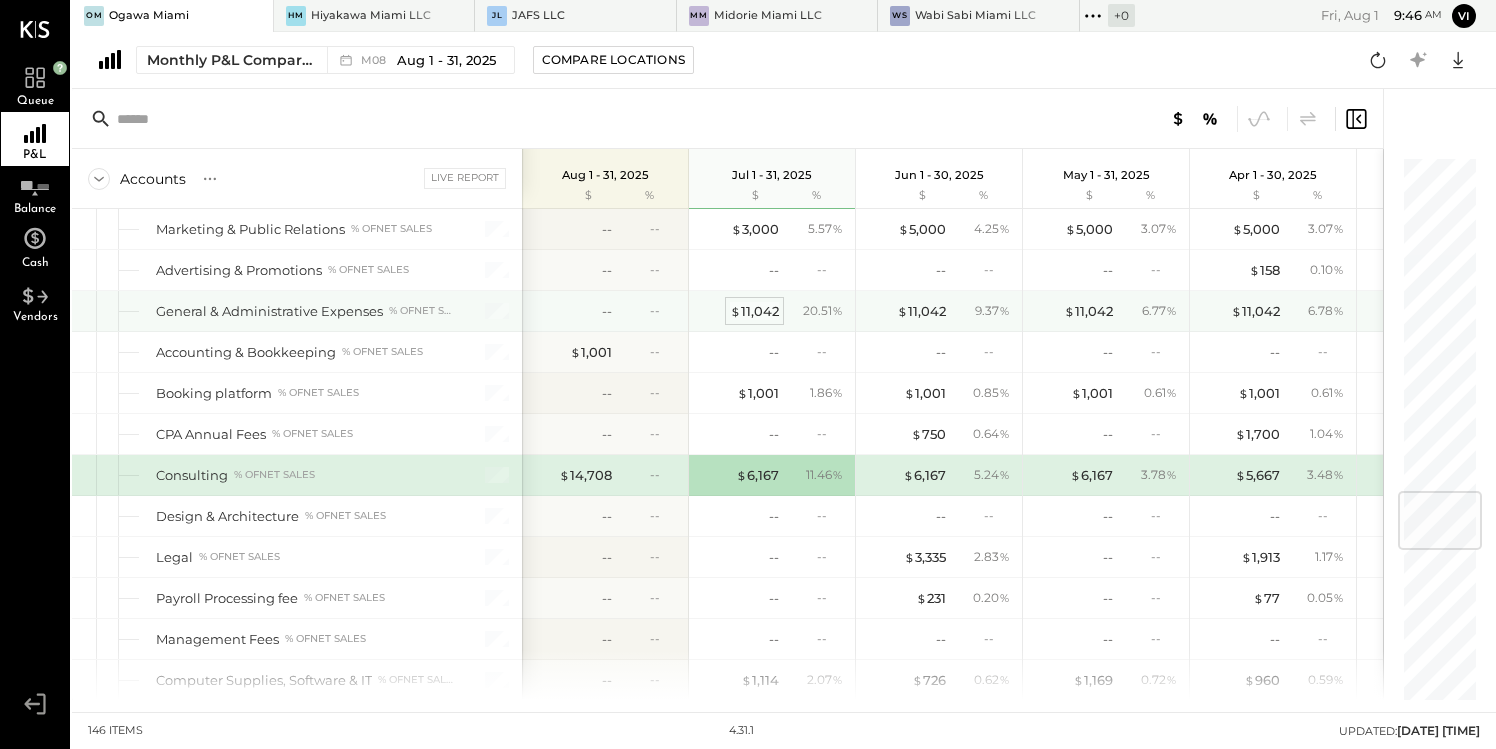 click on "$ 11,042" at bounding box center [754, 311] 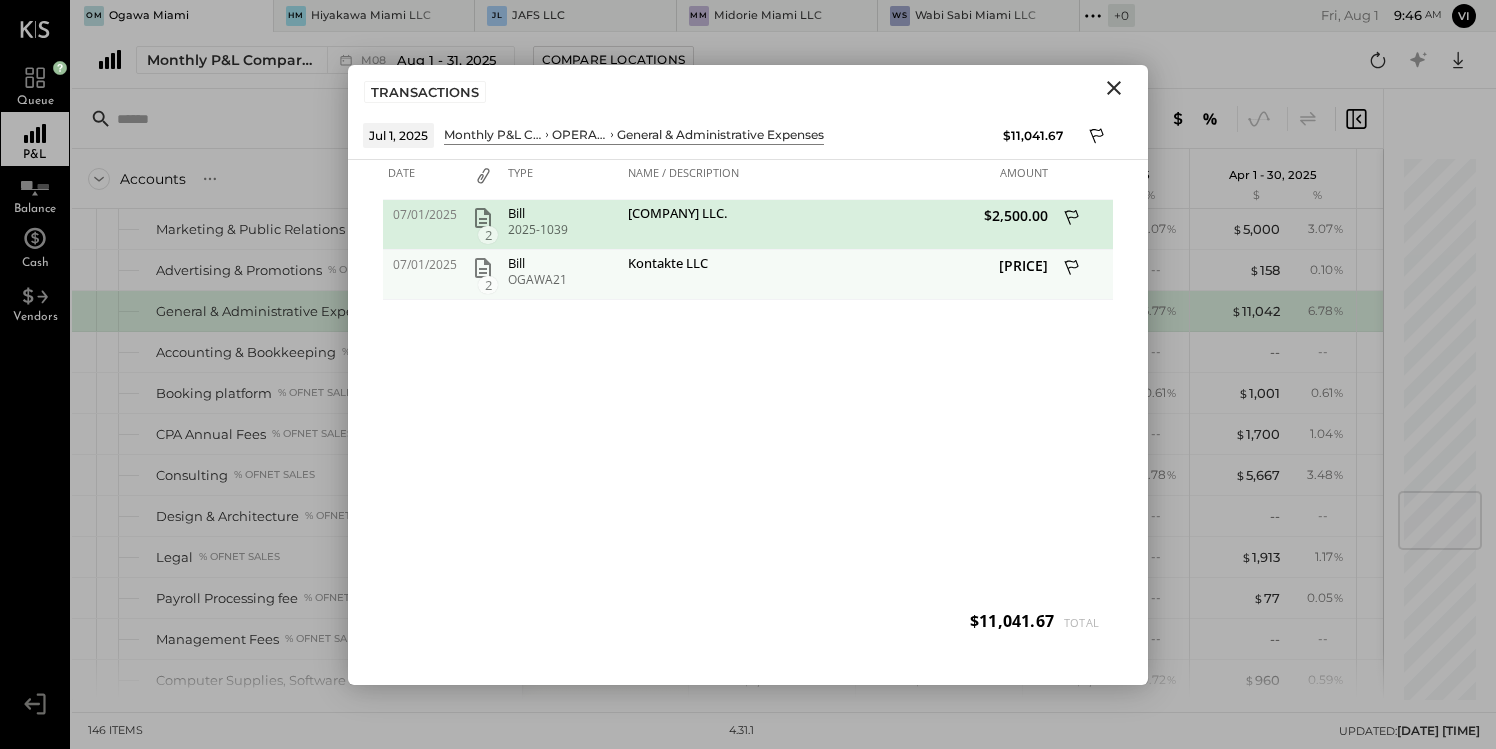 click 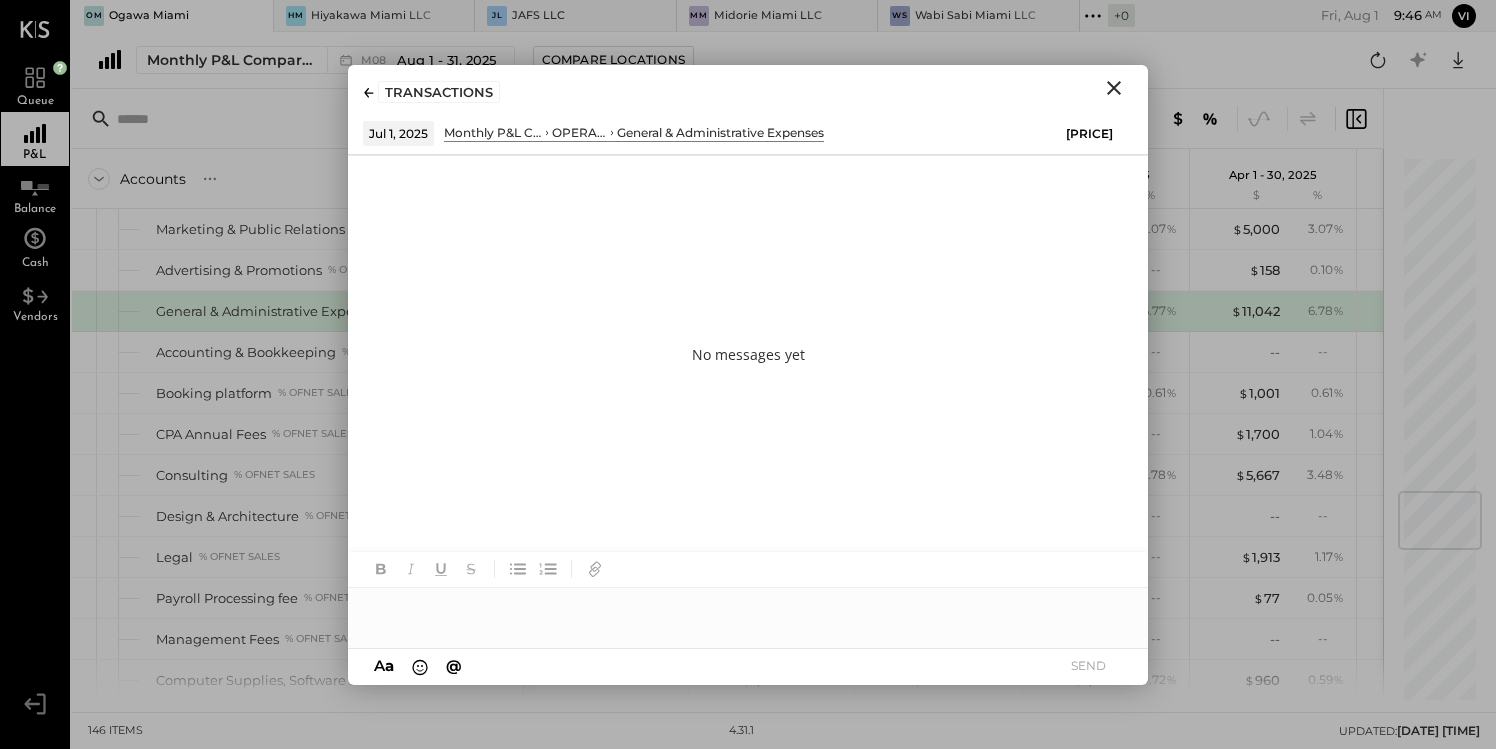 type 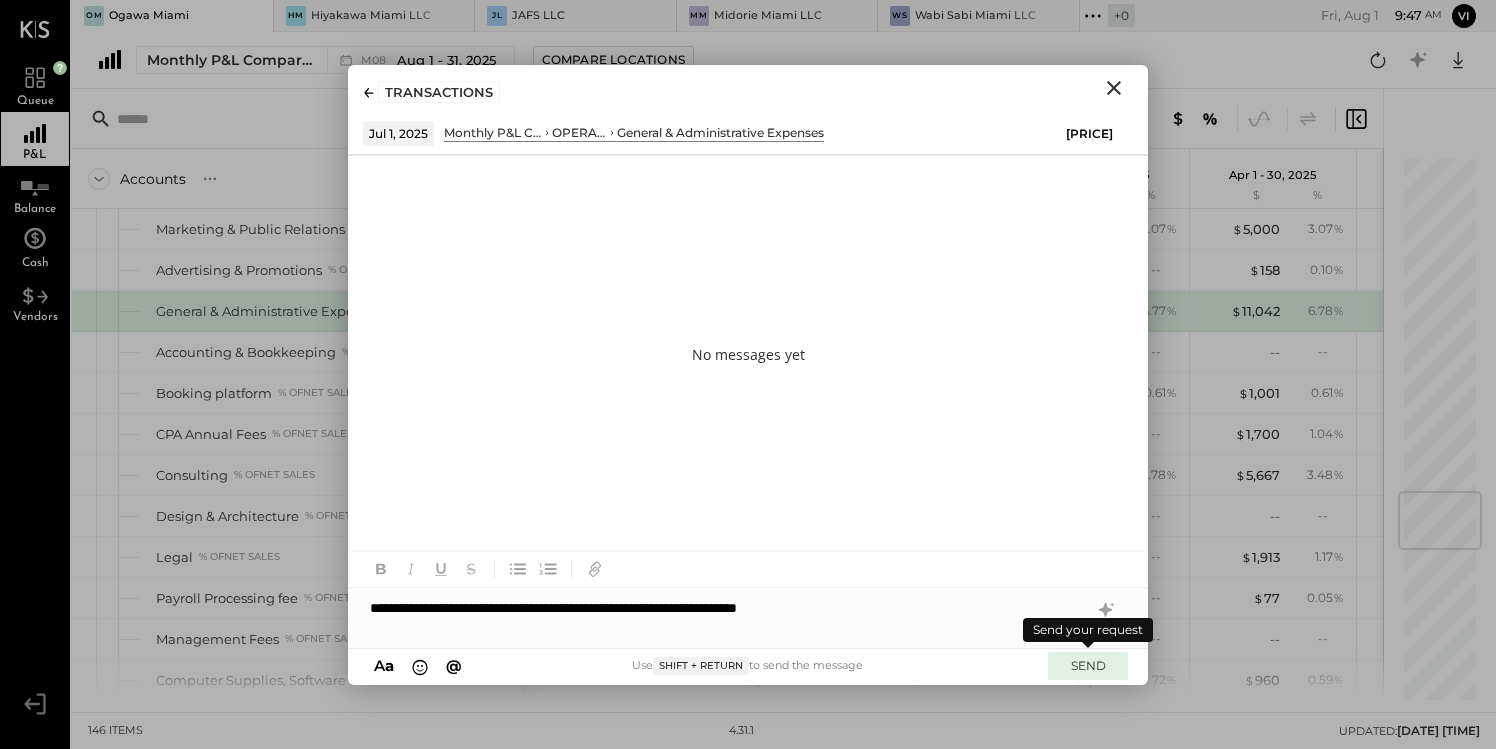 click on "SEND" at bounding box center (1088, 665) 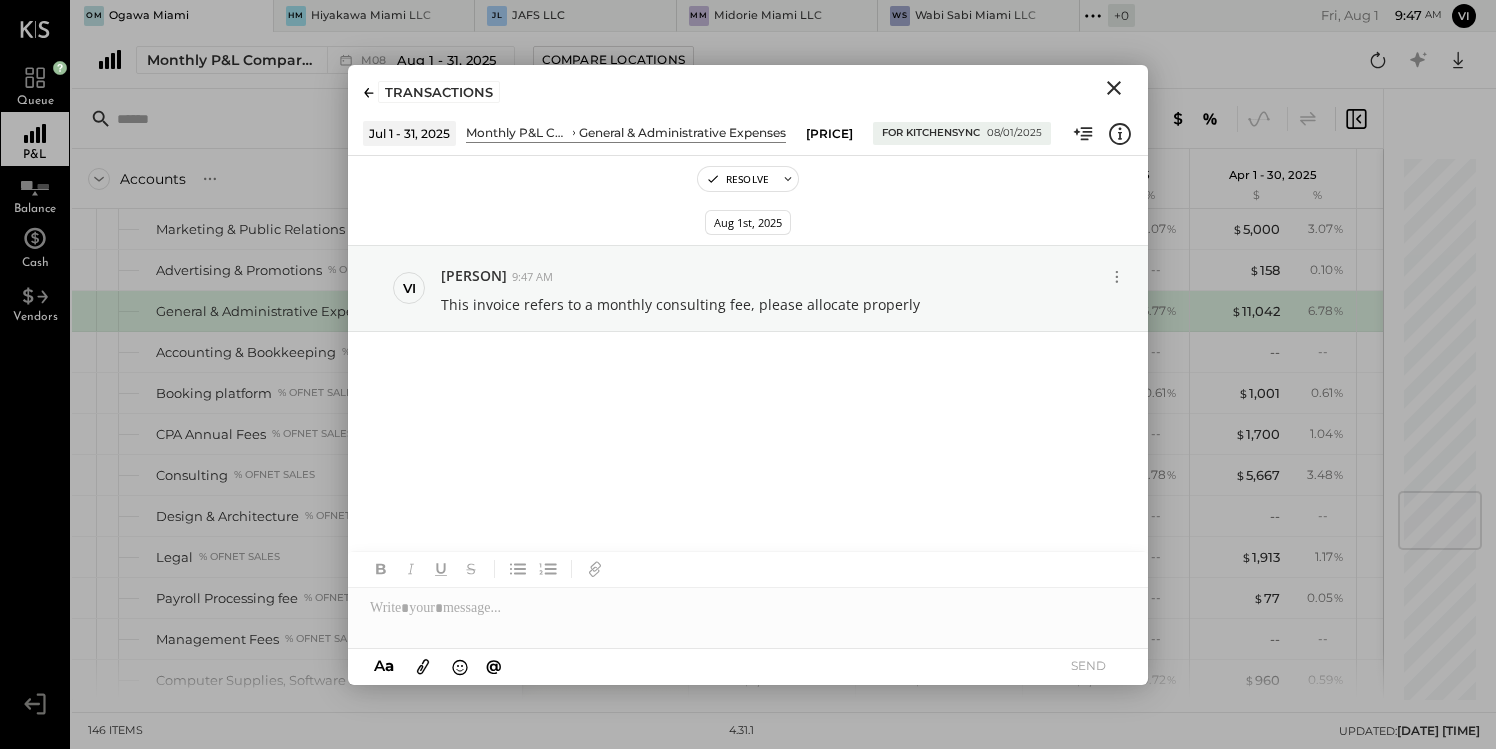 click 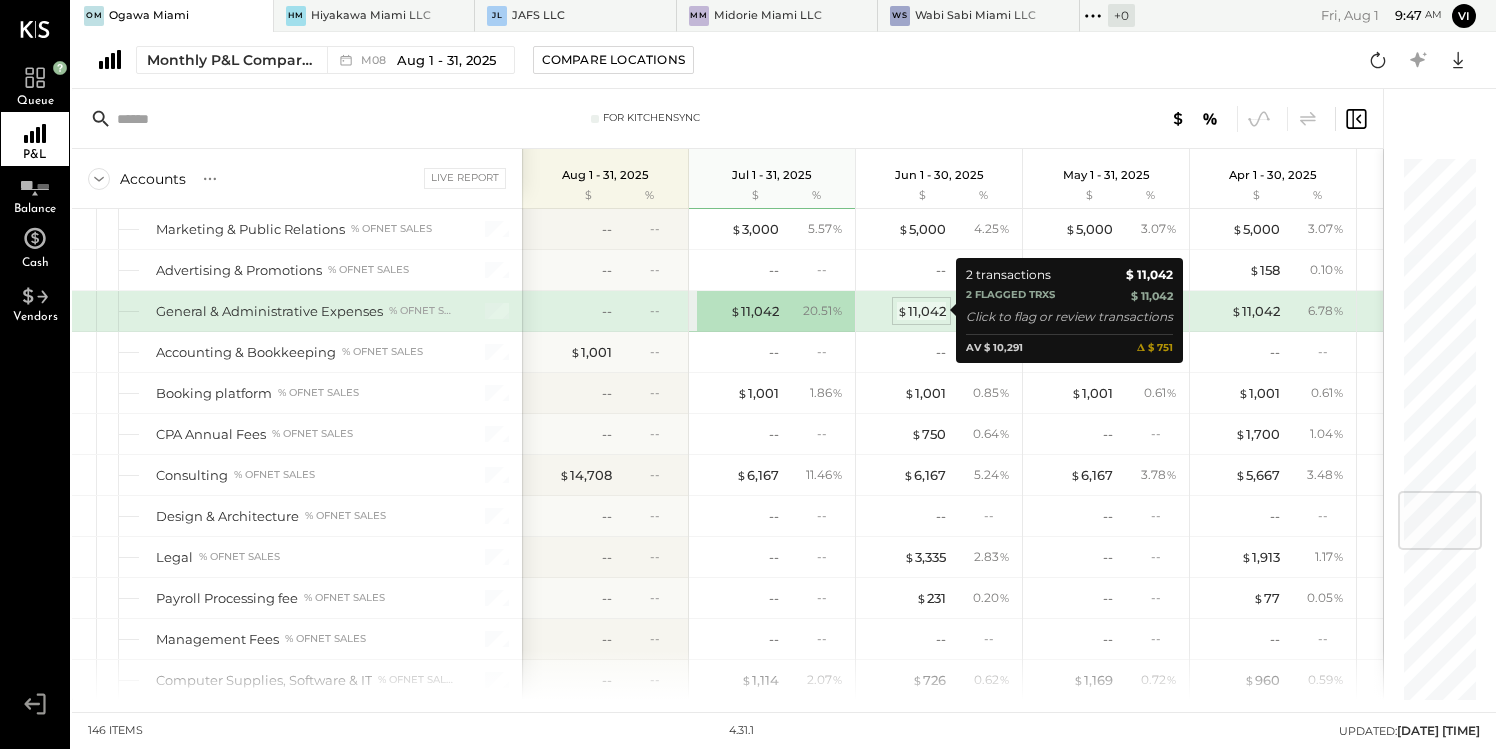 click on "$ 11,042" at bounding box center [921, 311] 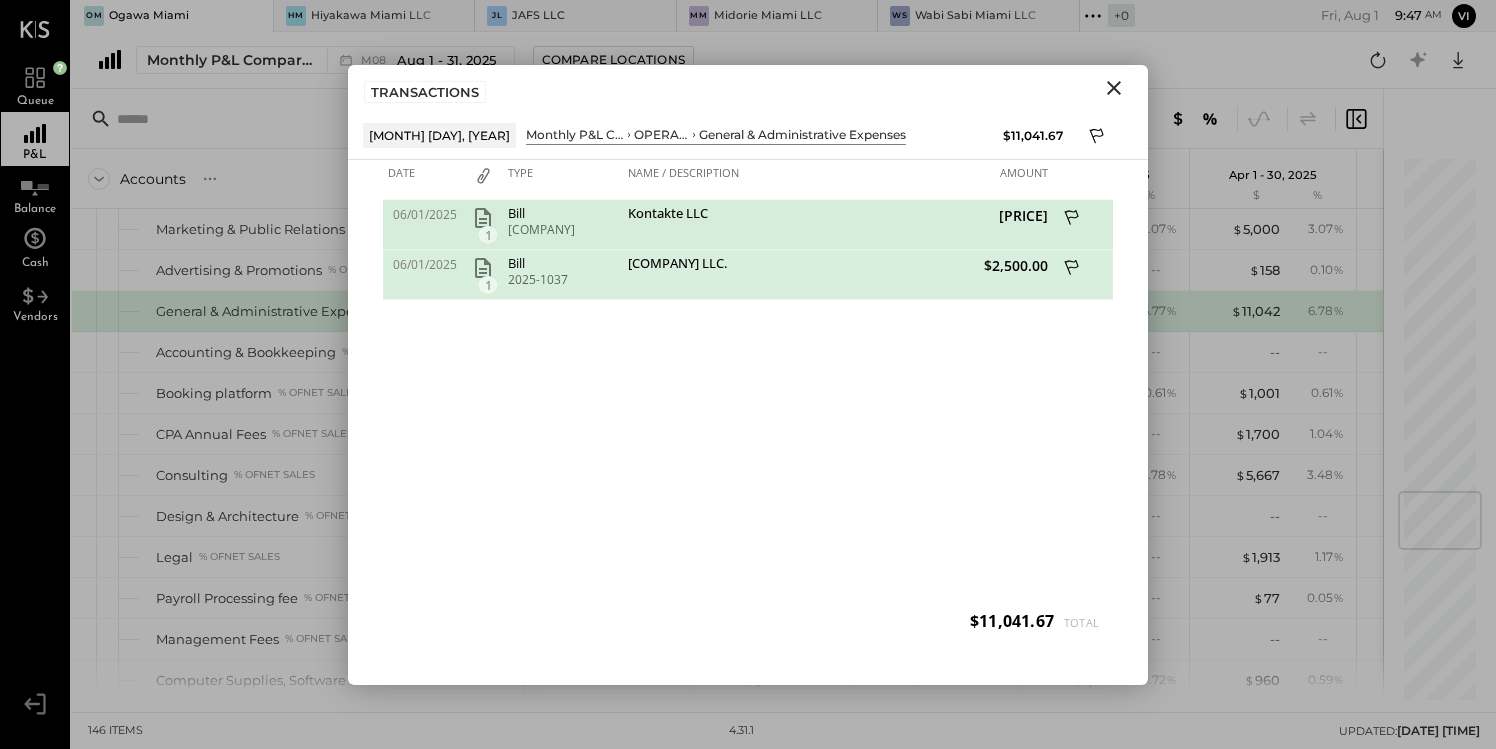 click 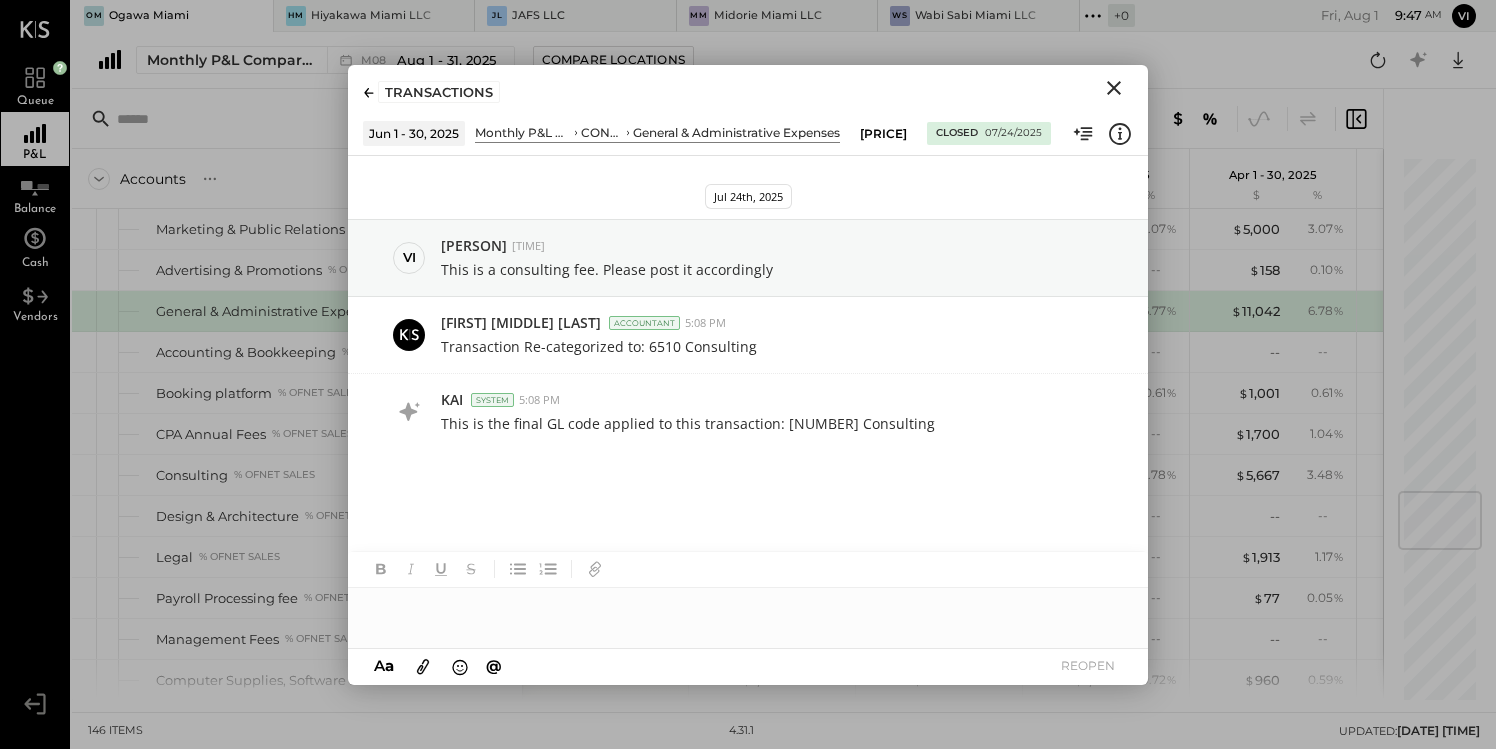 click 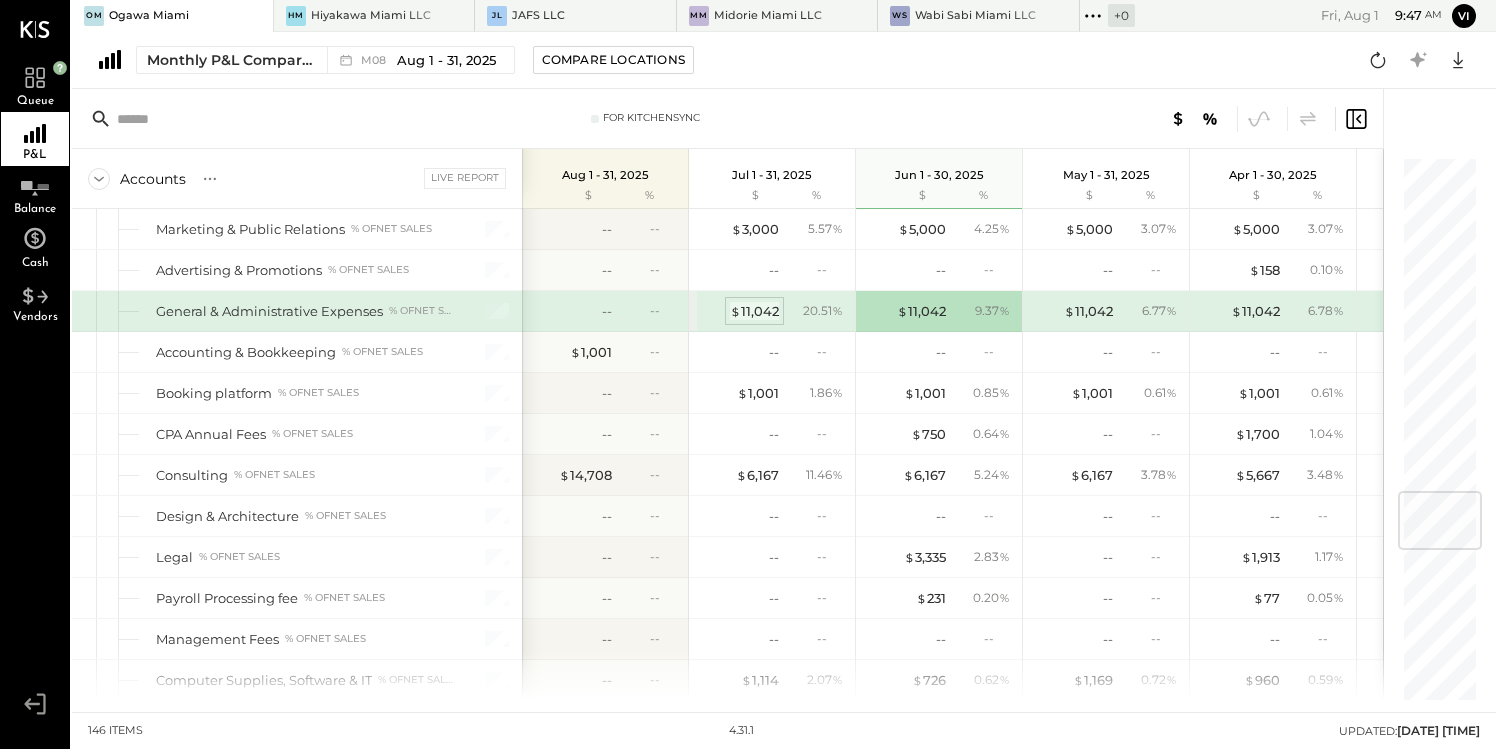 click on "$ 11,042" at bounding box center [754, 311] 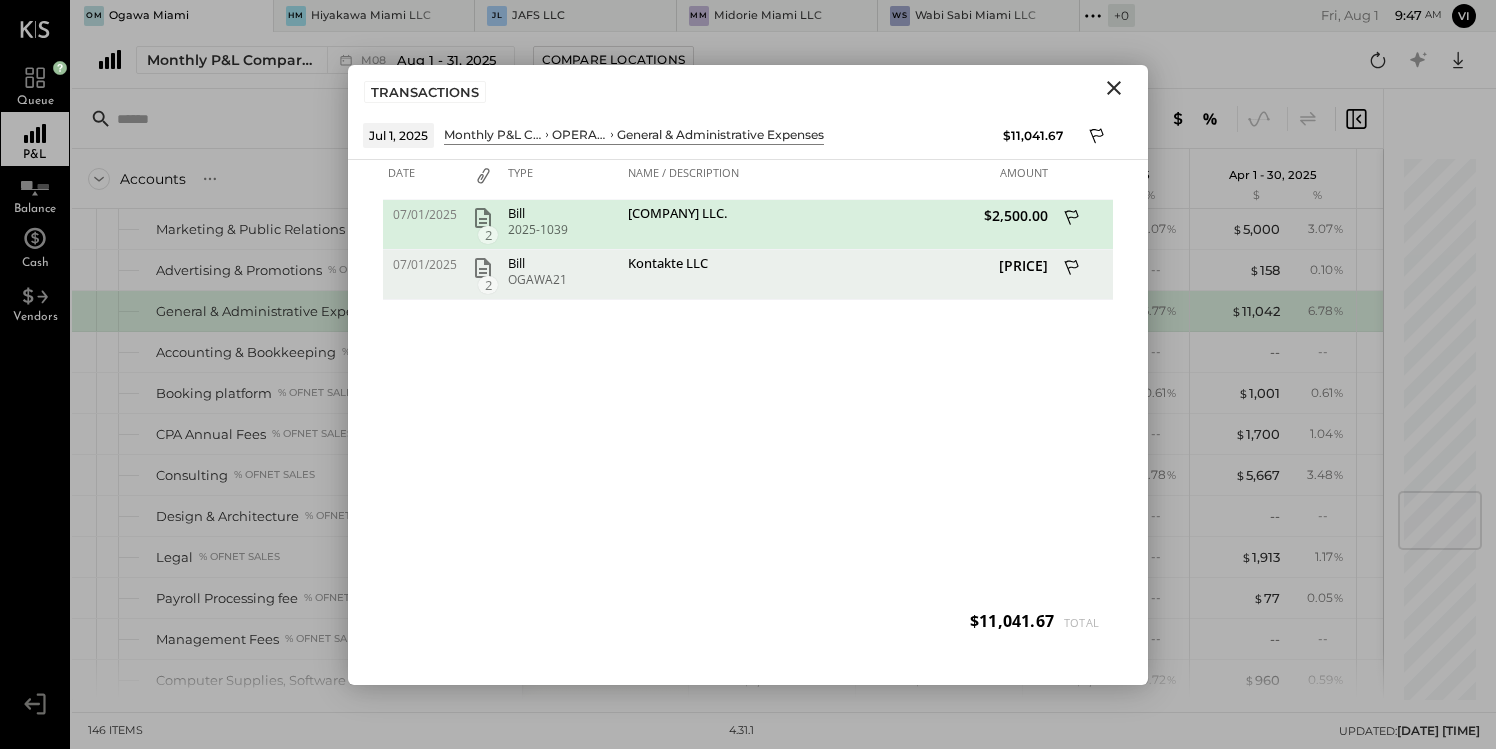 click 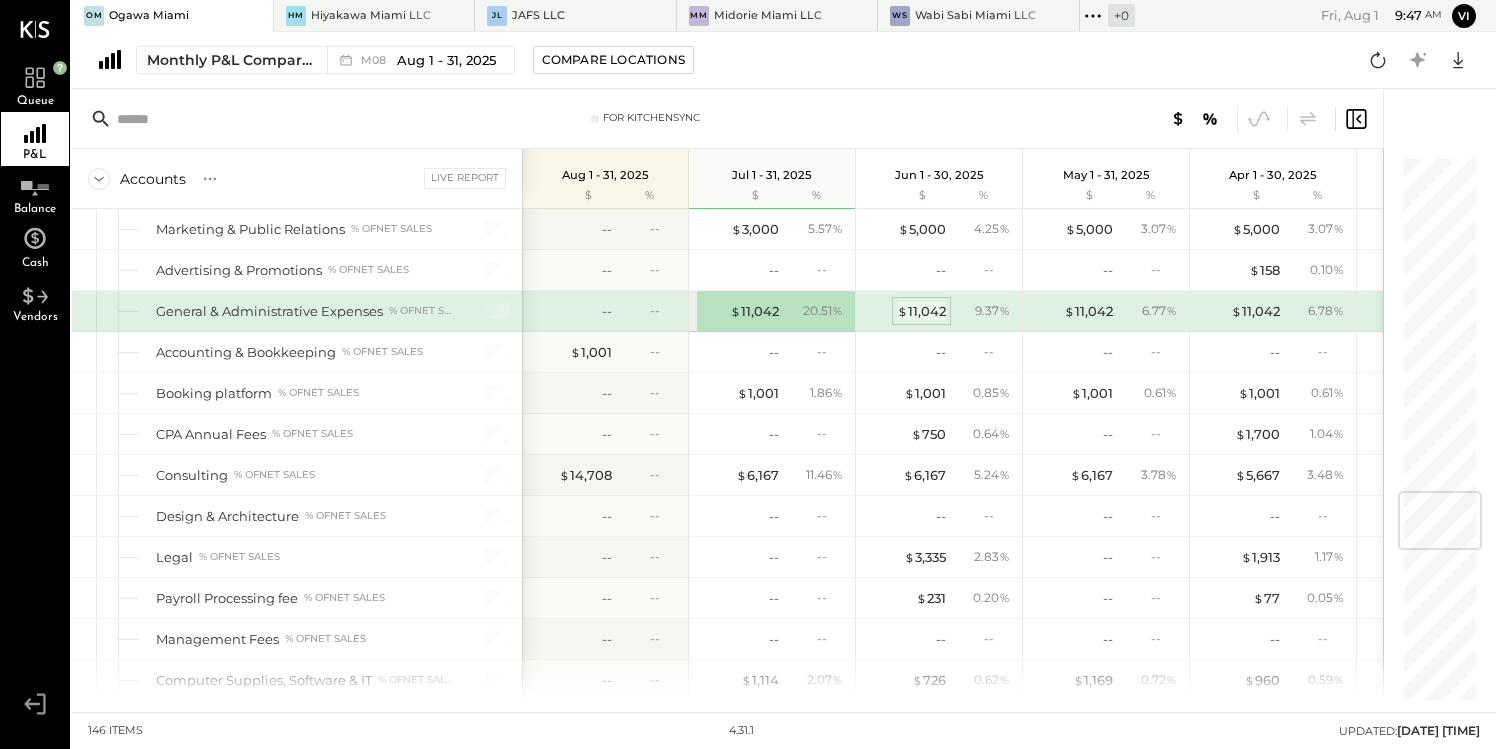 click on "$ 11,042" at bounding box center [921, 311] 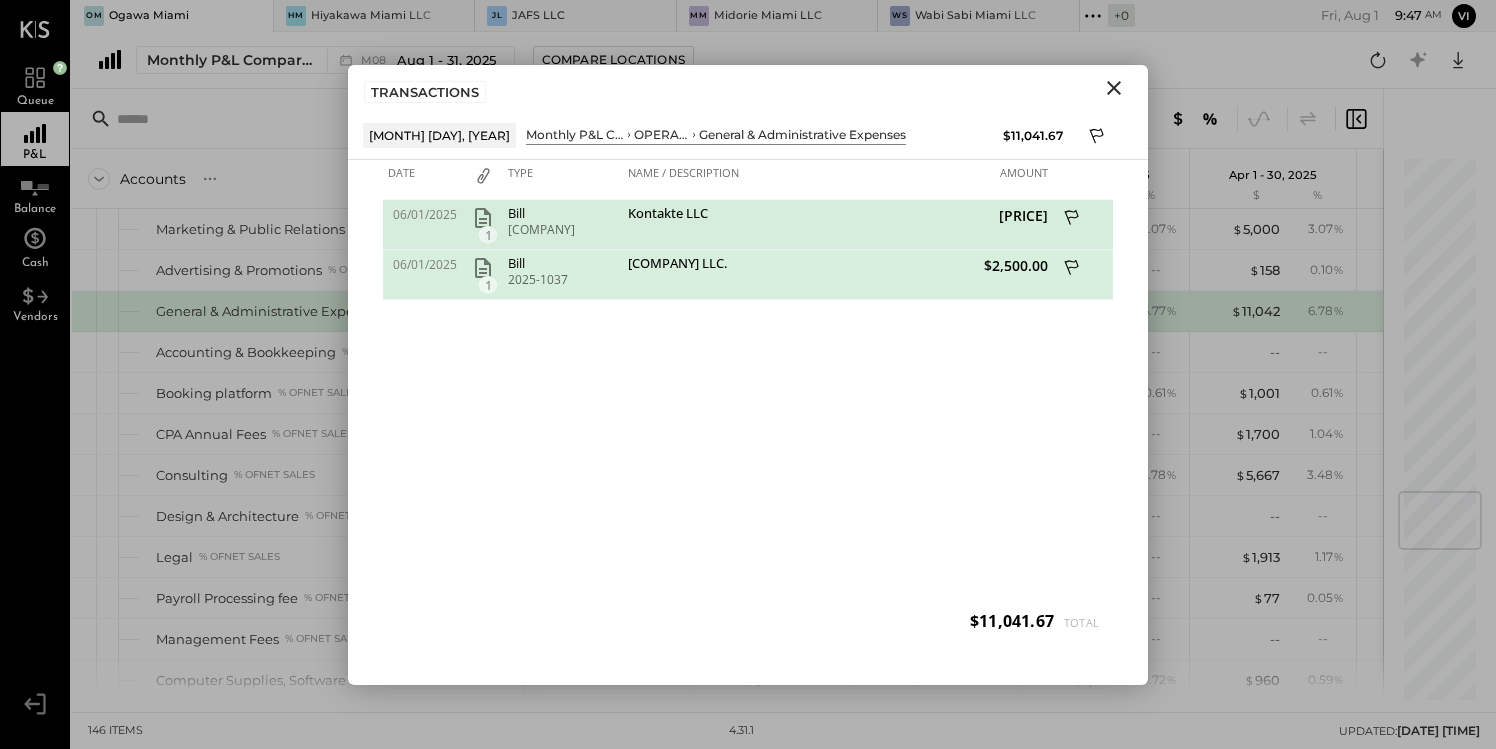 click 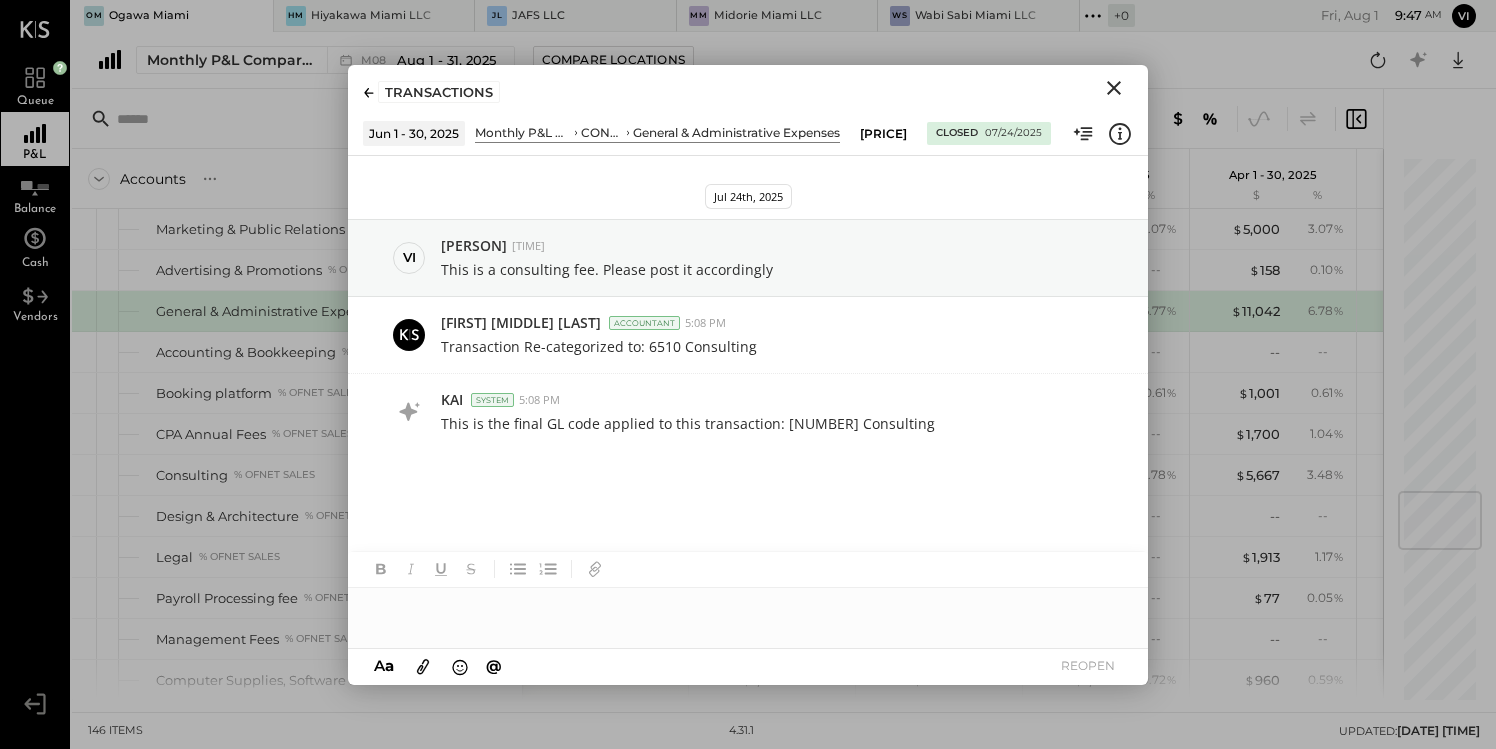 type 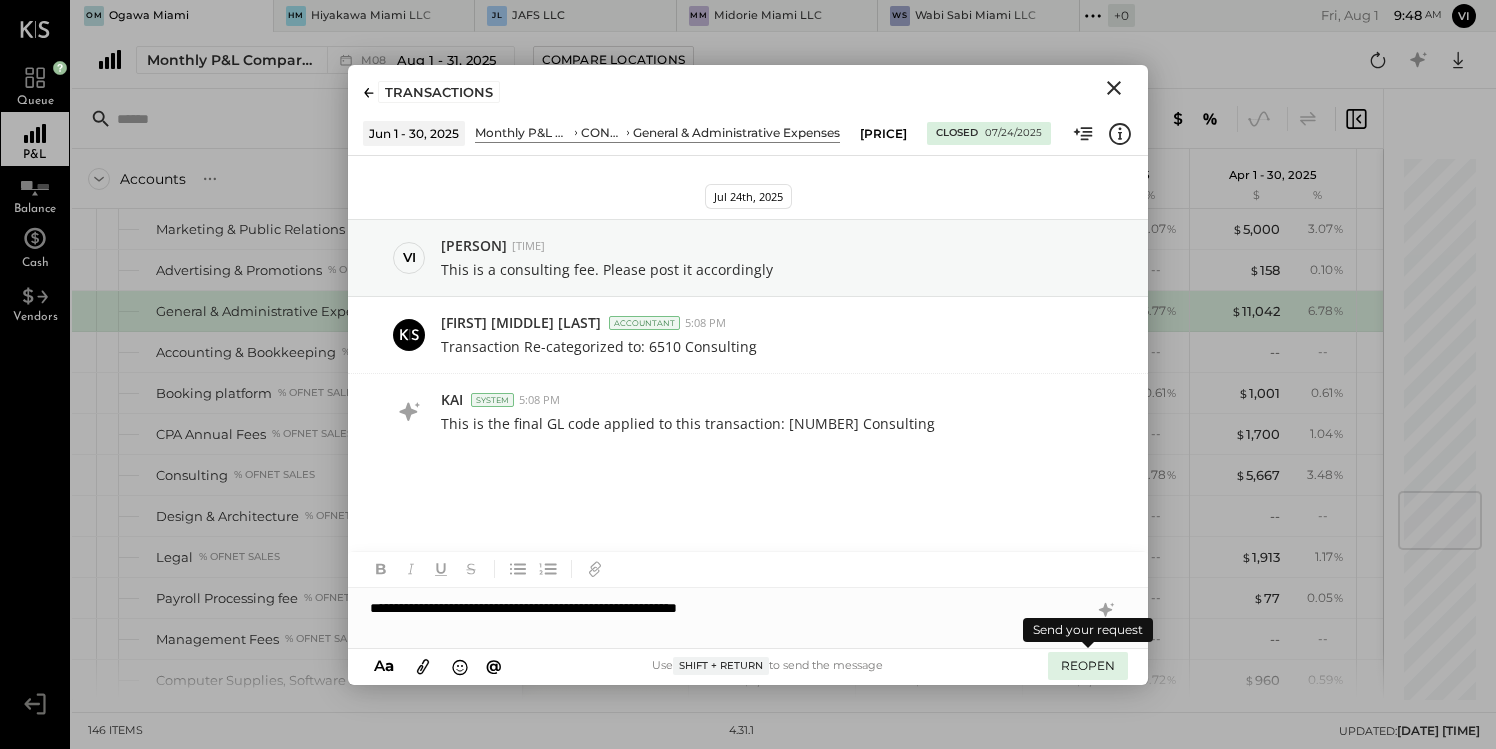 click on "REOPEN" at bounding box center (1088, 665) 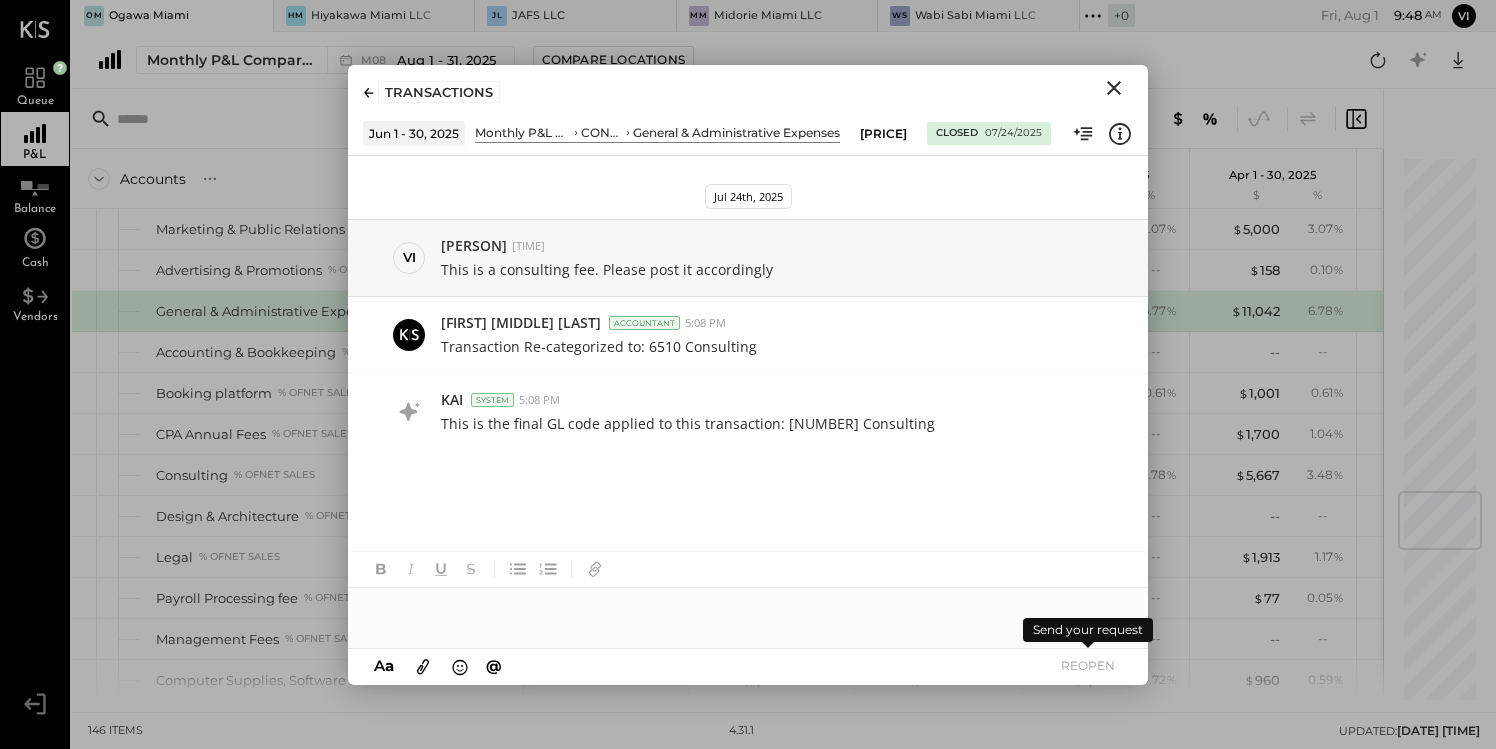 scroll, scrollTop: 54, scrollLeft: 0, axis: vertical 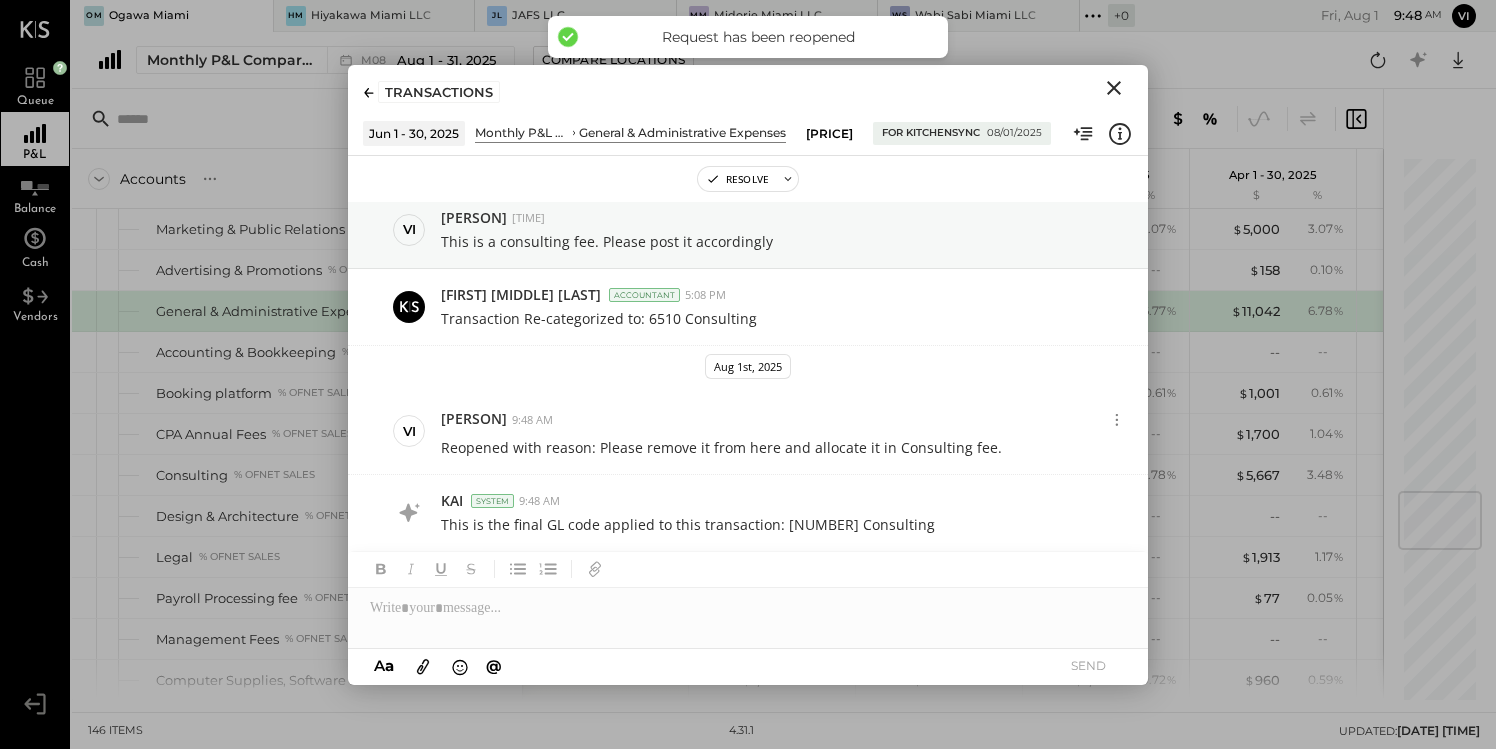 click 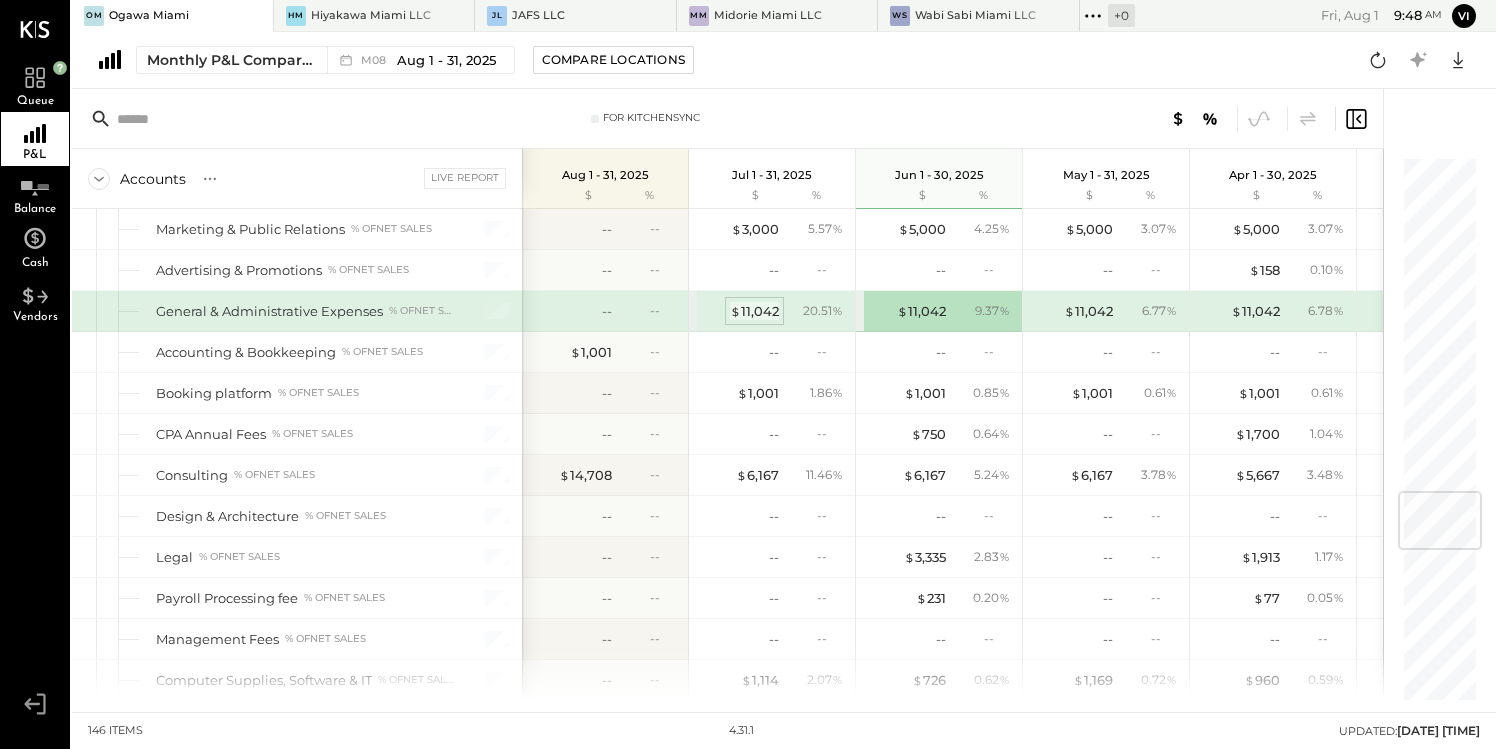 click on "$ 11,042" at bounding box center [754, 311] 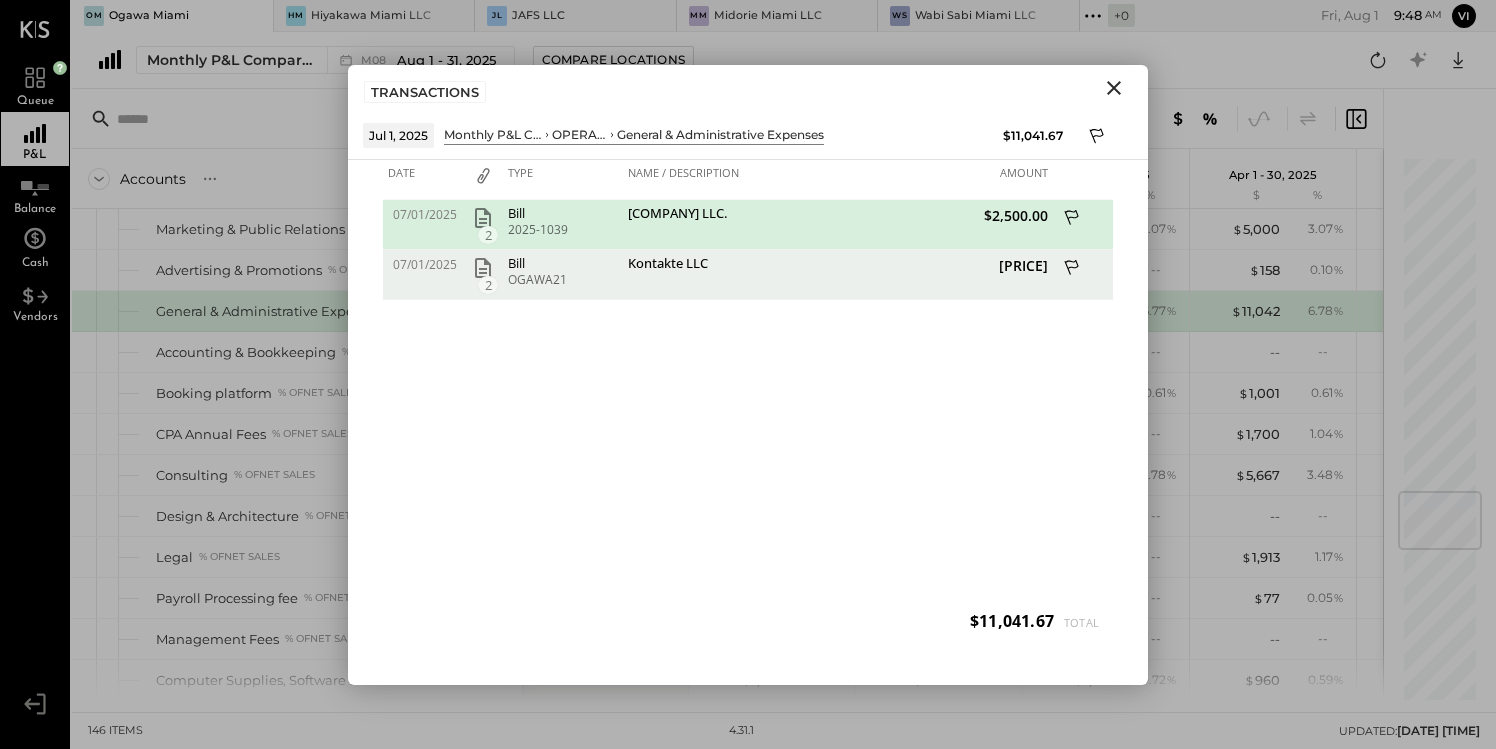 click 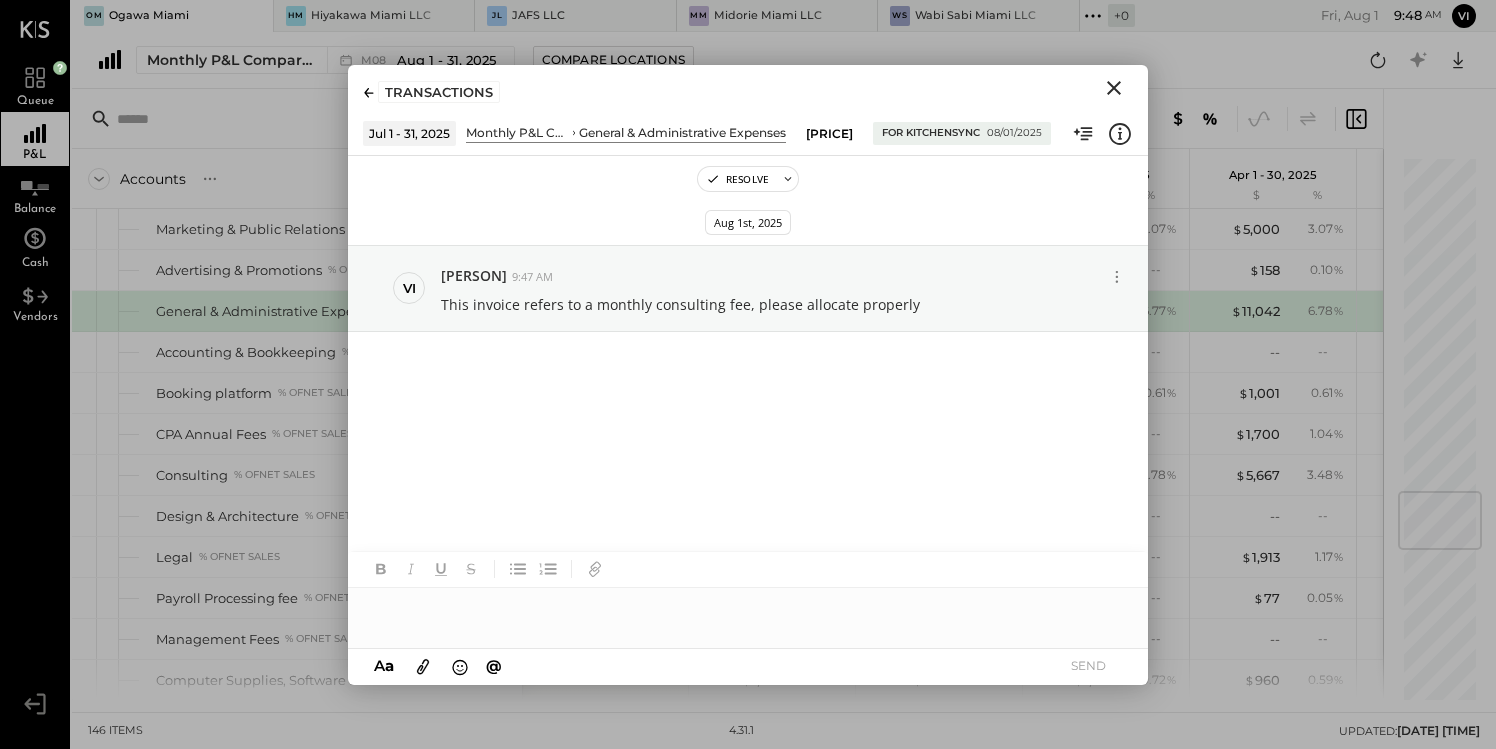 click 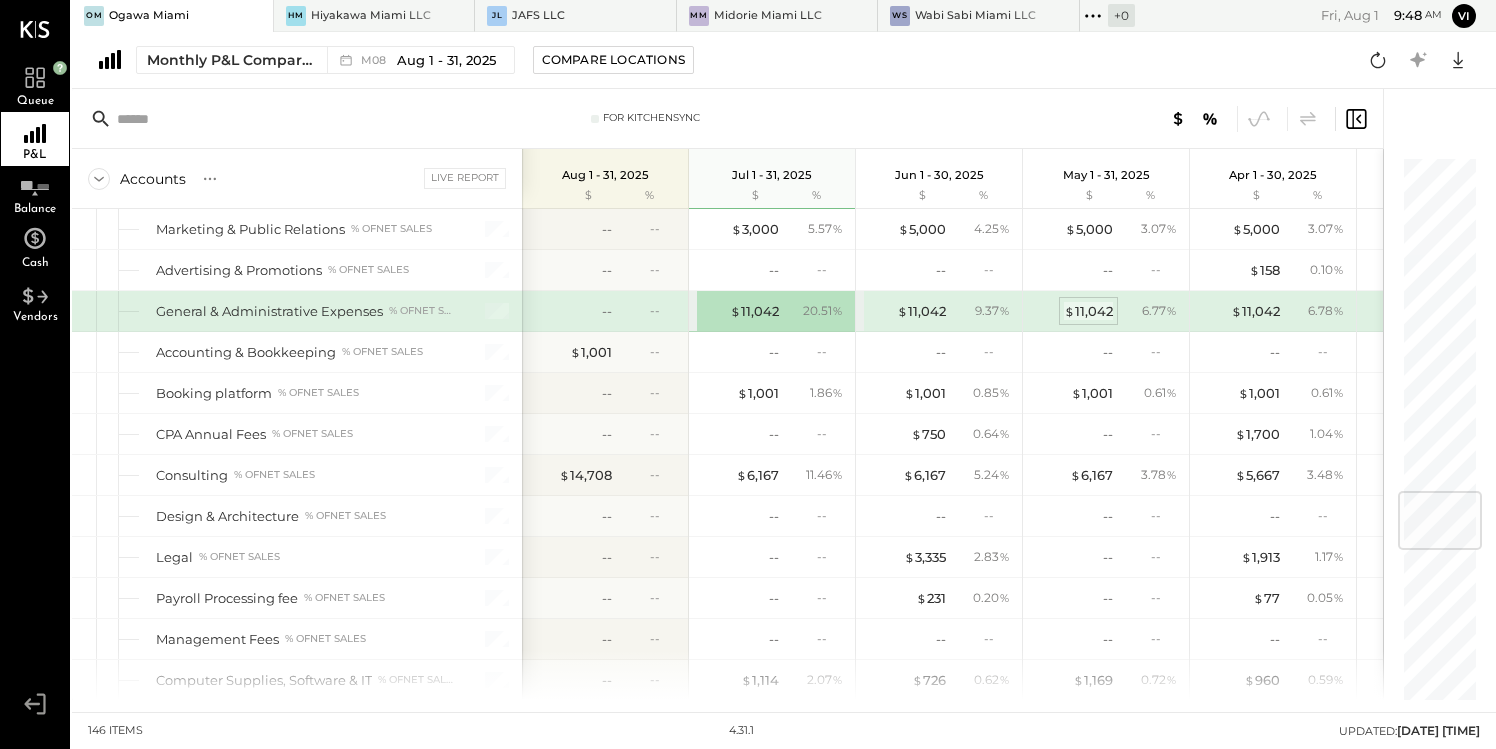 click on "$ 11,042" at bounding box center [1088, 311] 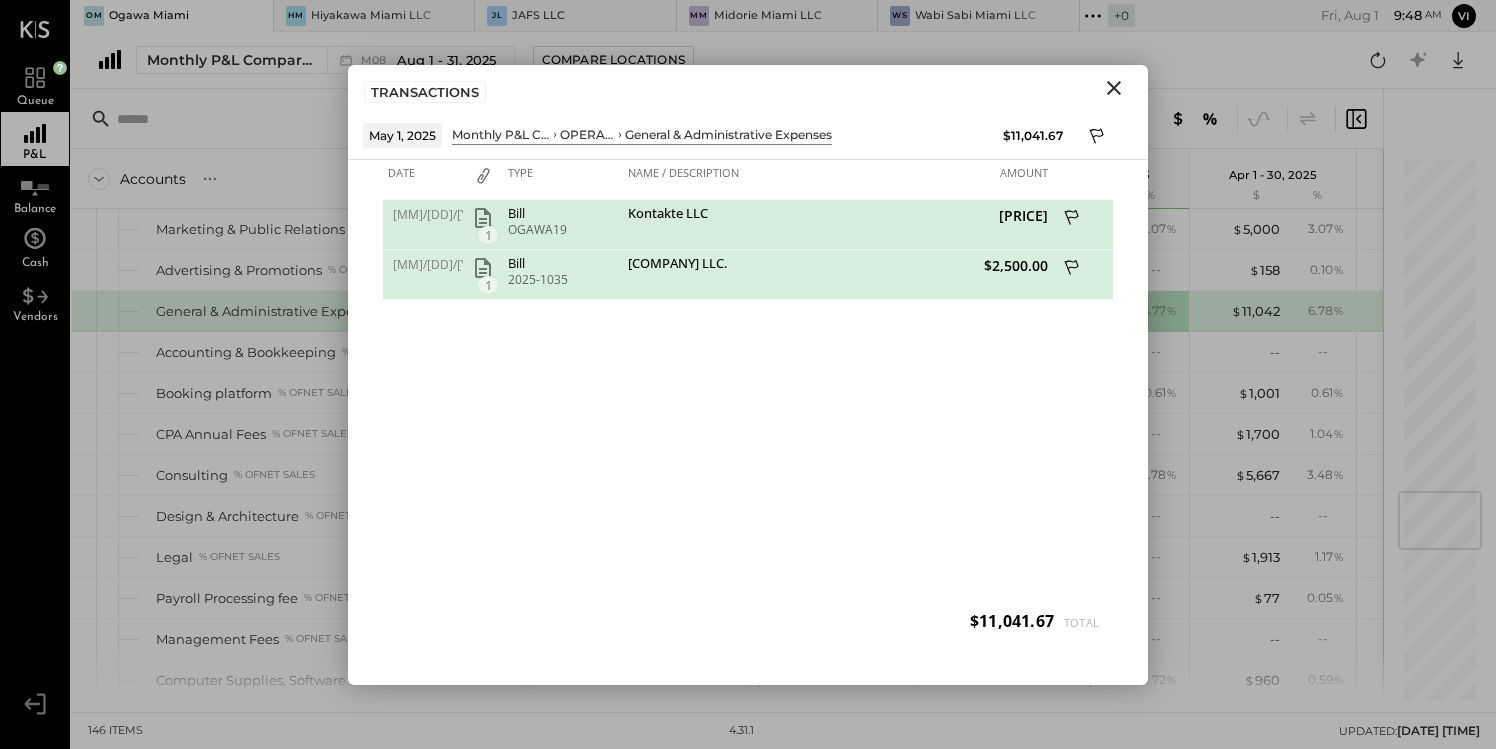 click 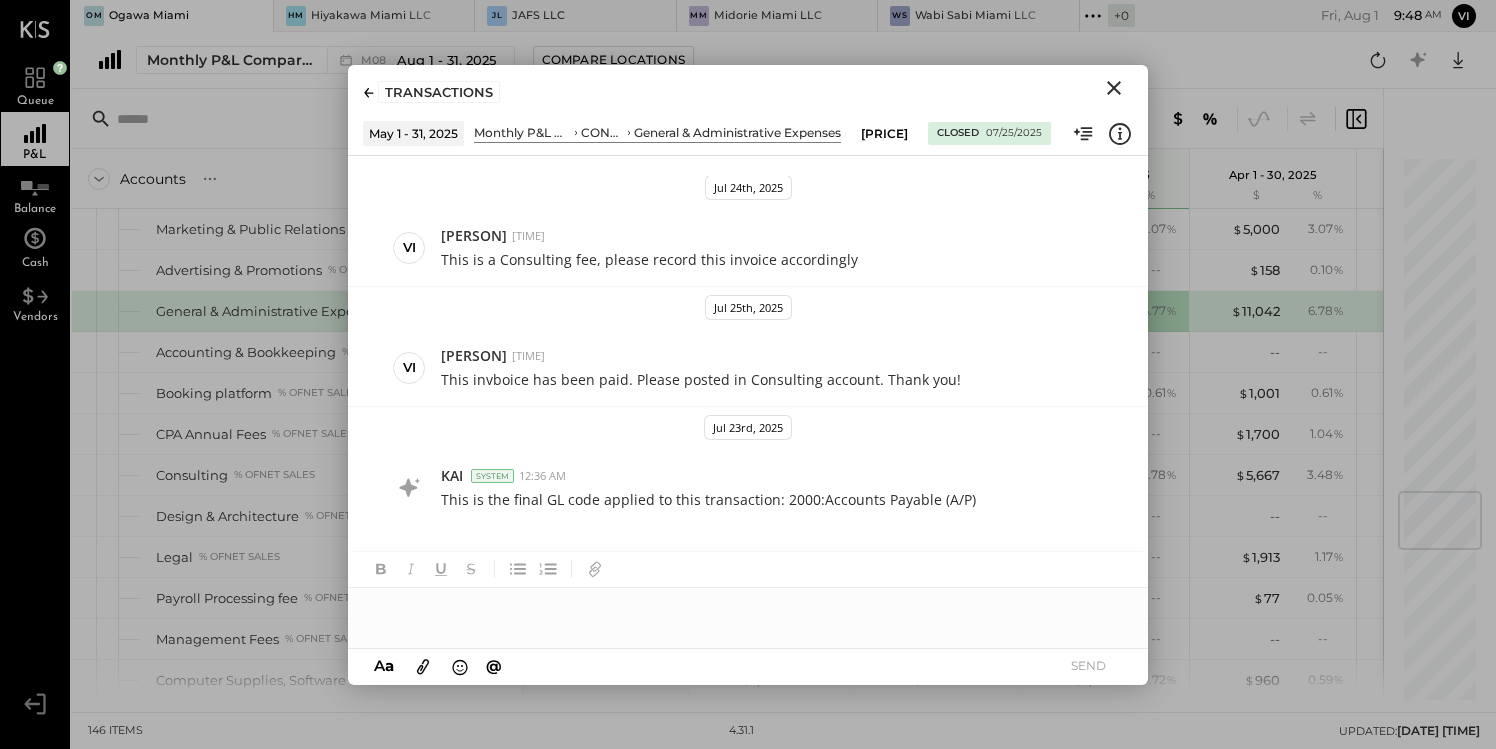 scroll, scrollTop: 207, scrollLeft: 0, axis: vertical 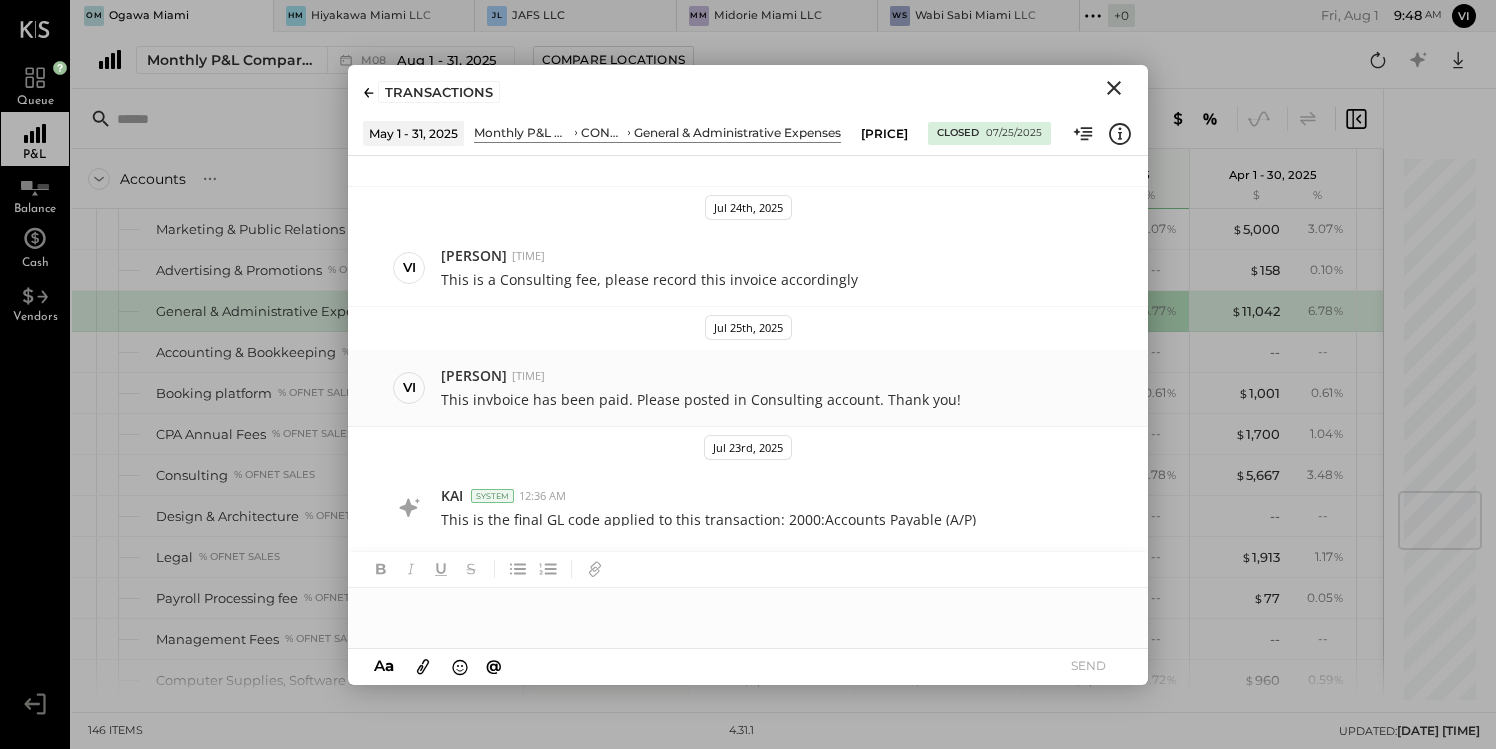 type 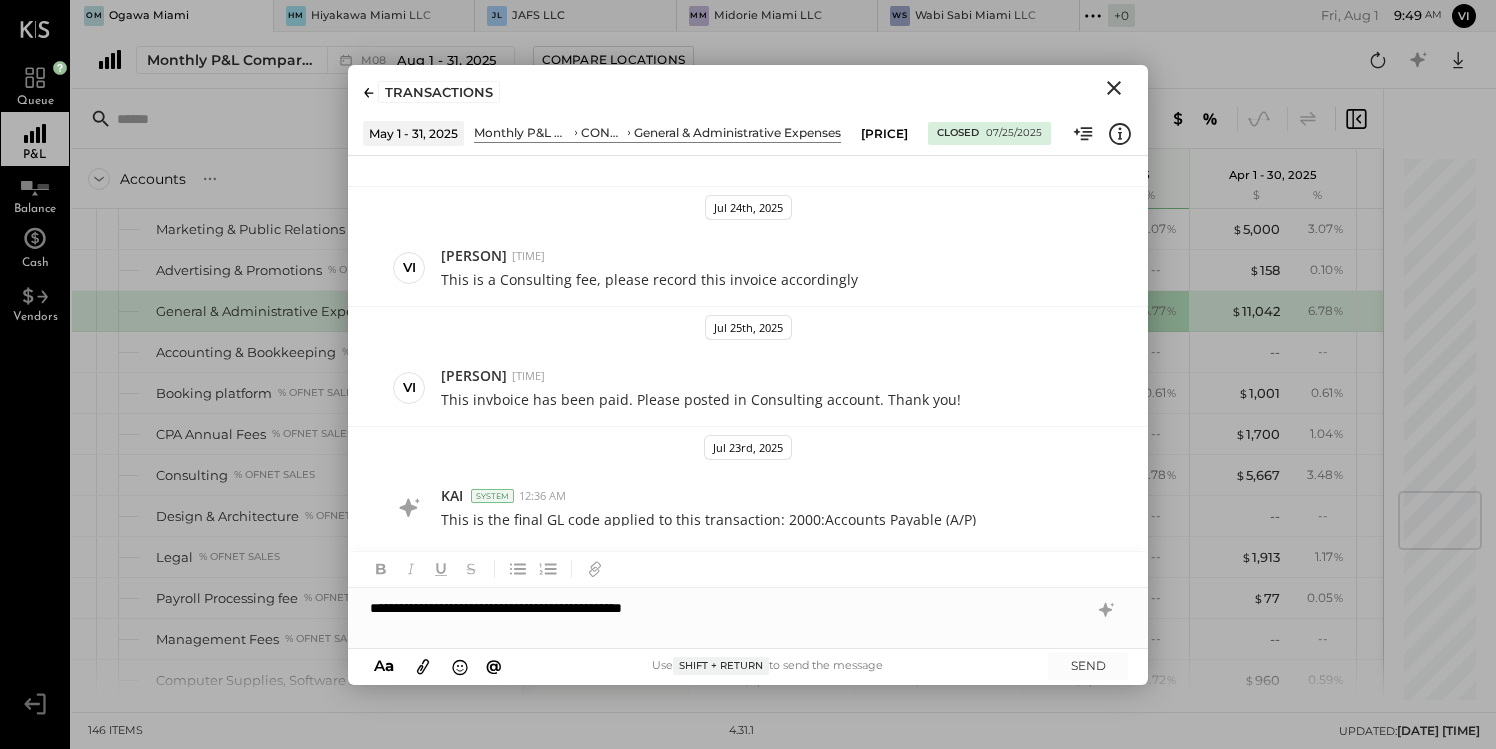 click on "**********" at bounding box center [748, 608] 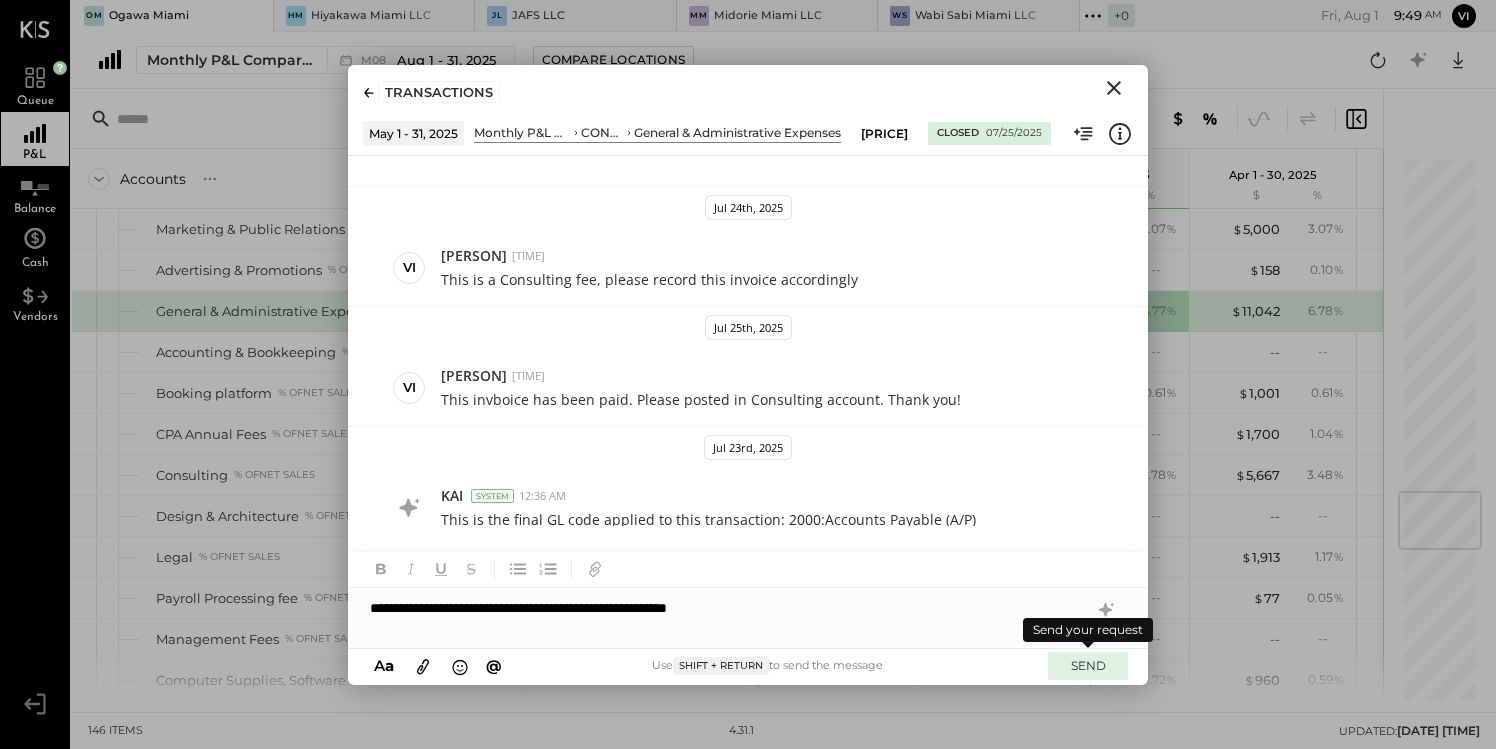click on "SEND" at bounding box center (1088, 665) 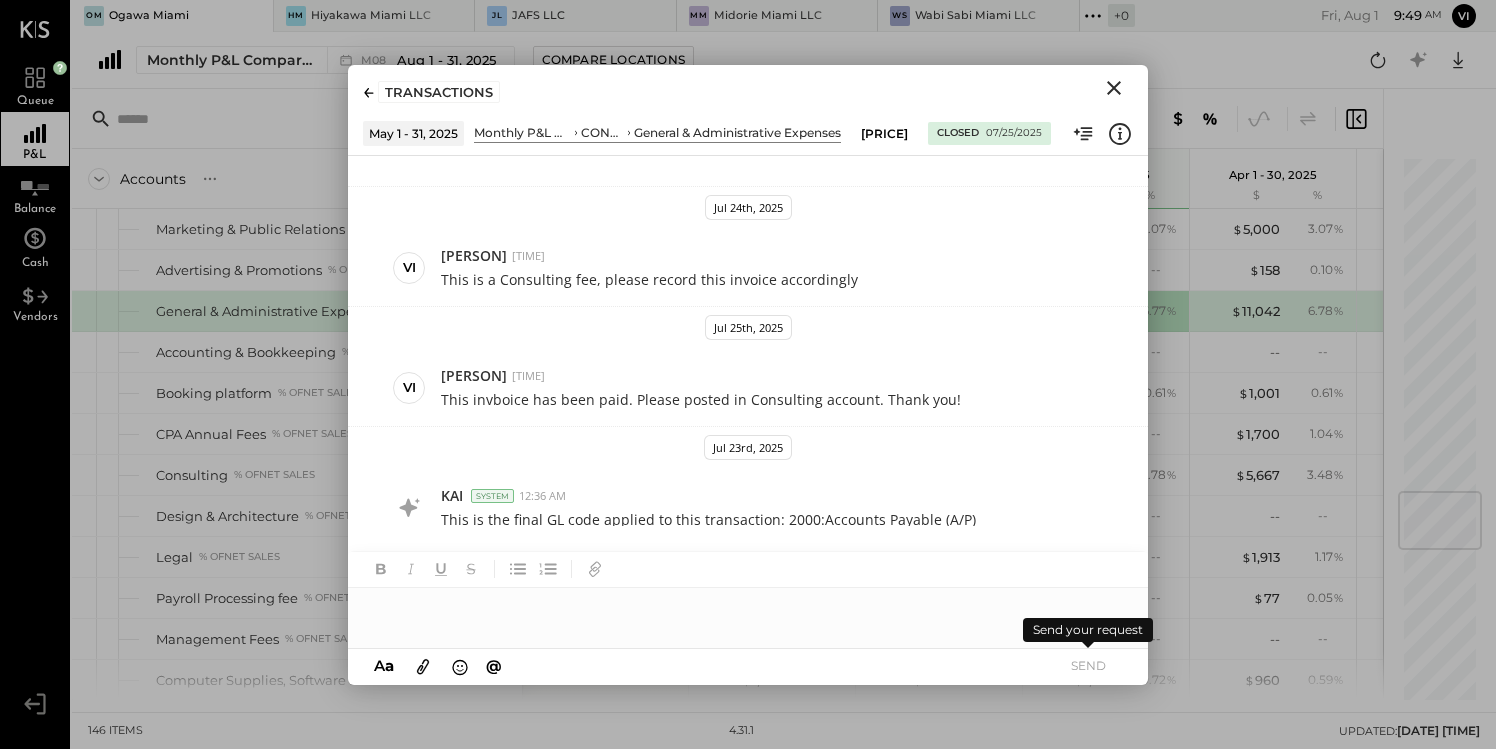 scroll, scrollTop: 337, scrollLeft: 0, axis: vertical 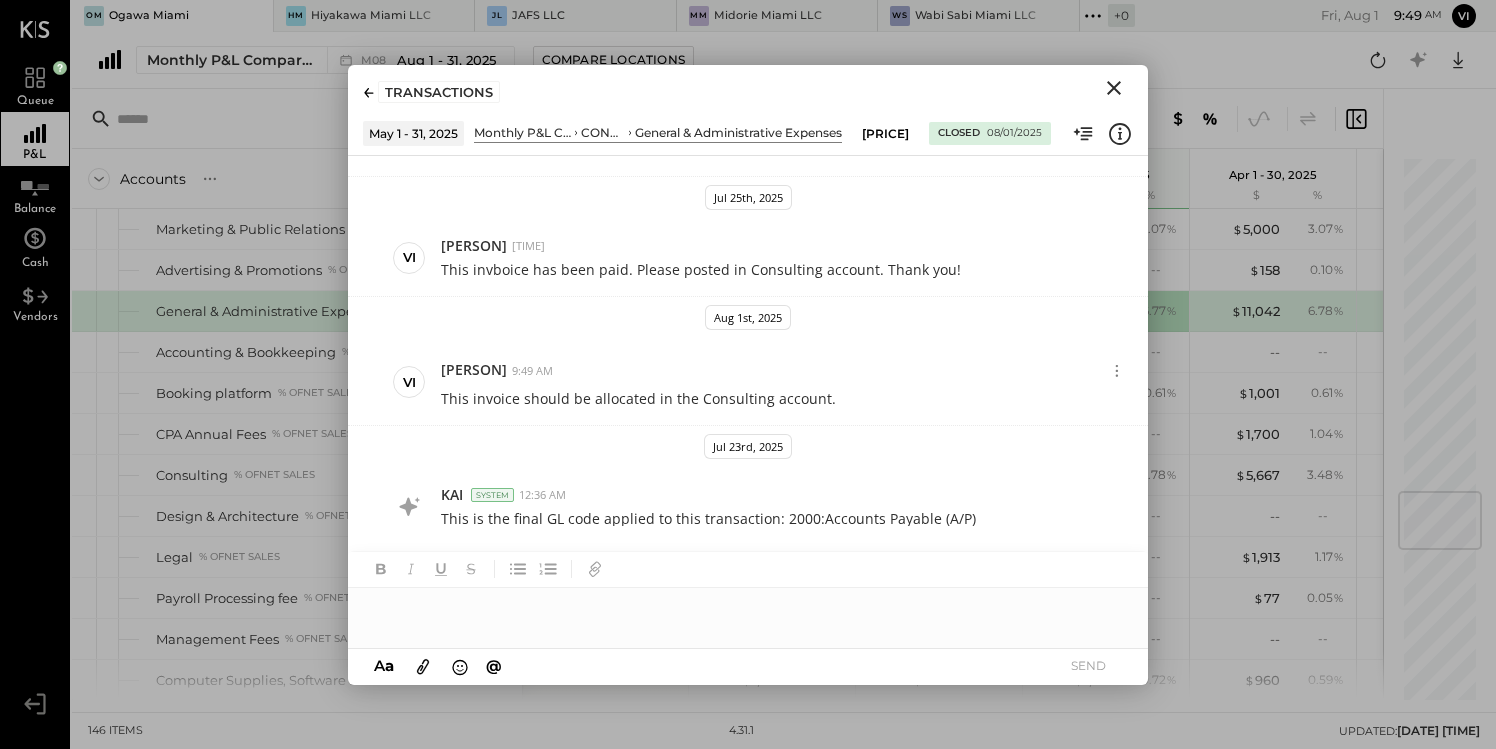 click 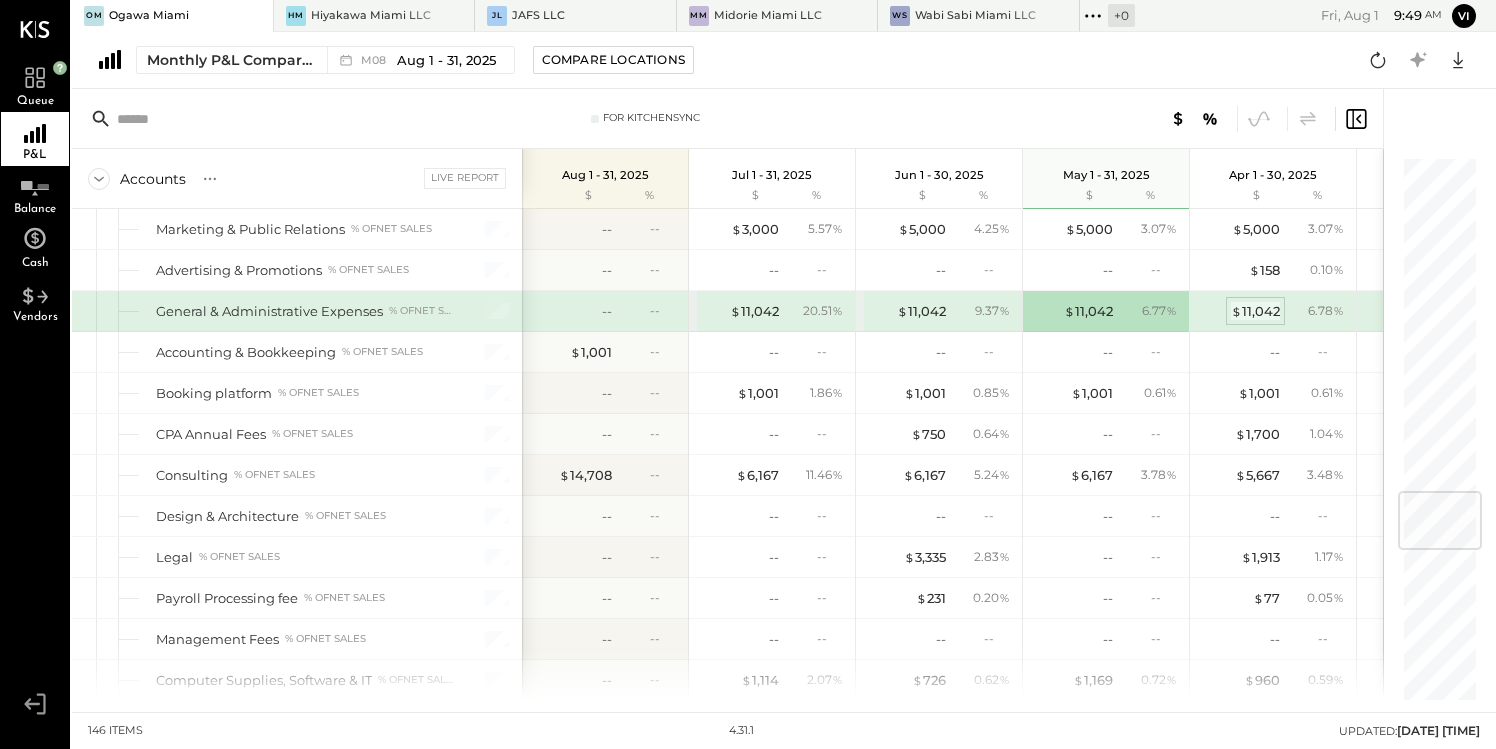 click on "$ 11,042" at bounding box center (1255, 311) 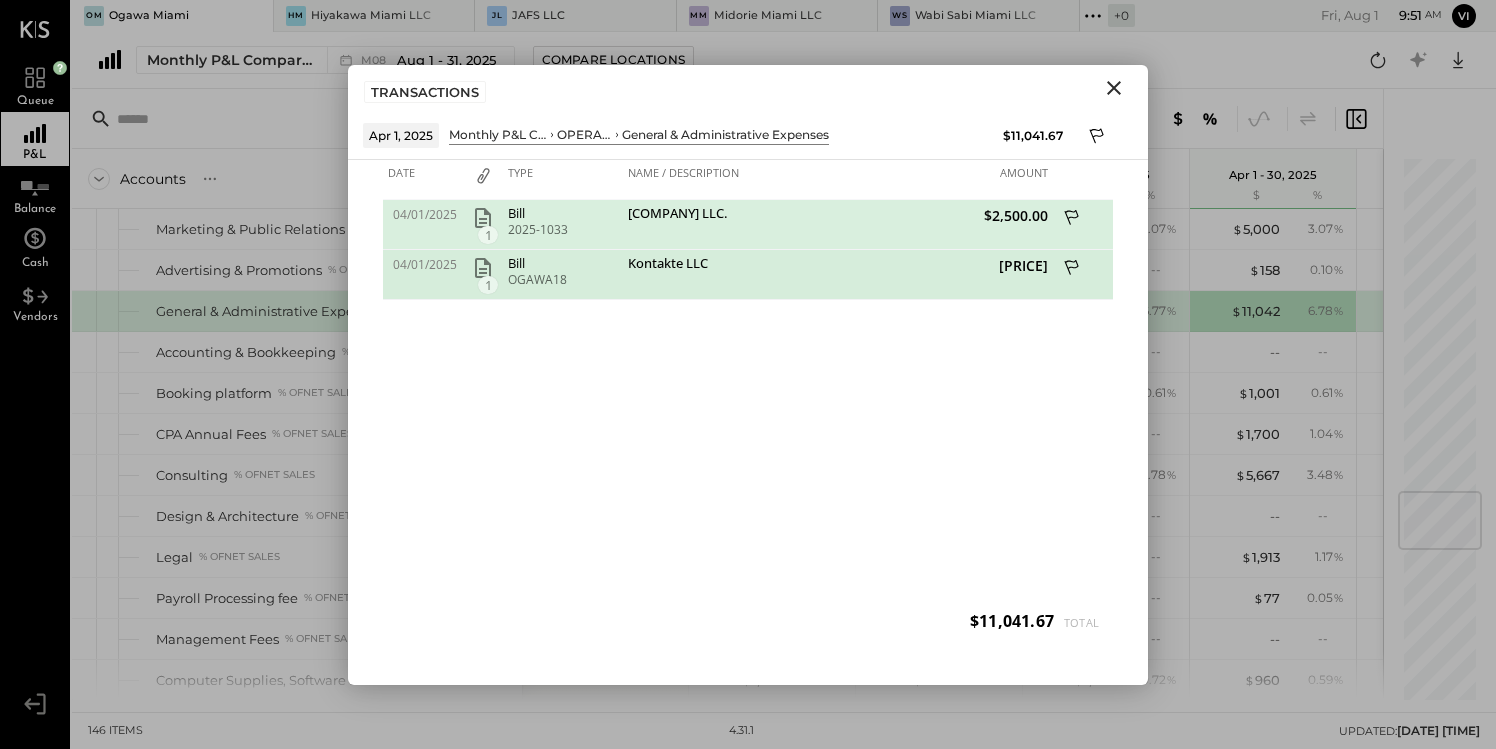 click 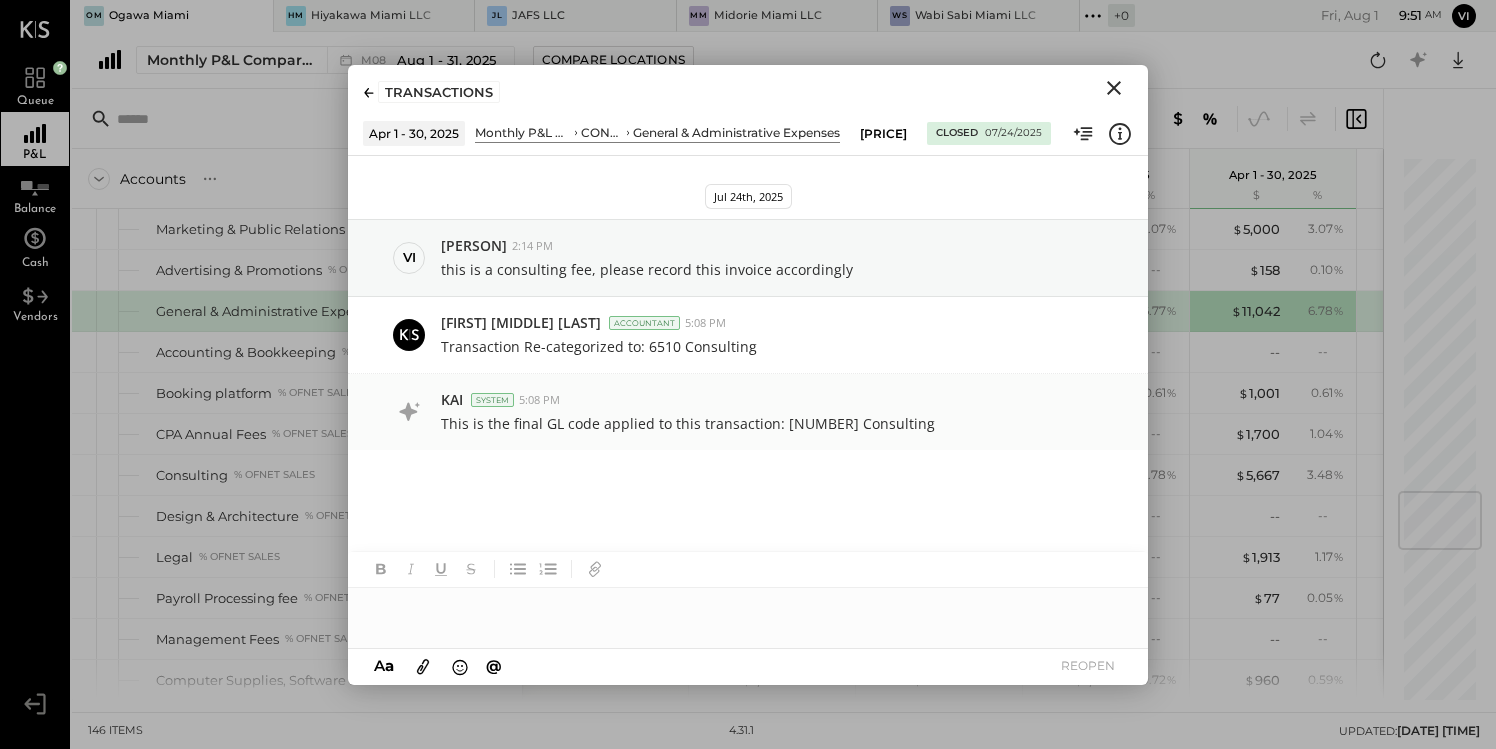 type 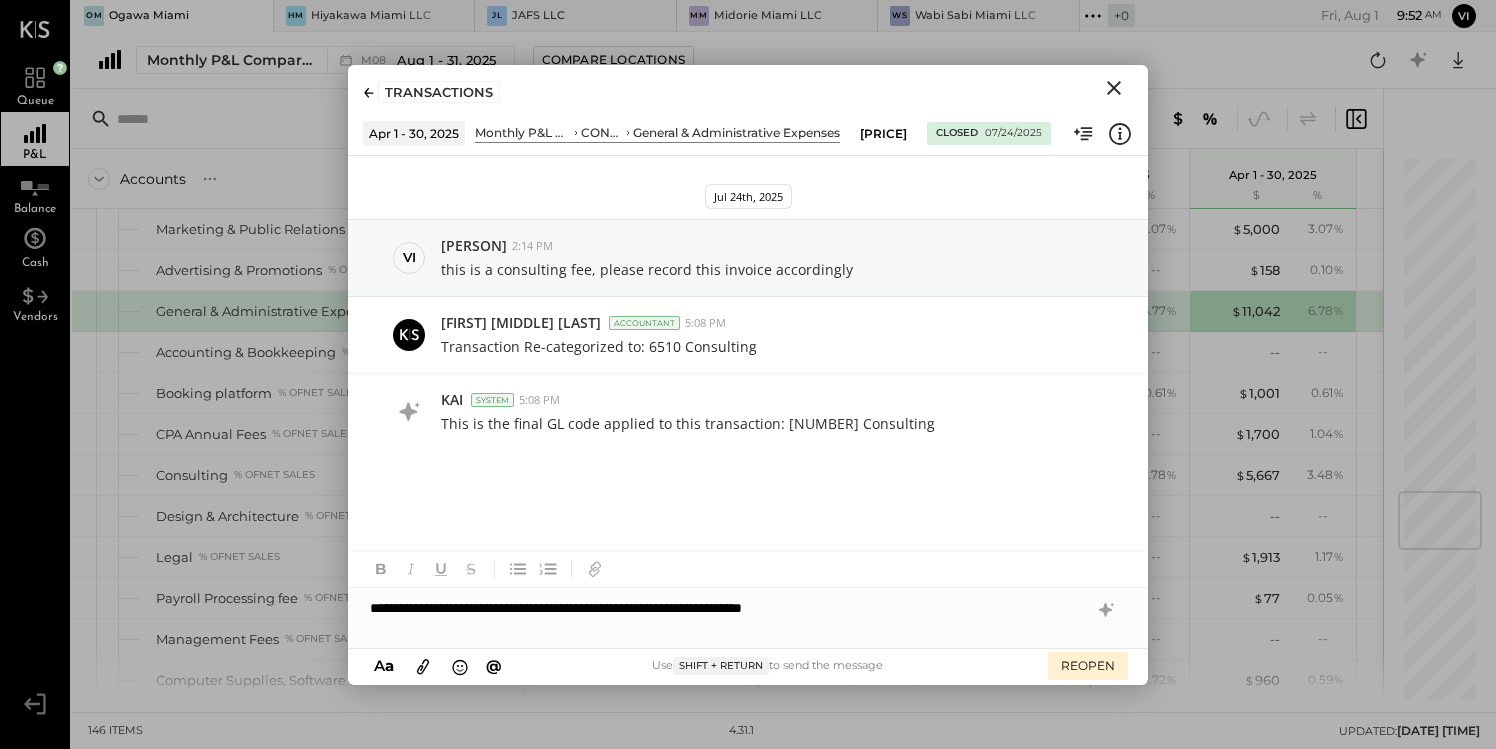 click on "**********" at bounding box center [748, 608] 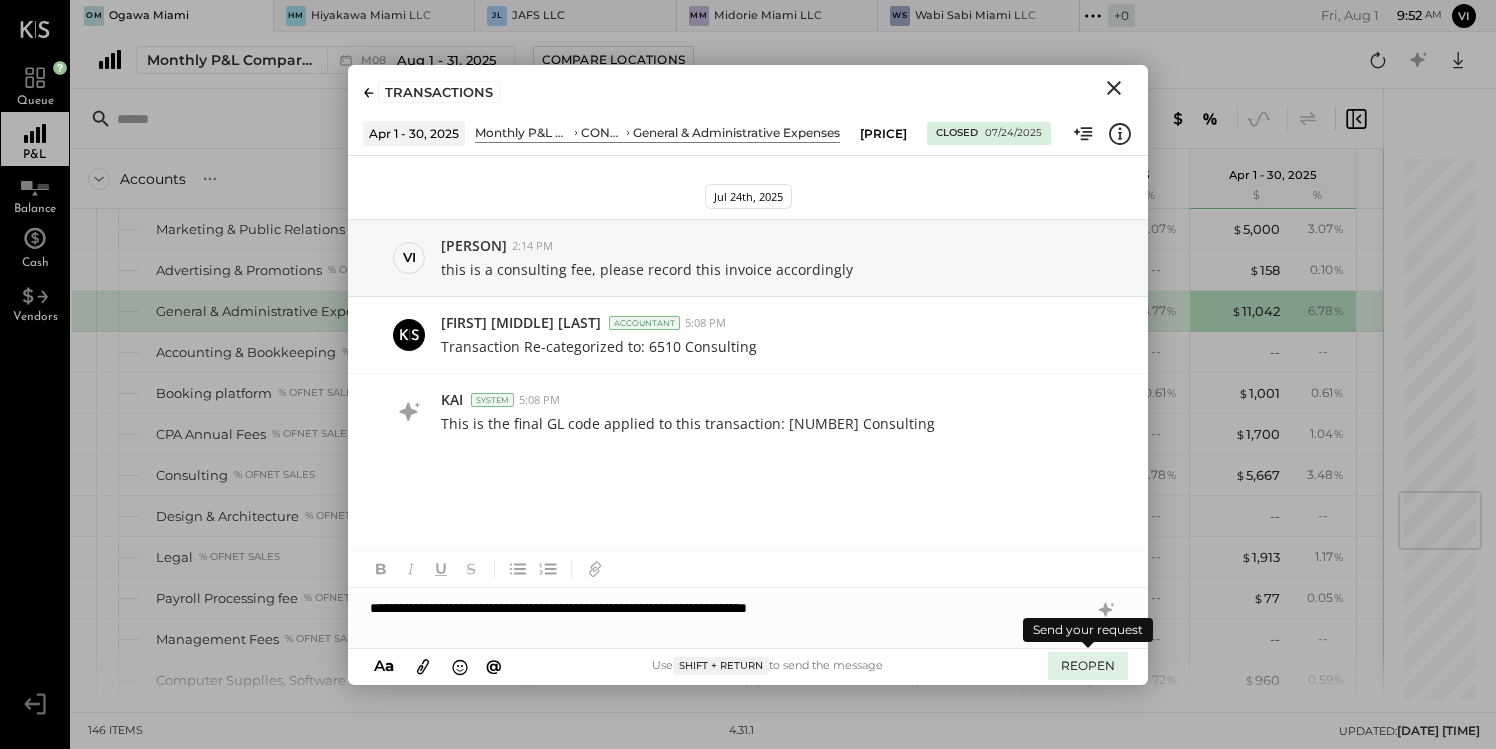 click on "REOPEN" at bounding box center [1088, 665] 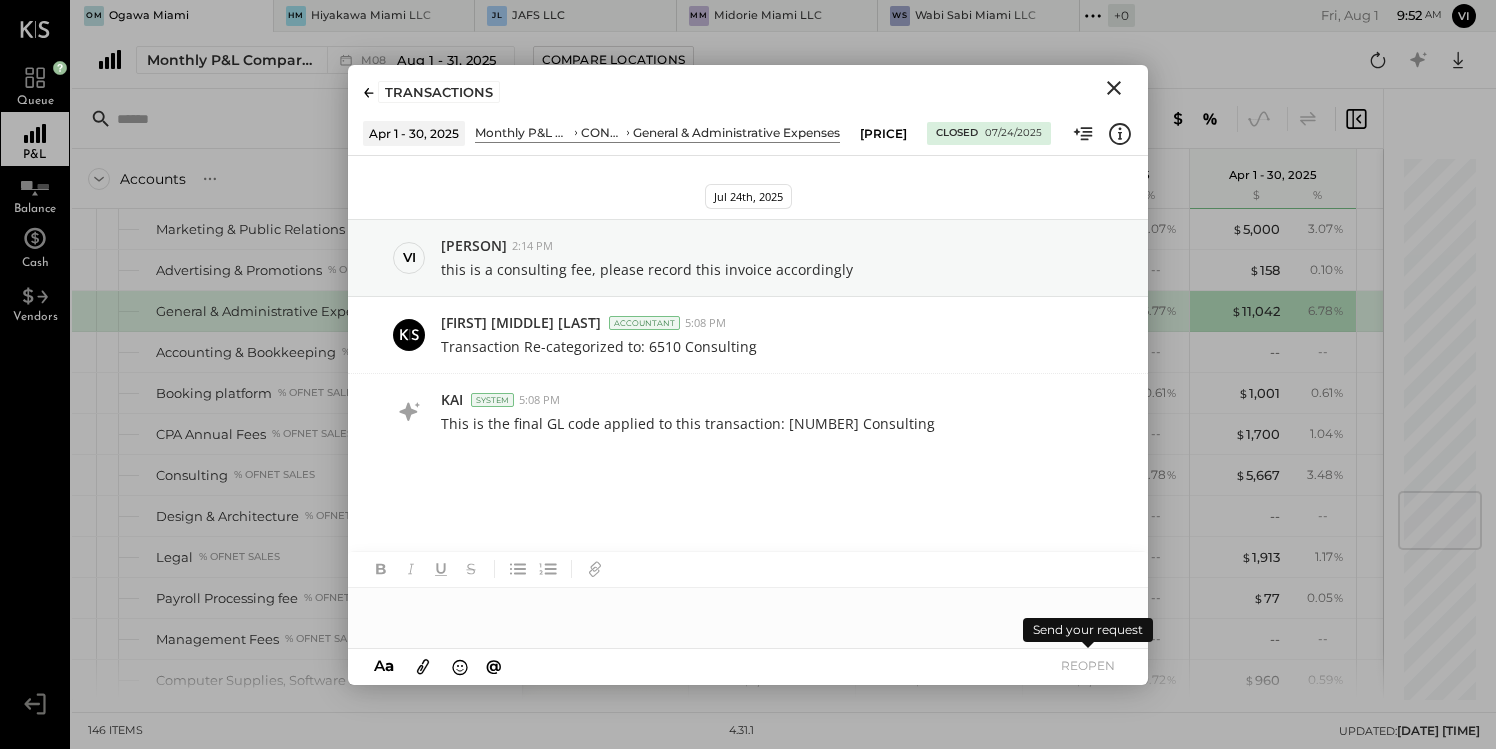 scroll, scrollTop: 74, scrollLeft: 0, axis: vertical 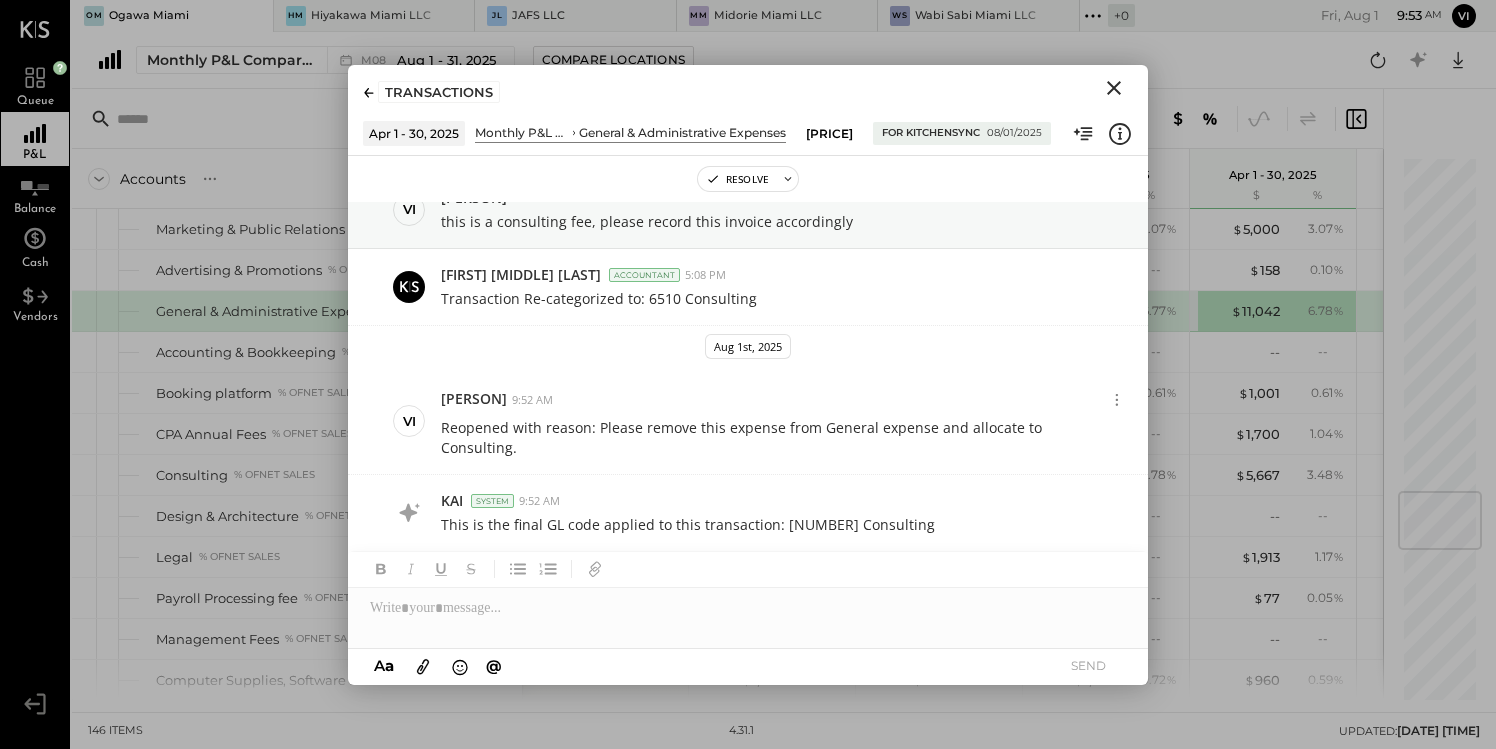 click 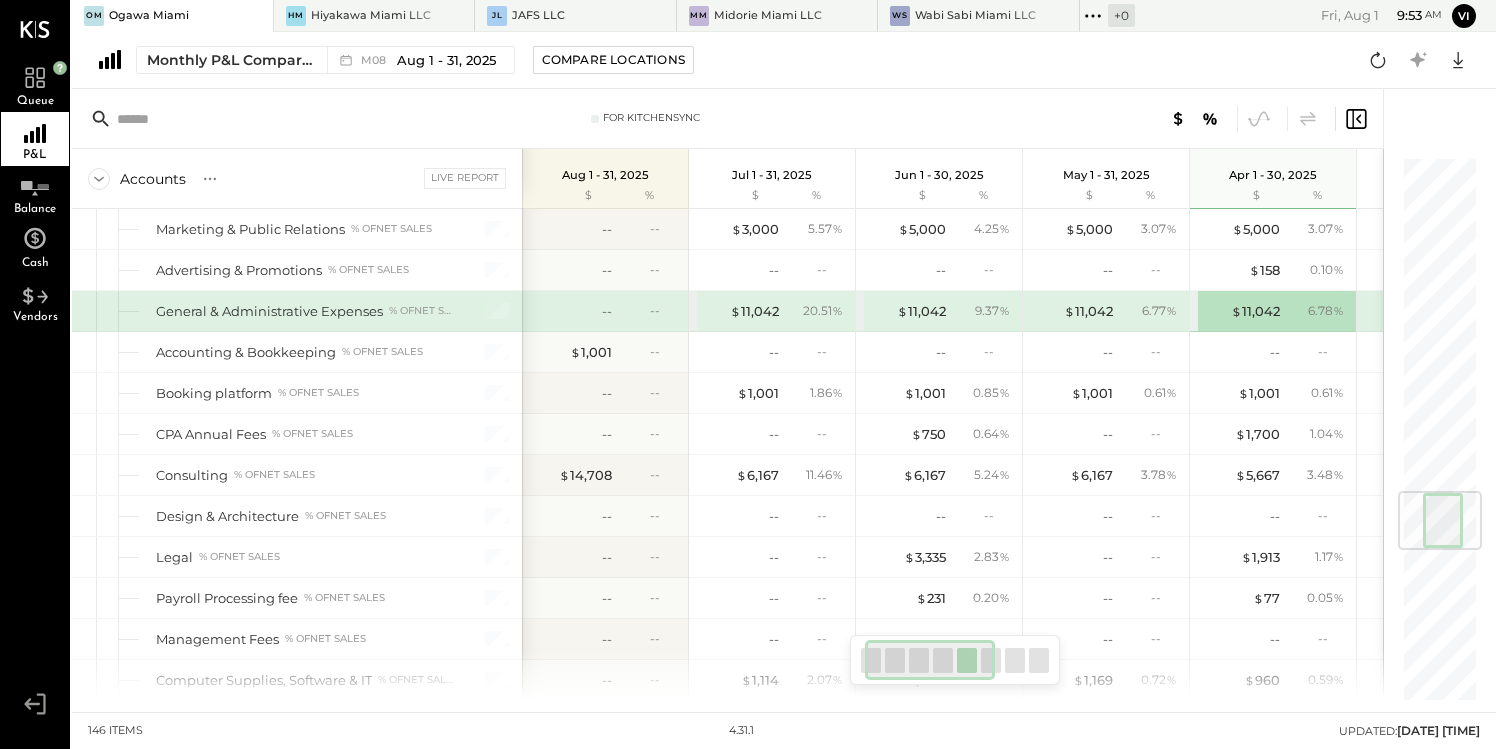 scroll, scrollTop: 0, scrollLeft: 141, axis: horizontal 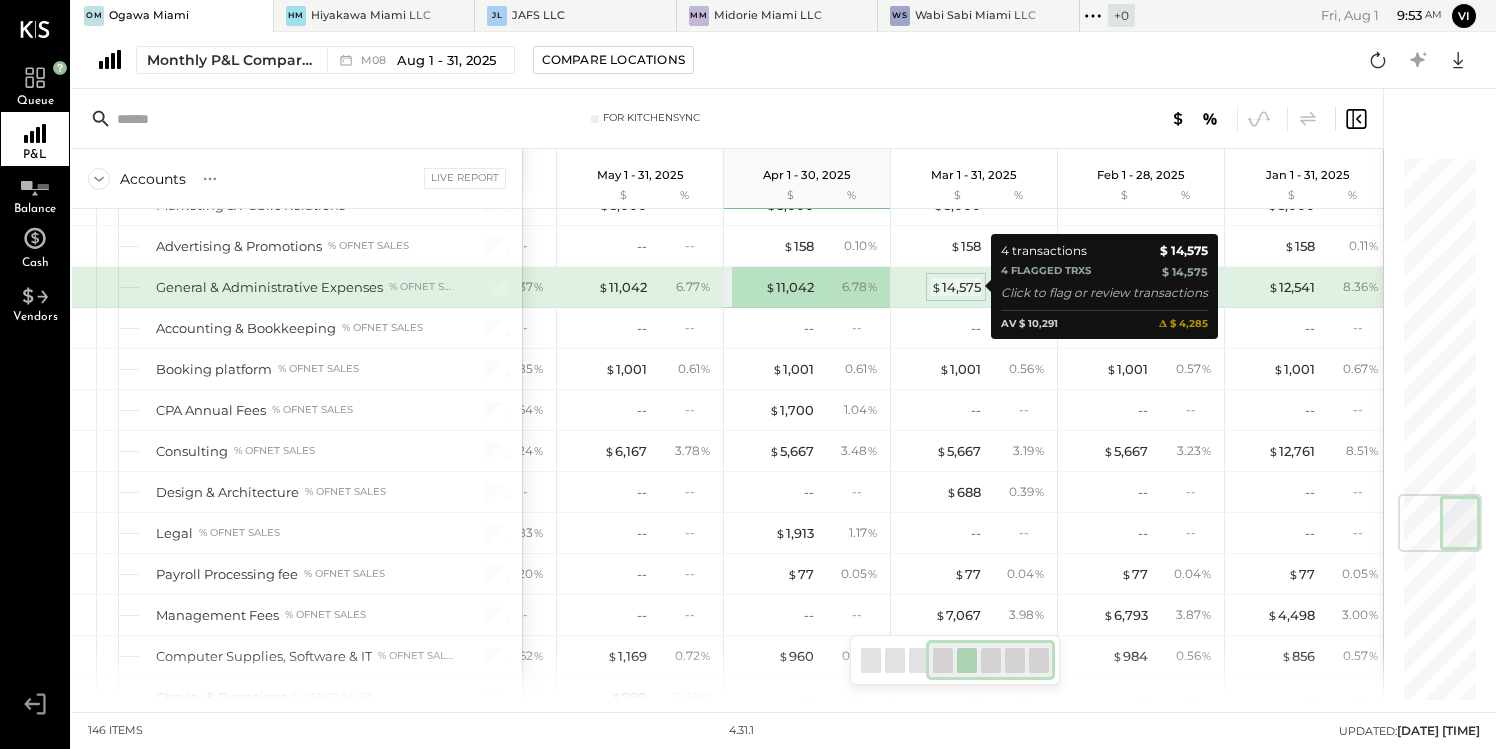 click on "$ 14,575" at bounding box center (956, 287) 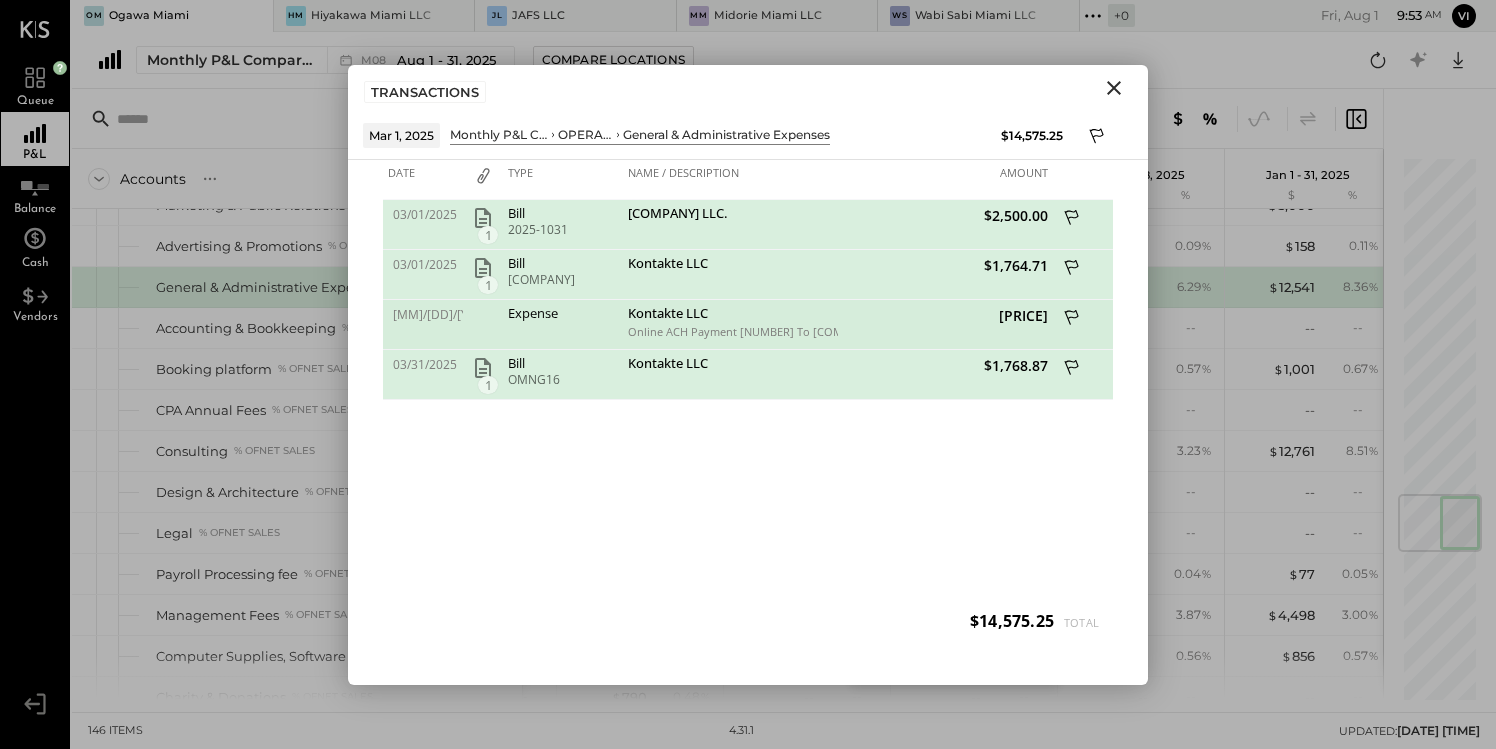 click 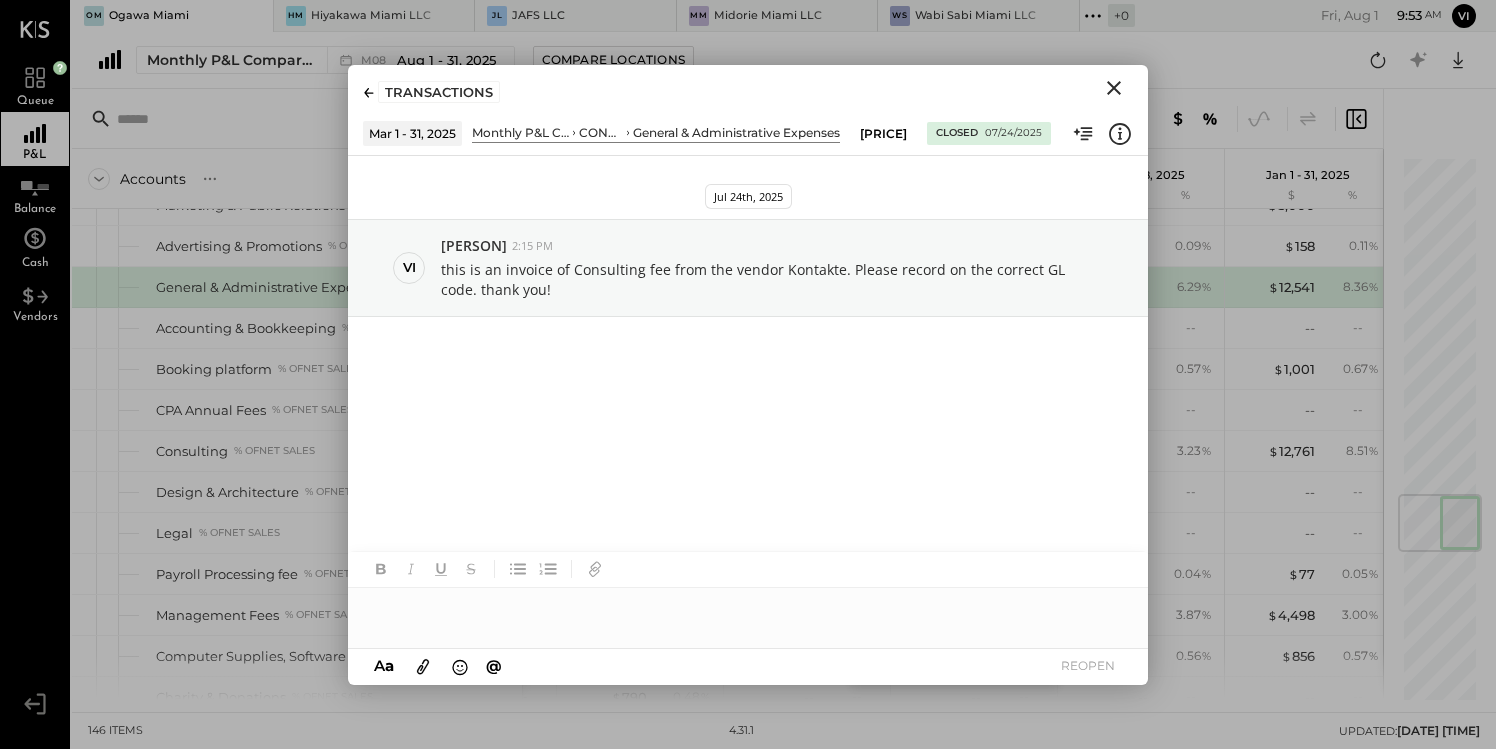 type 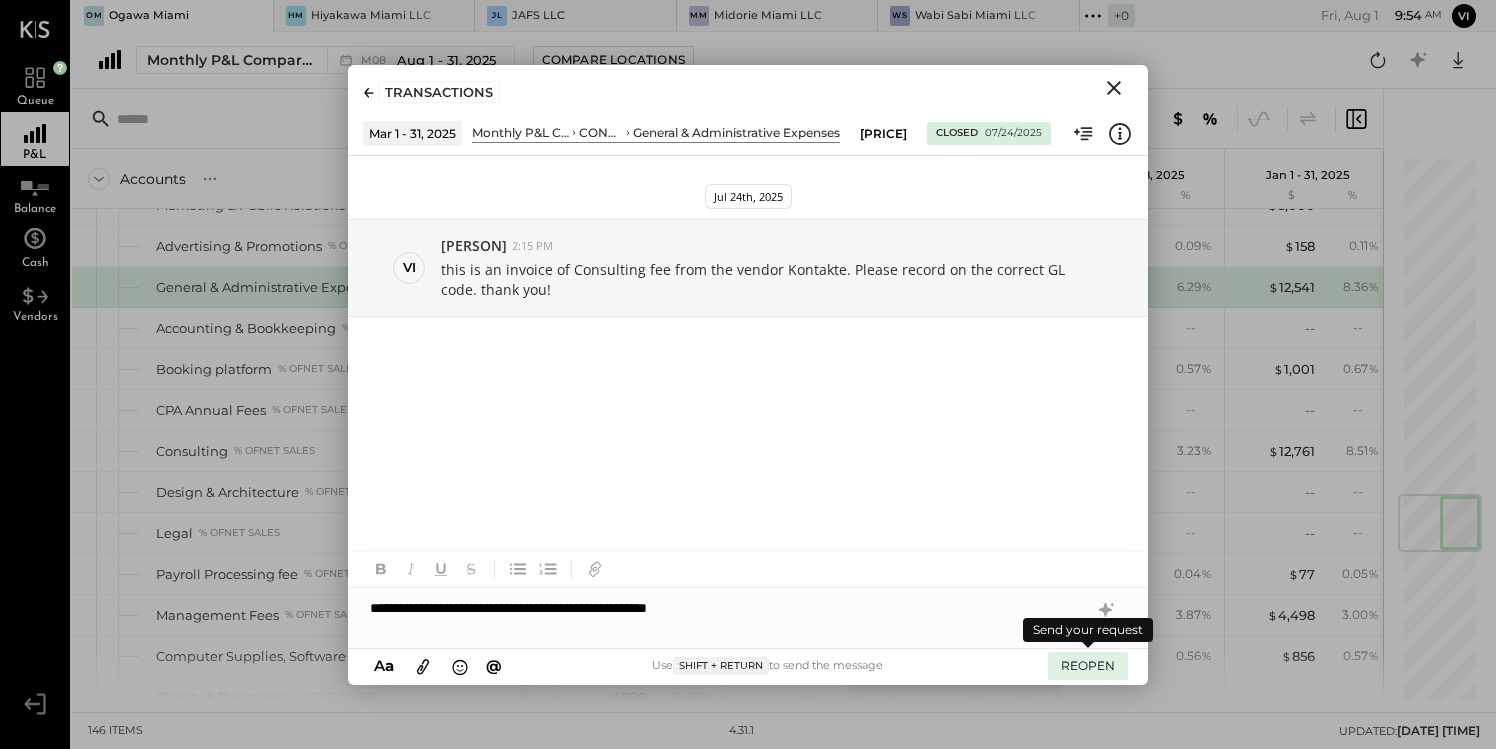 click on "REOPEN" at bounding box center [1088, 665] 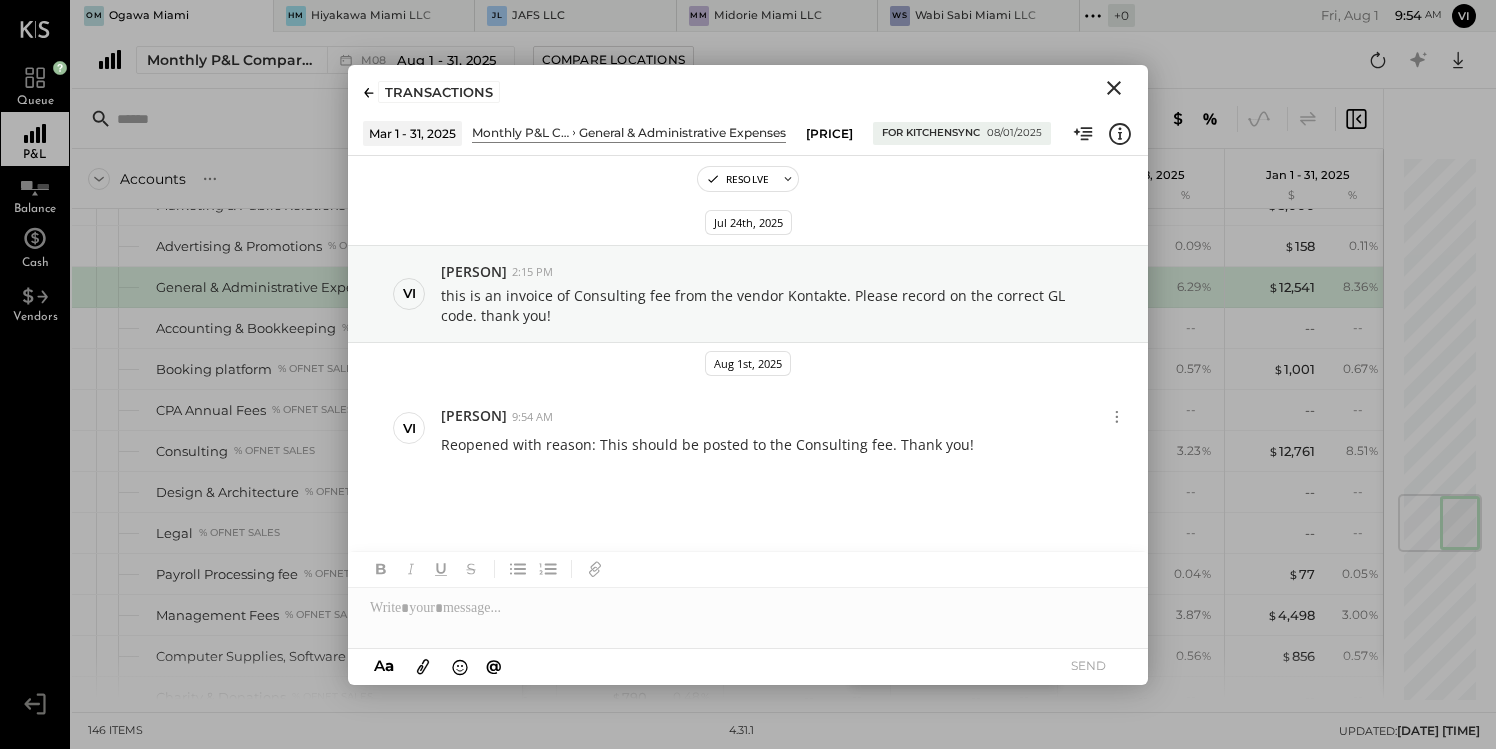 click 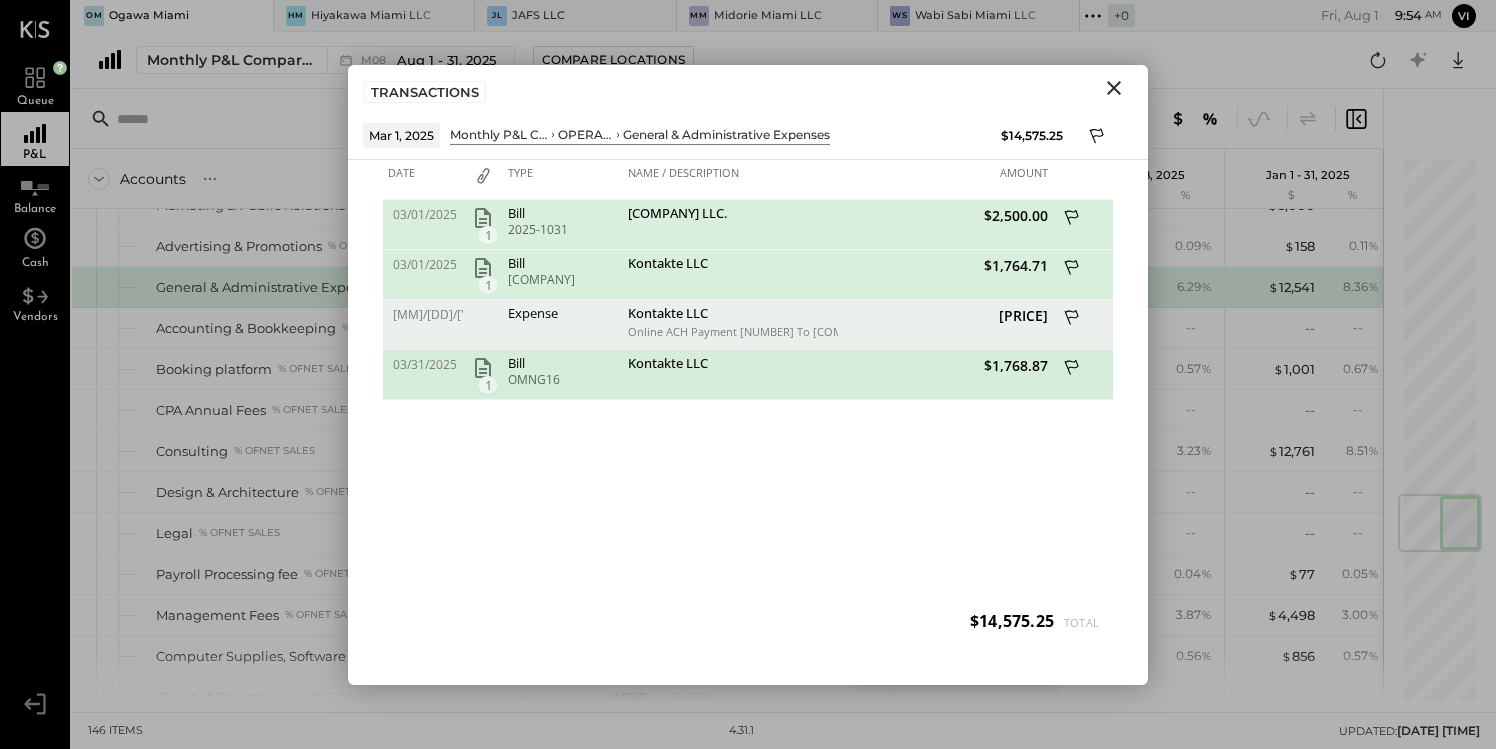 click 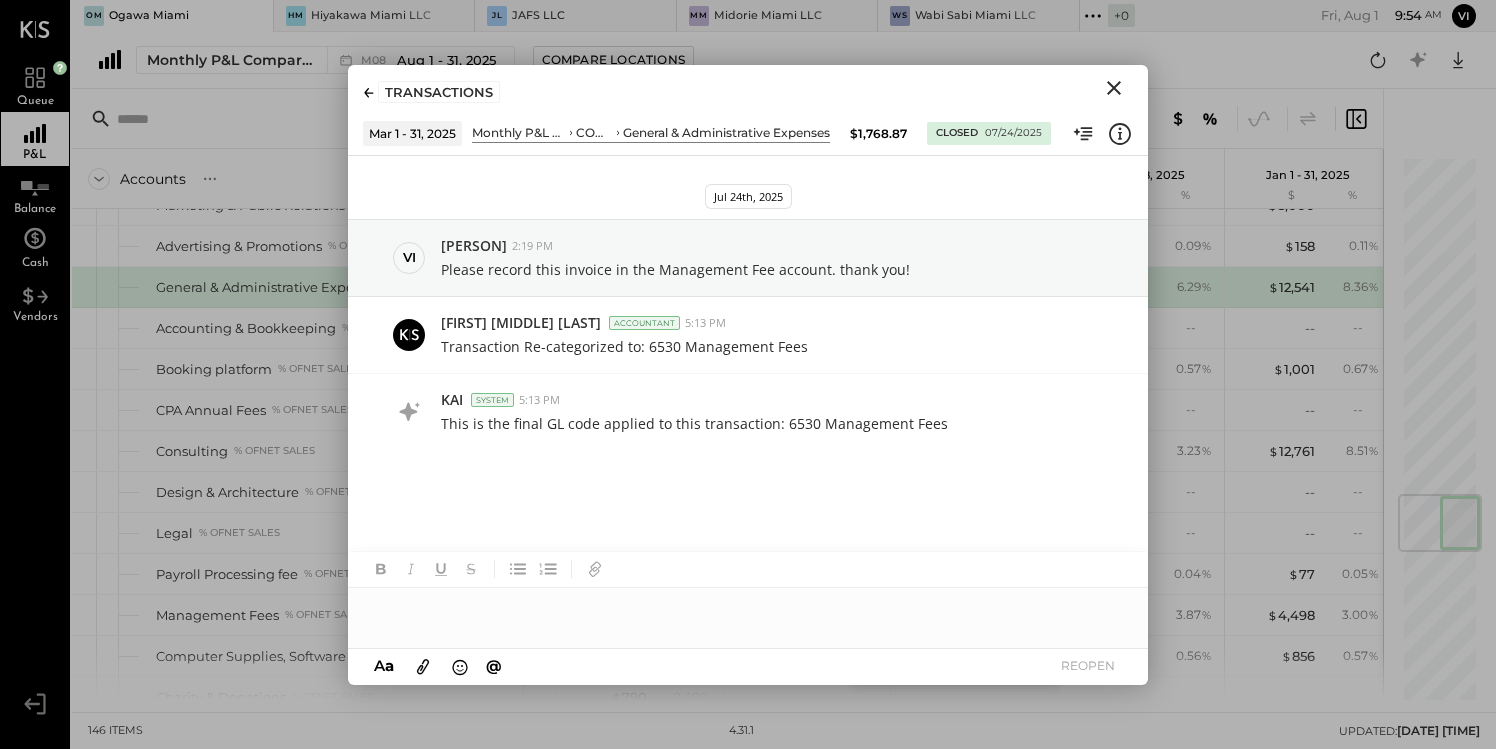 type 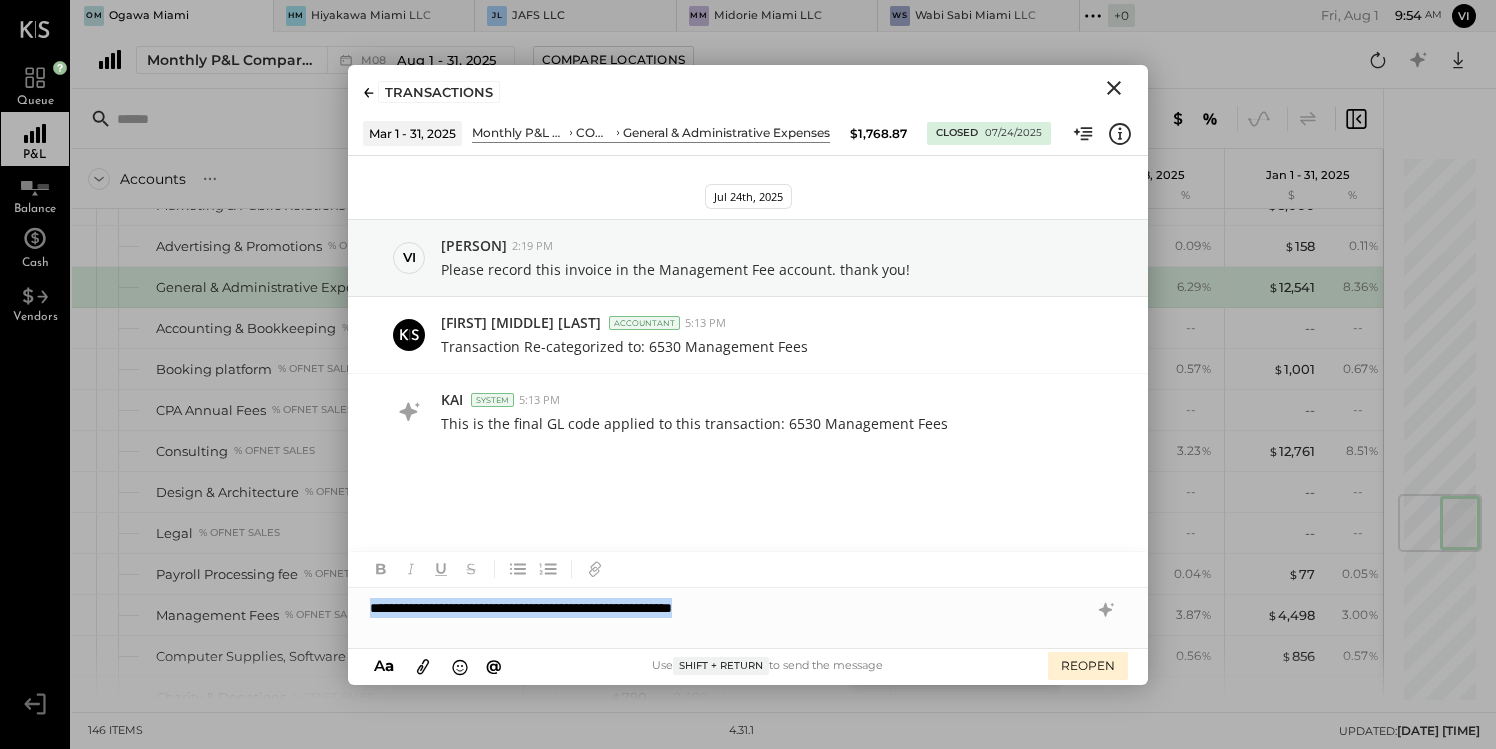 drag, startPoint x: 369, startPoint y: 610, endPoint x: 819, endPoint y: 618, distance: 450.0711 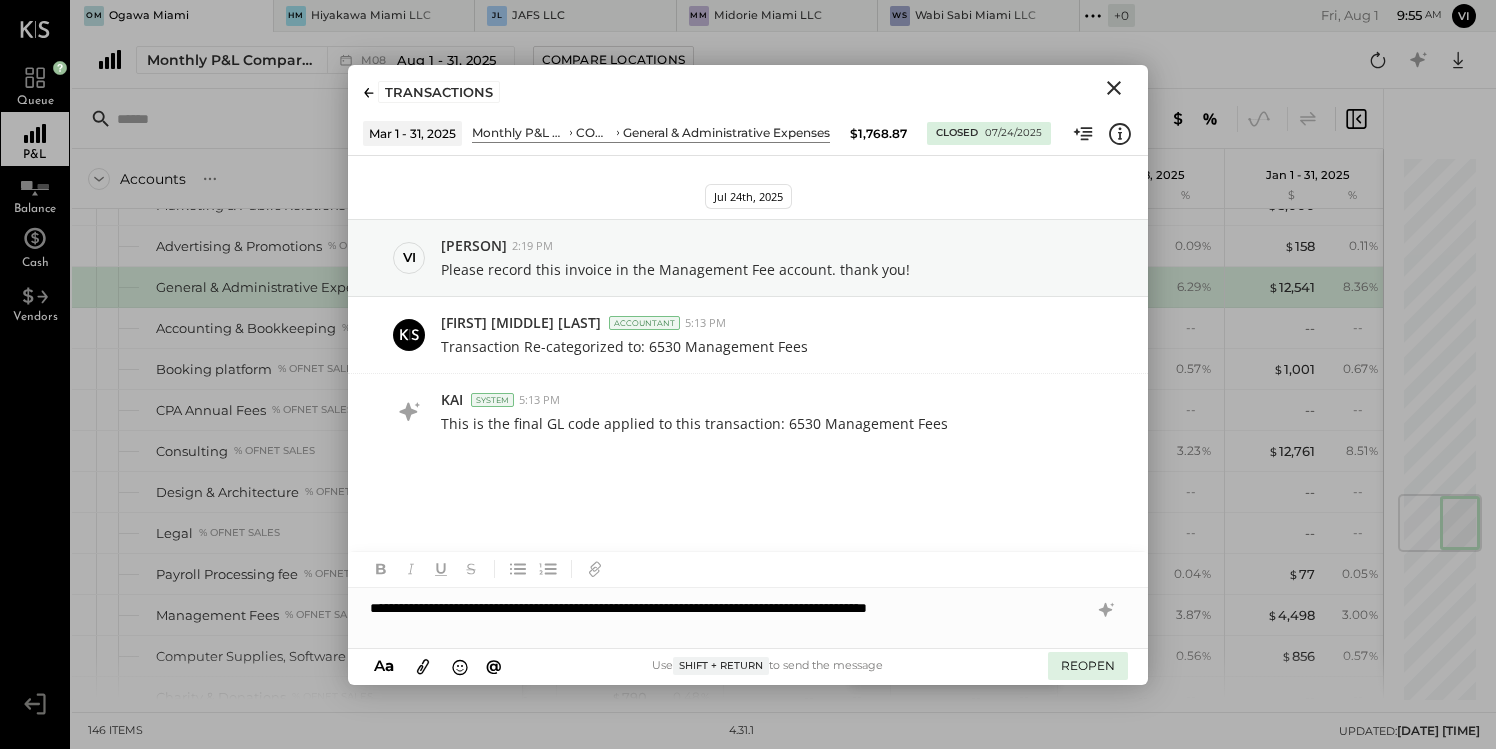 click on "REOPEN" at bounding box center [1088, 665] 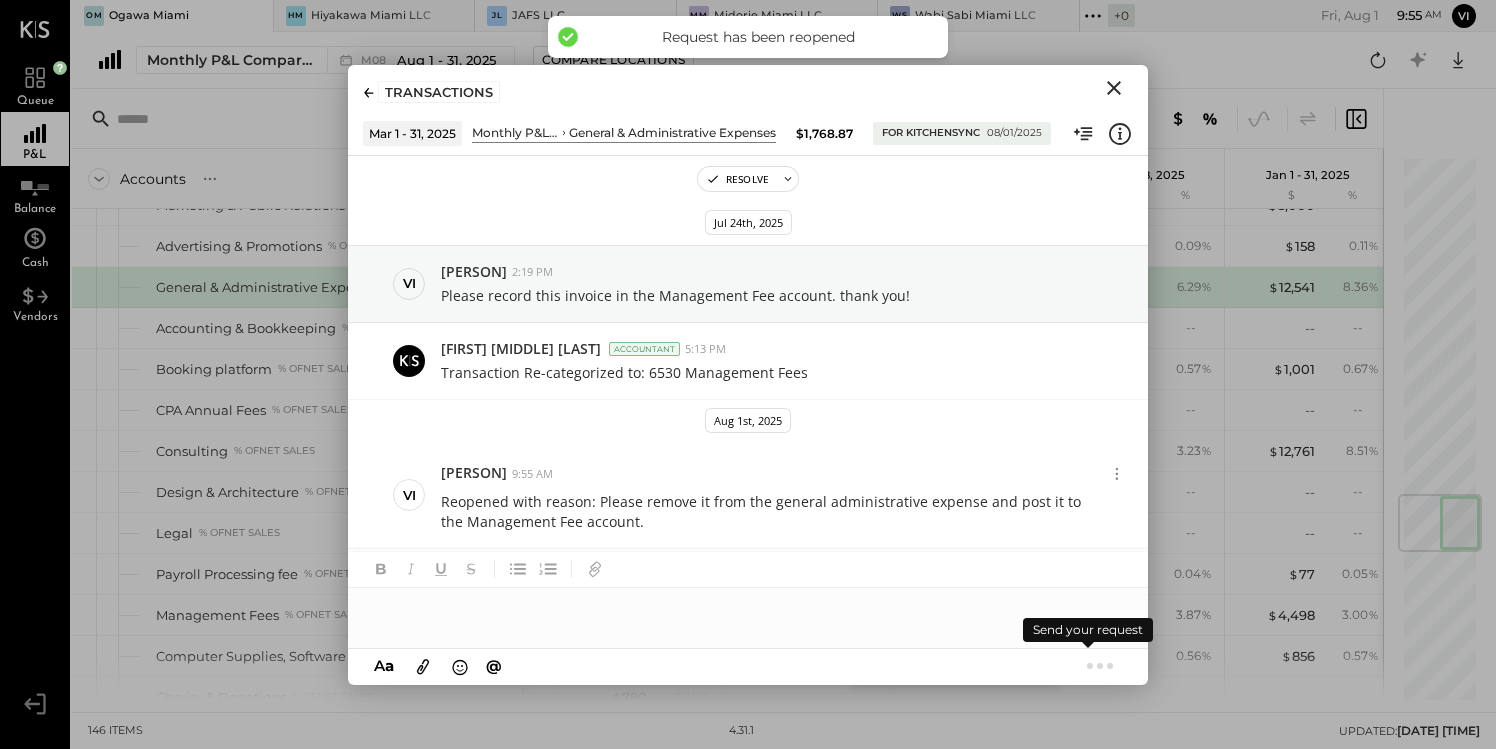 scroll, scrollTop: 74, scrollLeft: 0, axis: vertical 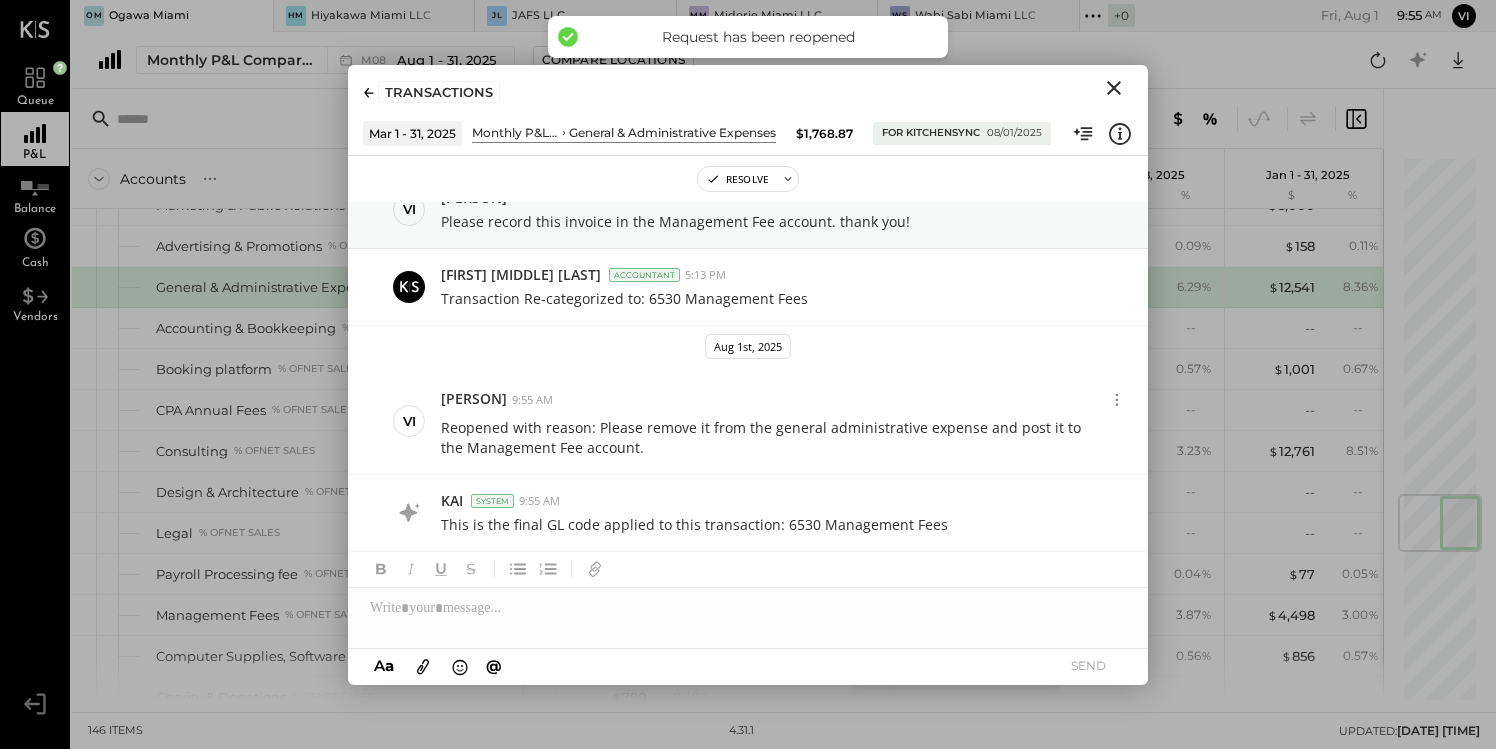 click at bounding box center [369, 92] 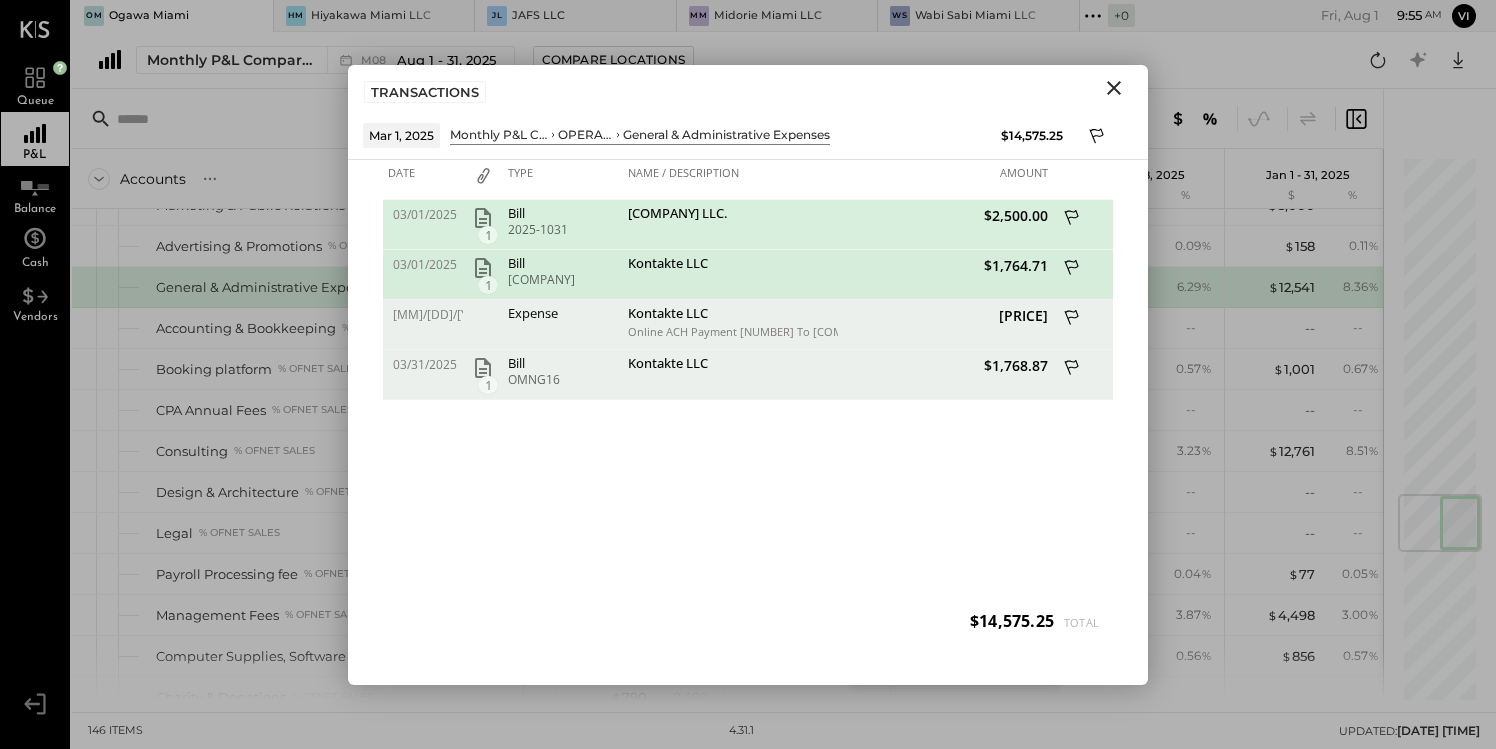 click 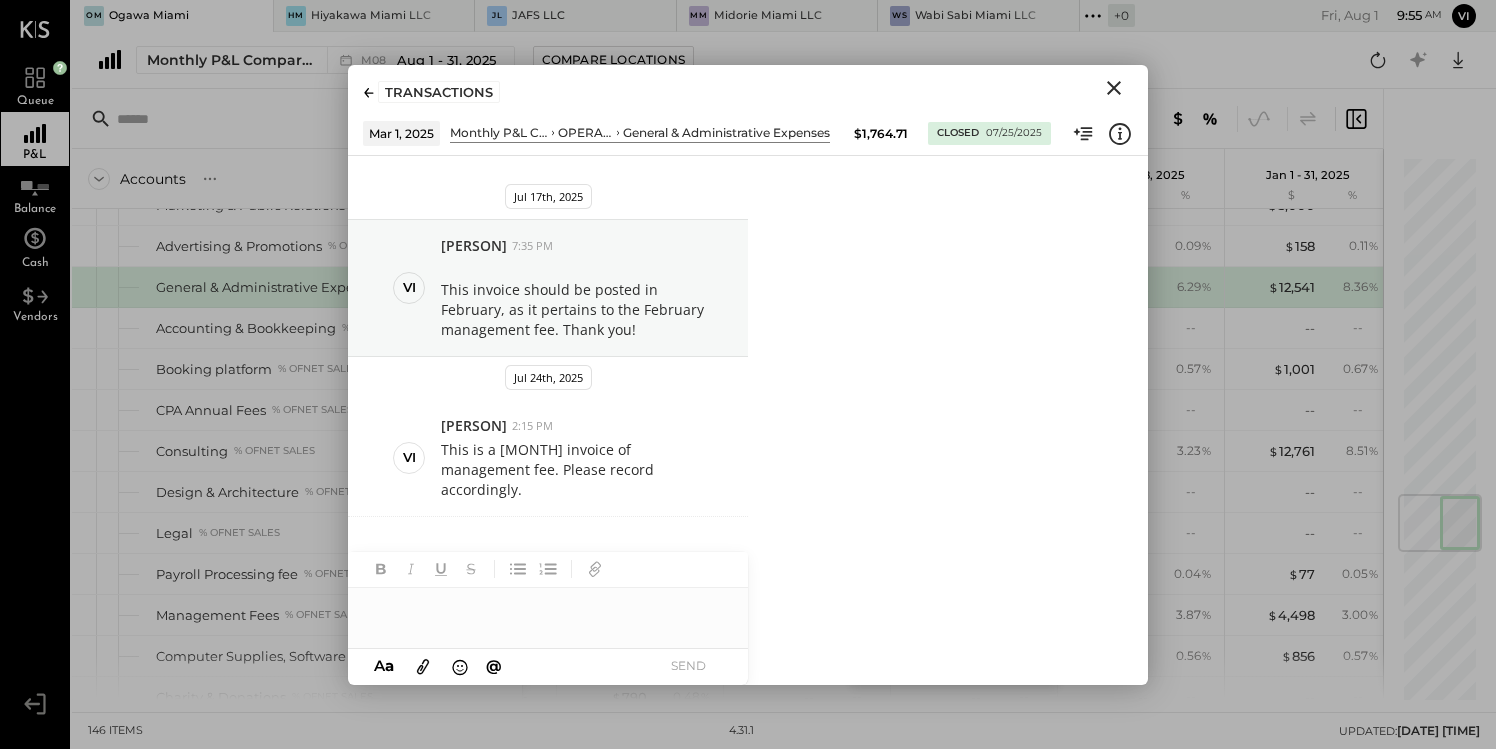 scroll, scrollTop: 344, scrollLeft: 0, axis: vertical 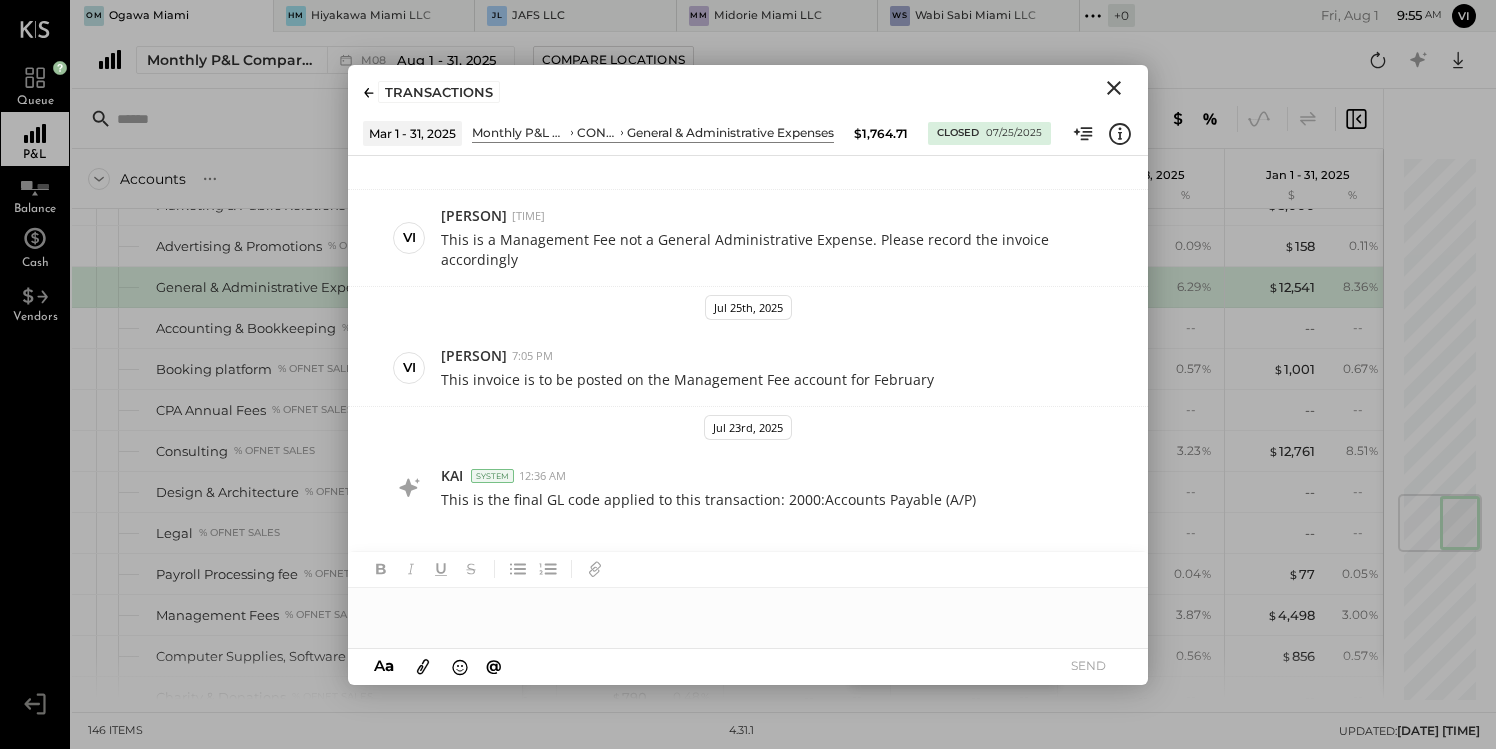 type 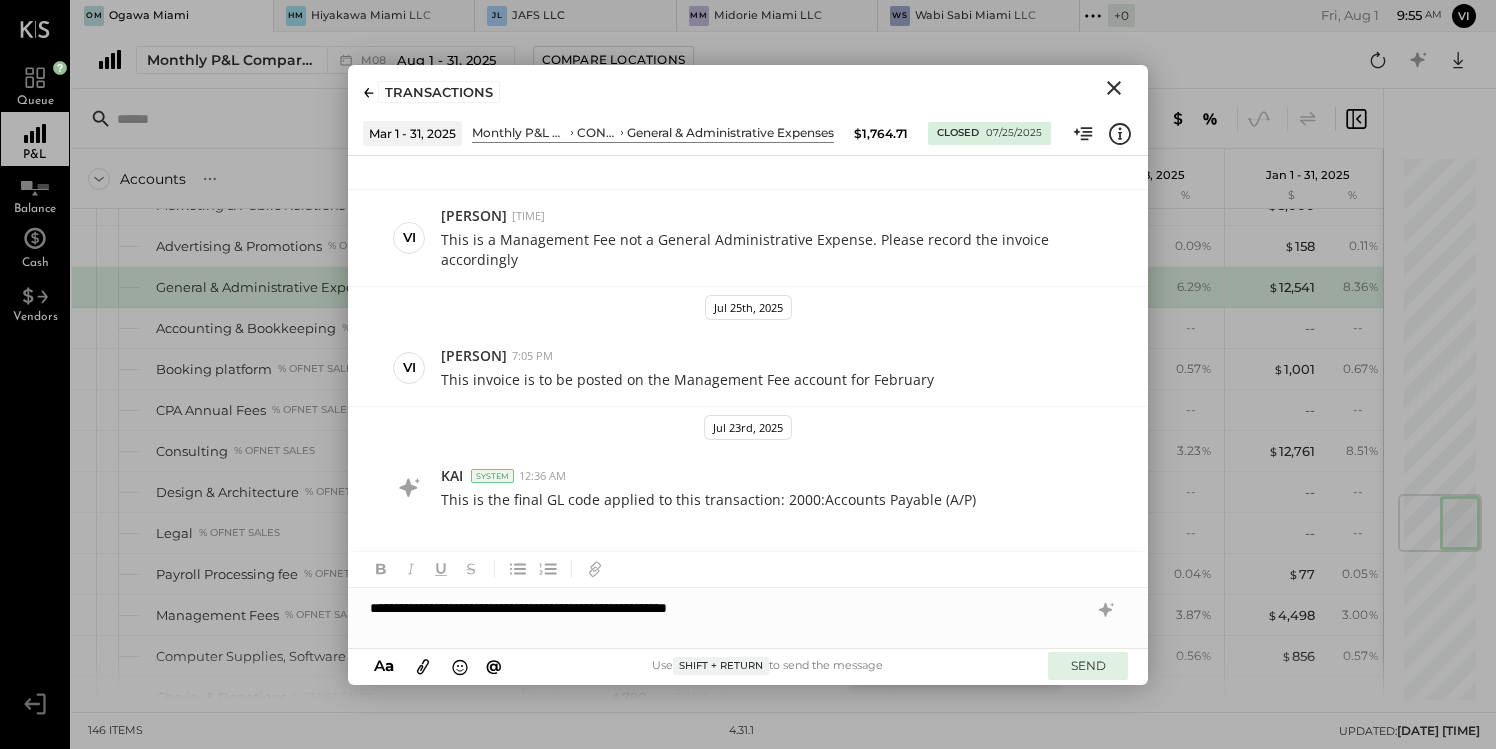 click on "SEND" at bounding box center [1088, 665] 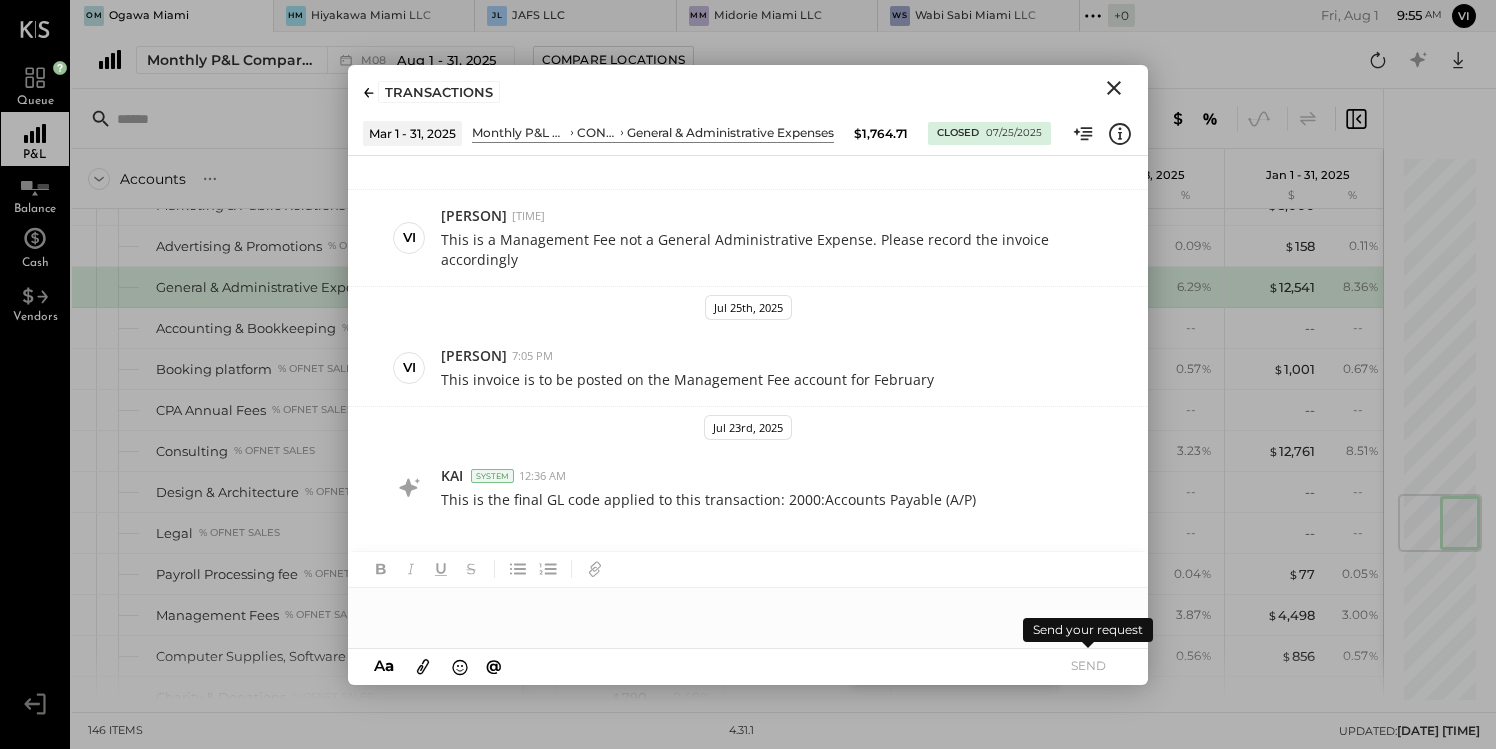 scroll, scrollTop: 474, scrollLeft: 0, axis: vertical 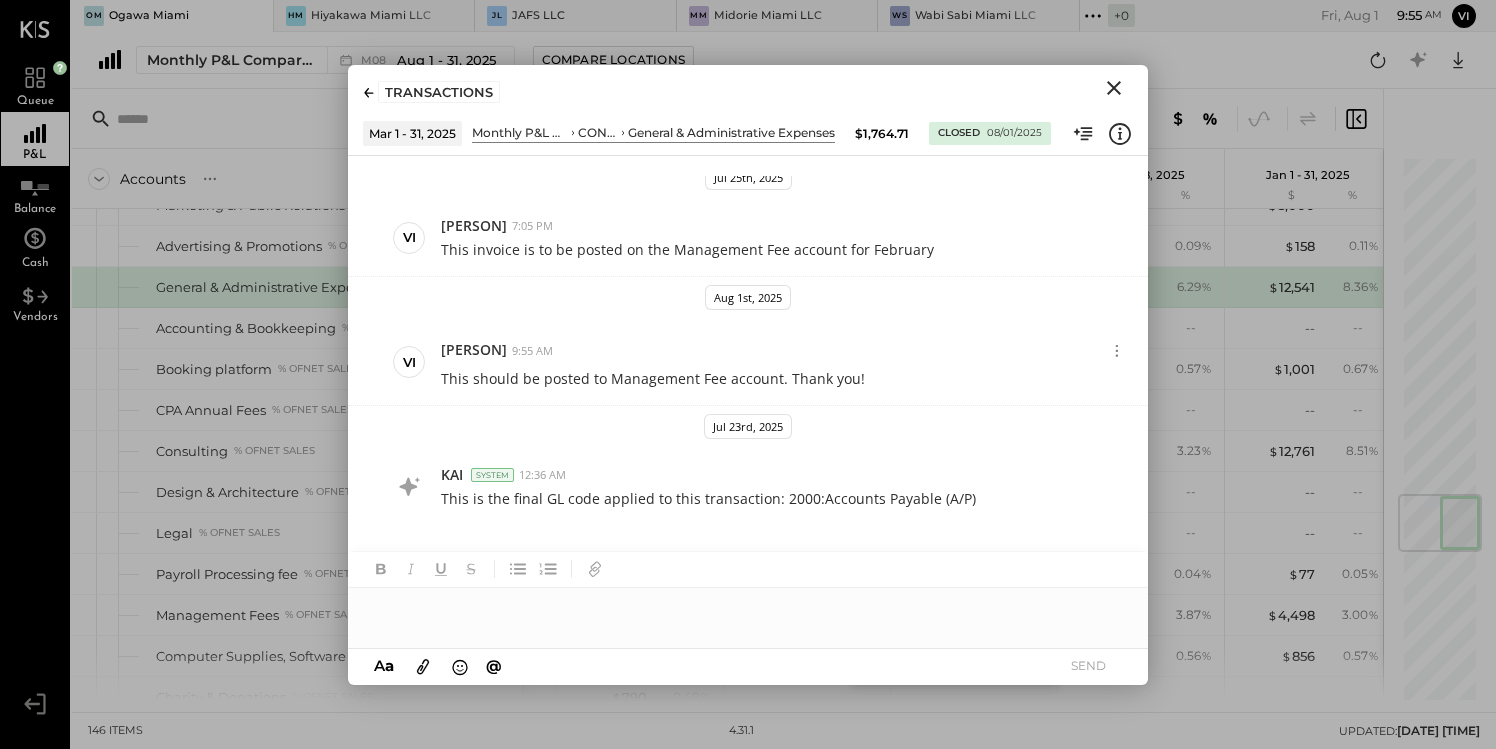 click 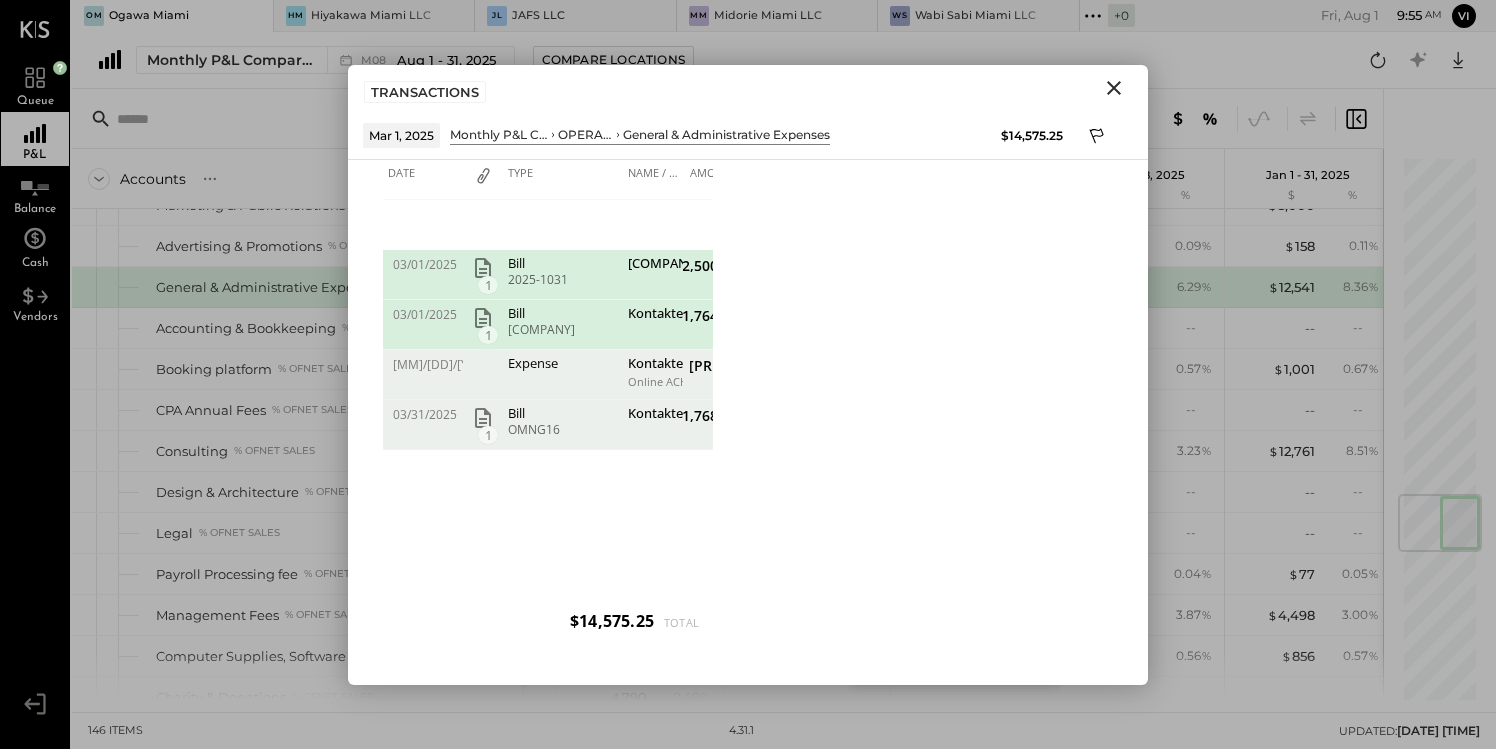 scroll, scrollTop: 554, scrollLeft: 0, axis: vertical 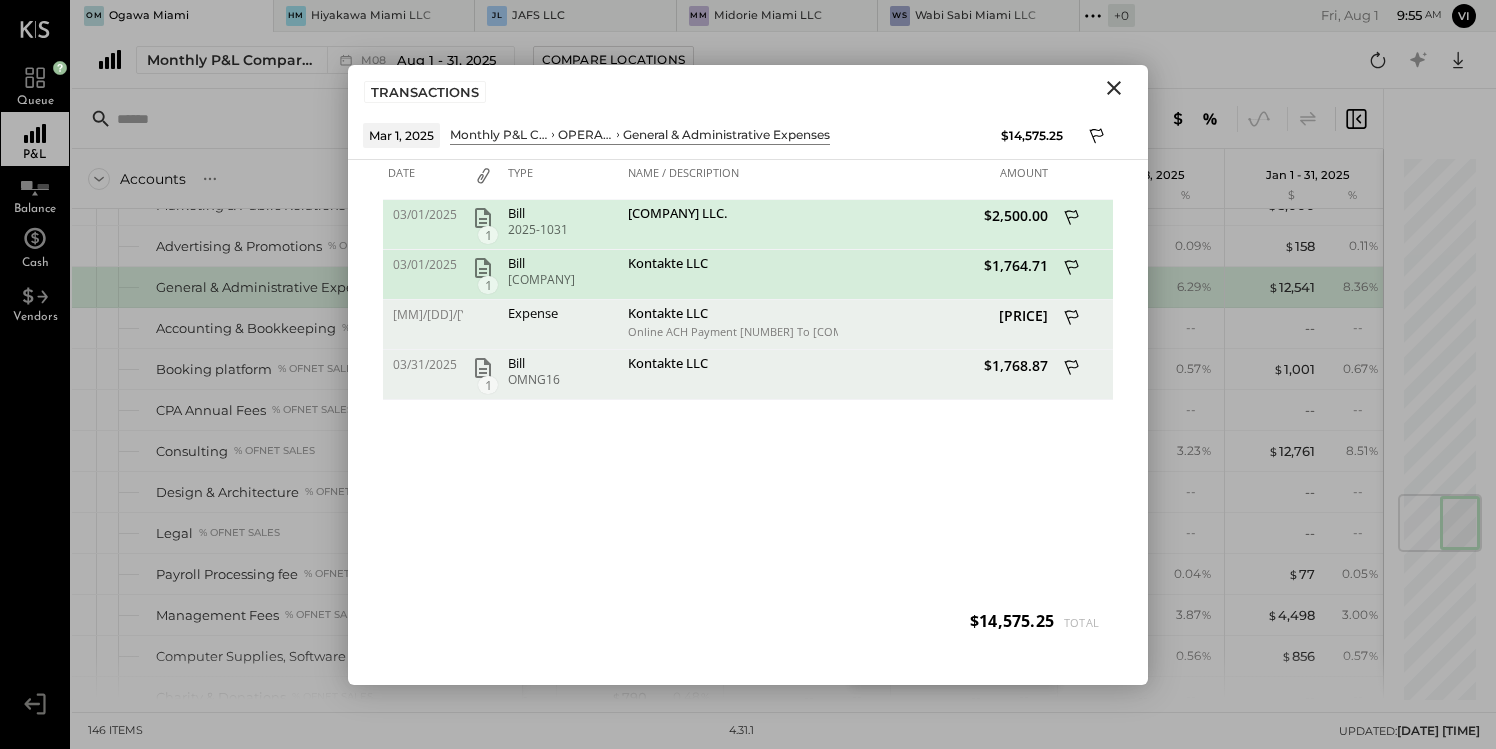 click 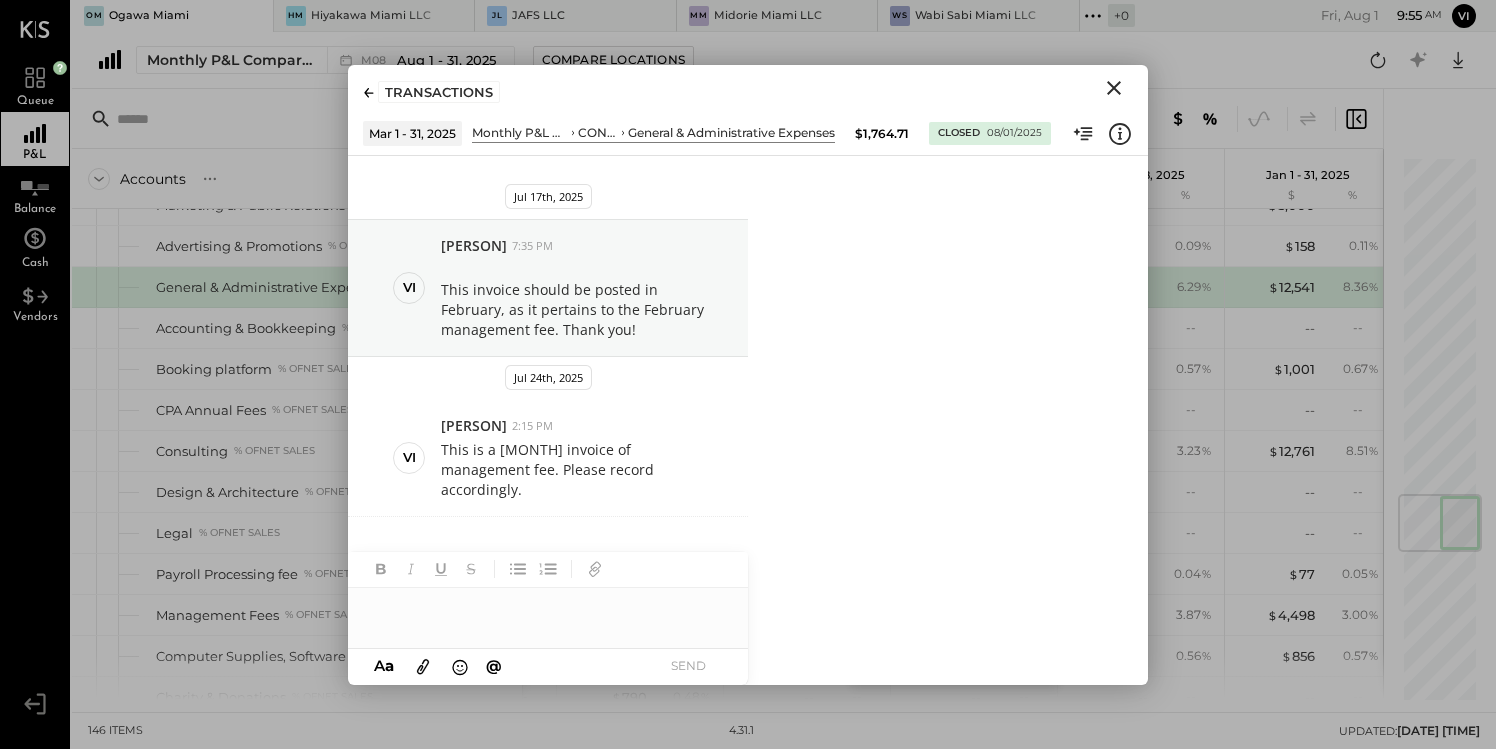 scroll, scrollTop: 474, scrollLeft: 0, axis: vertical 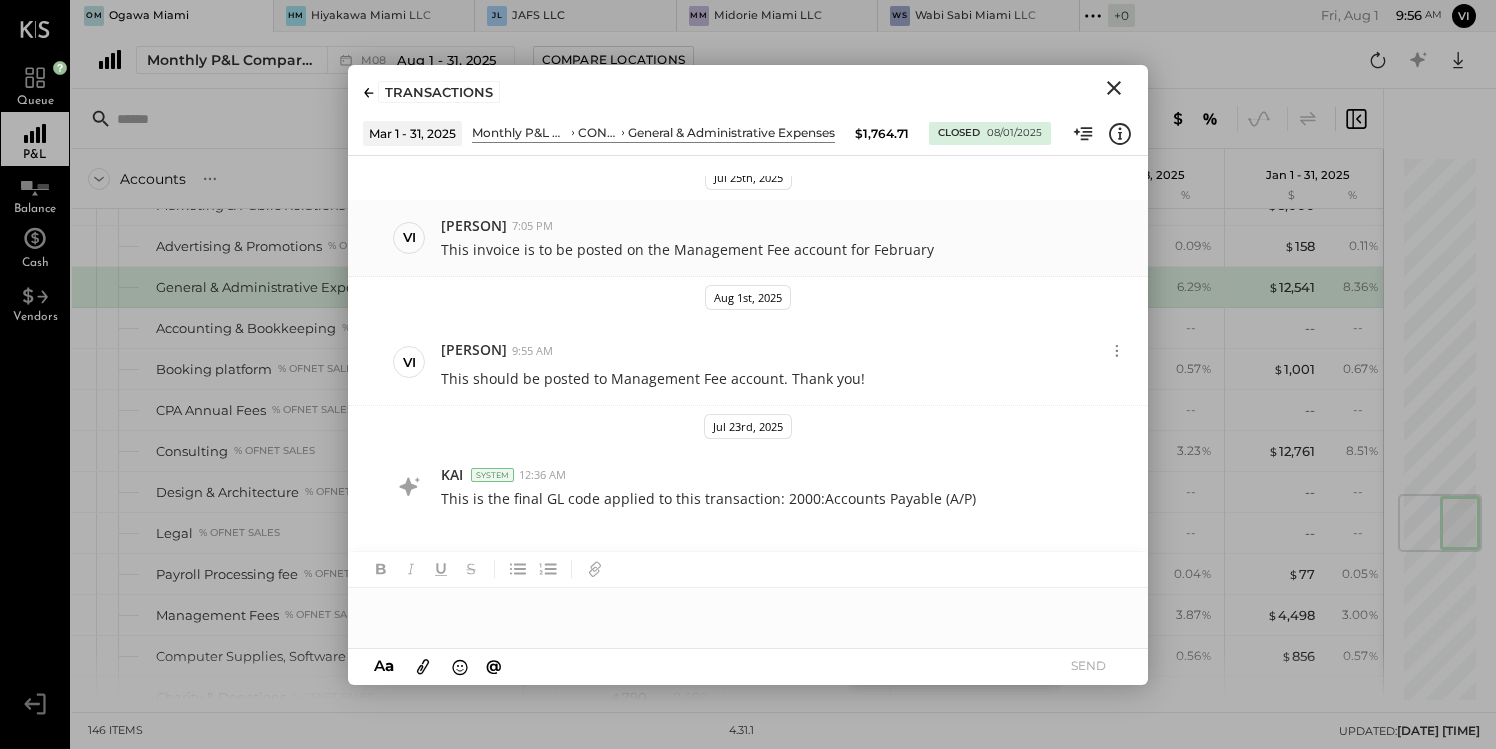 type 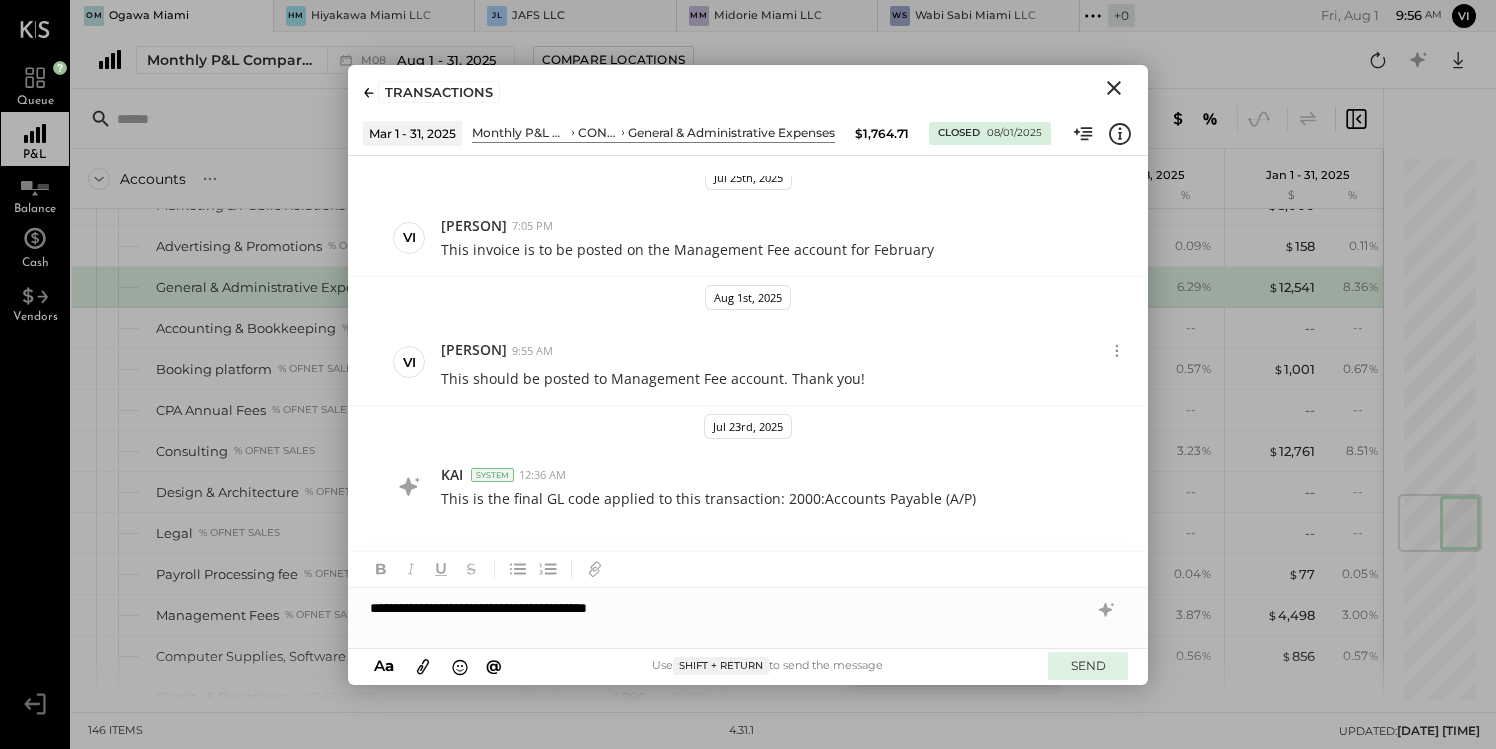 click on "SEND" at bounding box center [1088, 665] 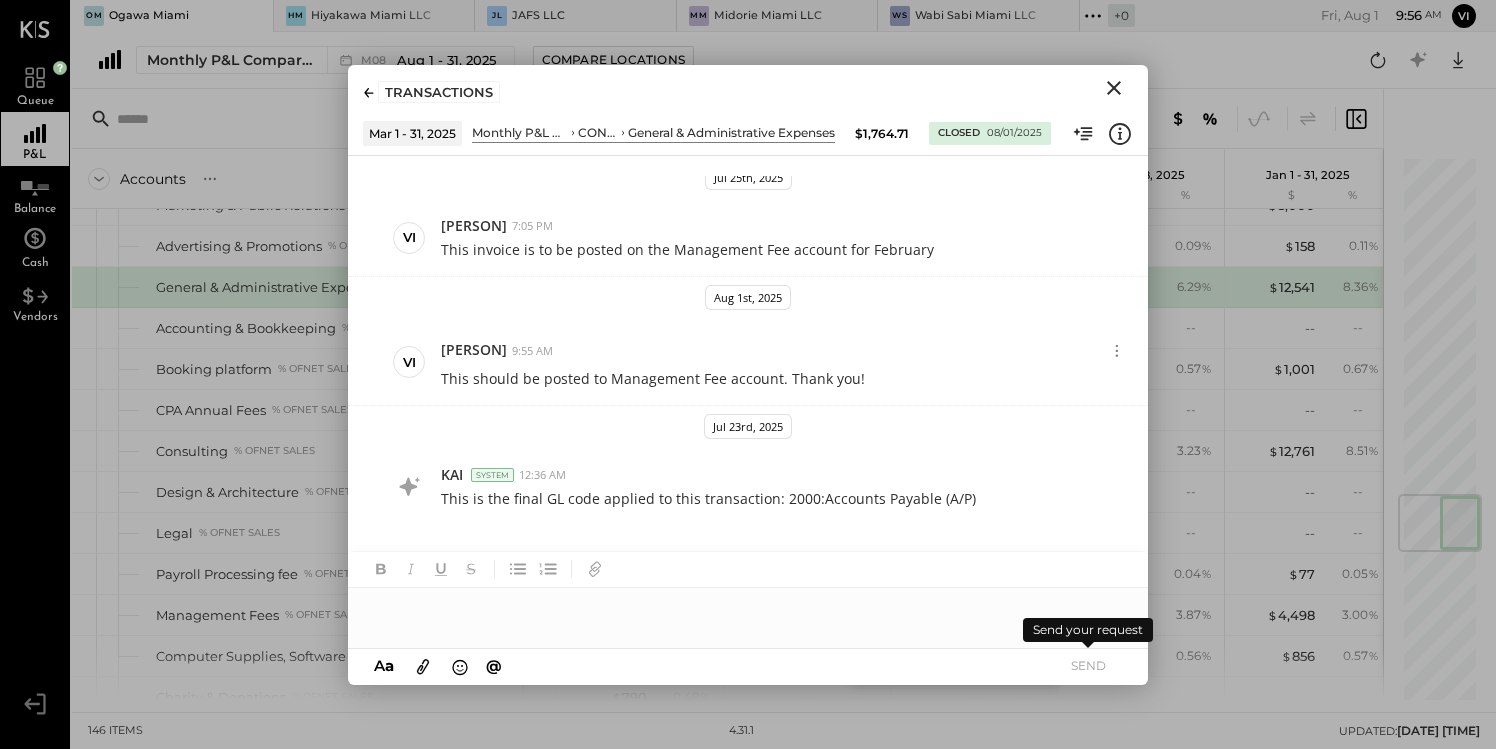 scroll, scrollTop: 561, scrollLeft: 0, axis: vertical 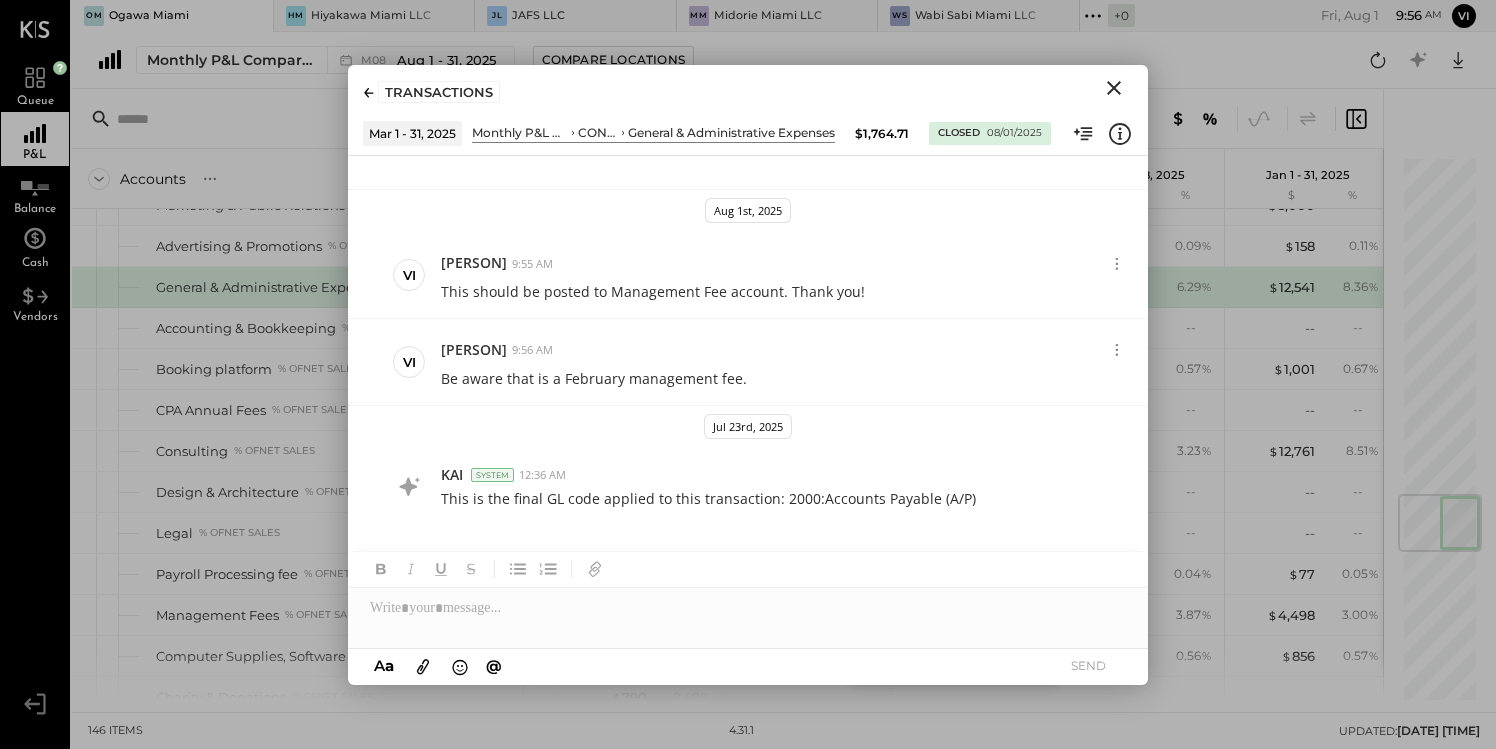 click 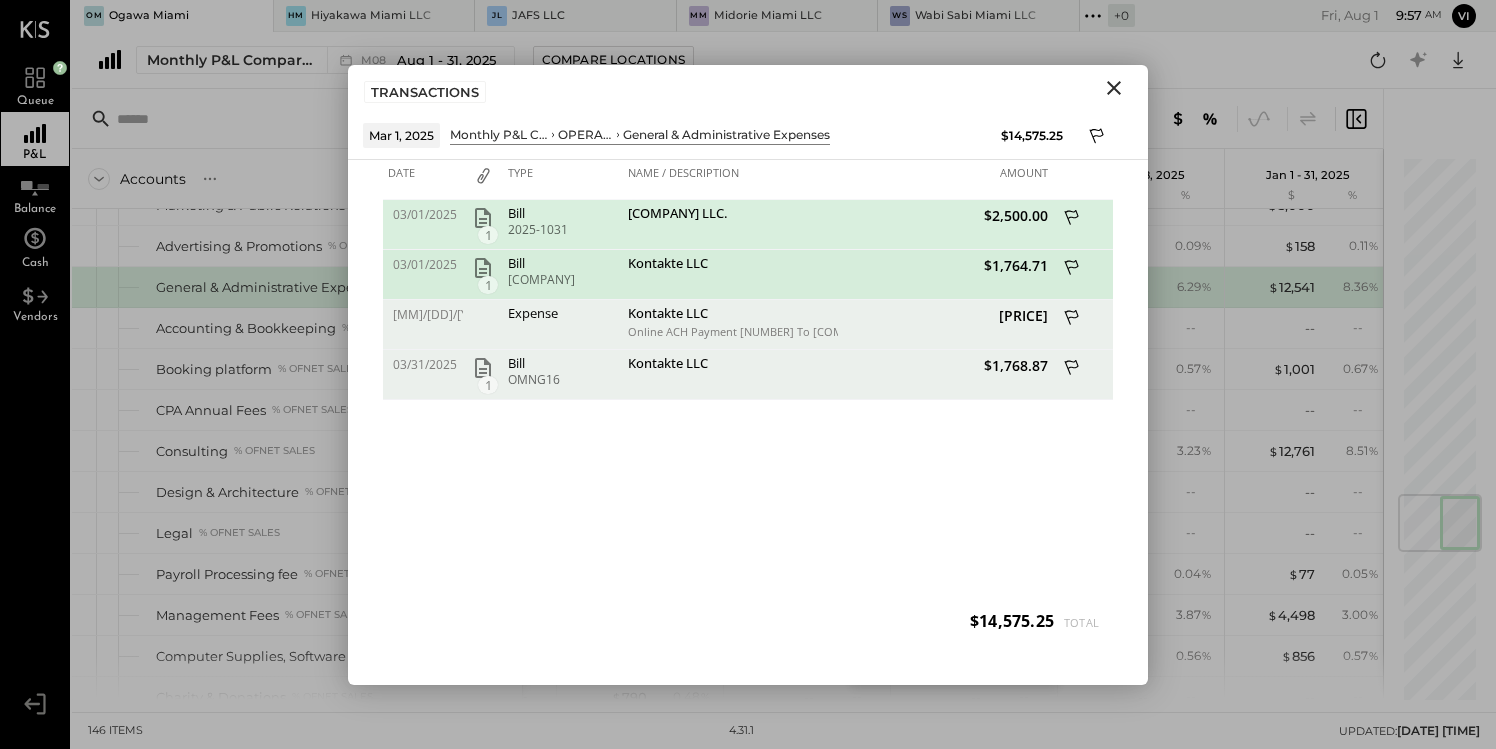 click 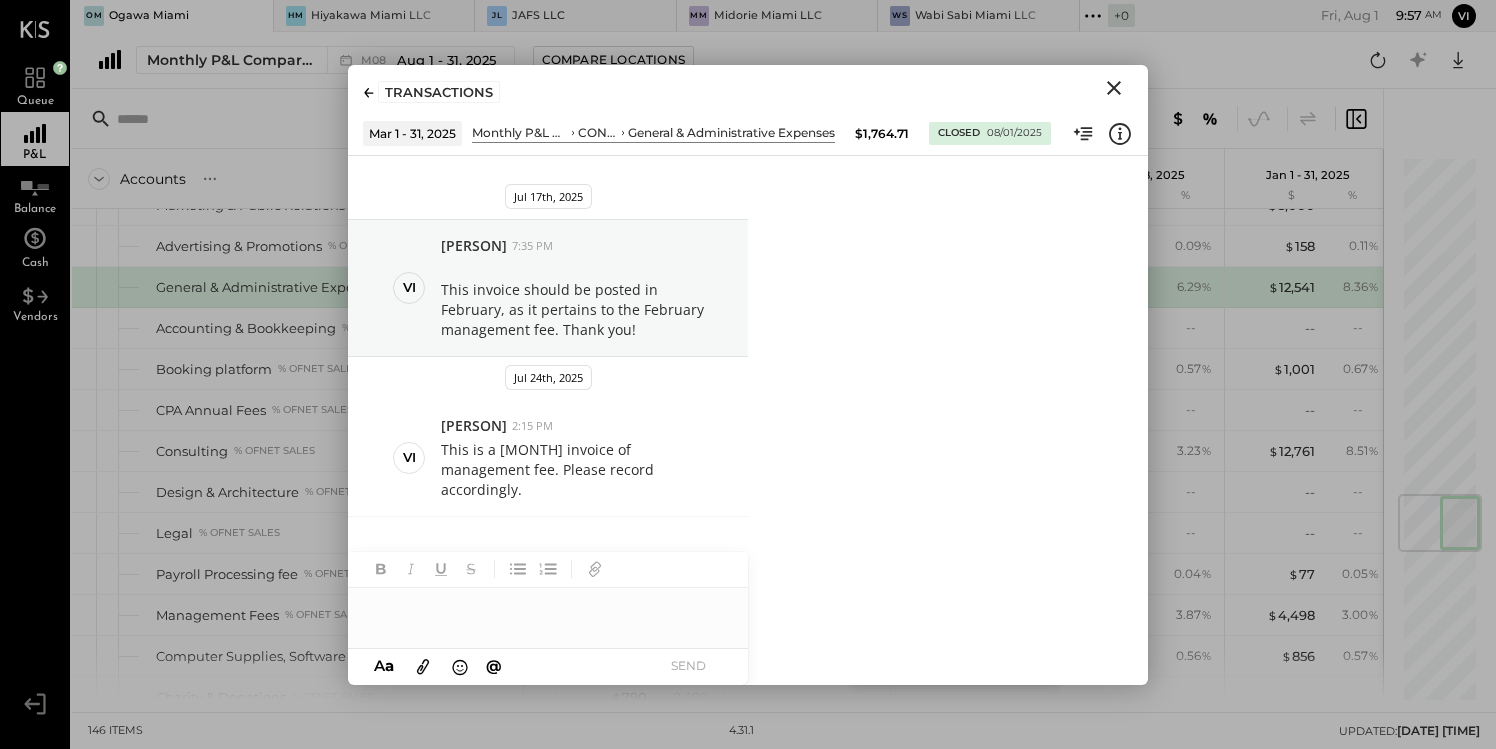 scroll, scrollTop: 561, scrollLeft: 0, axis: vertical 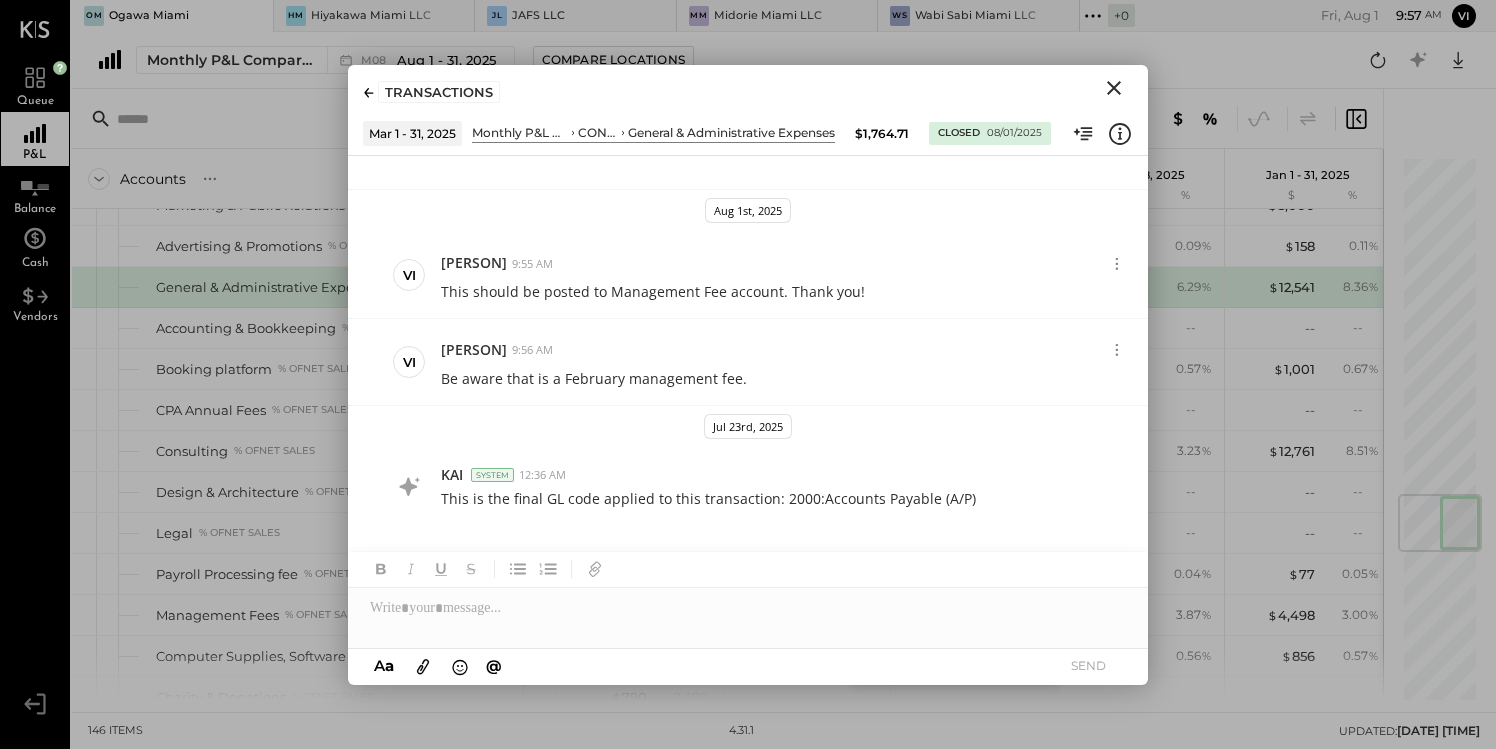 click 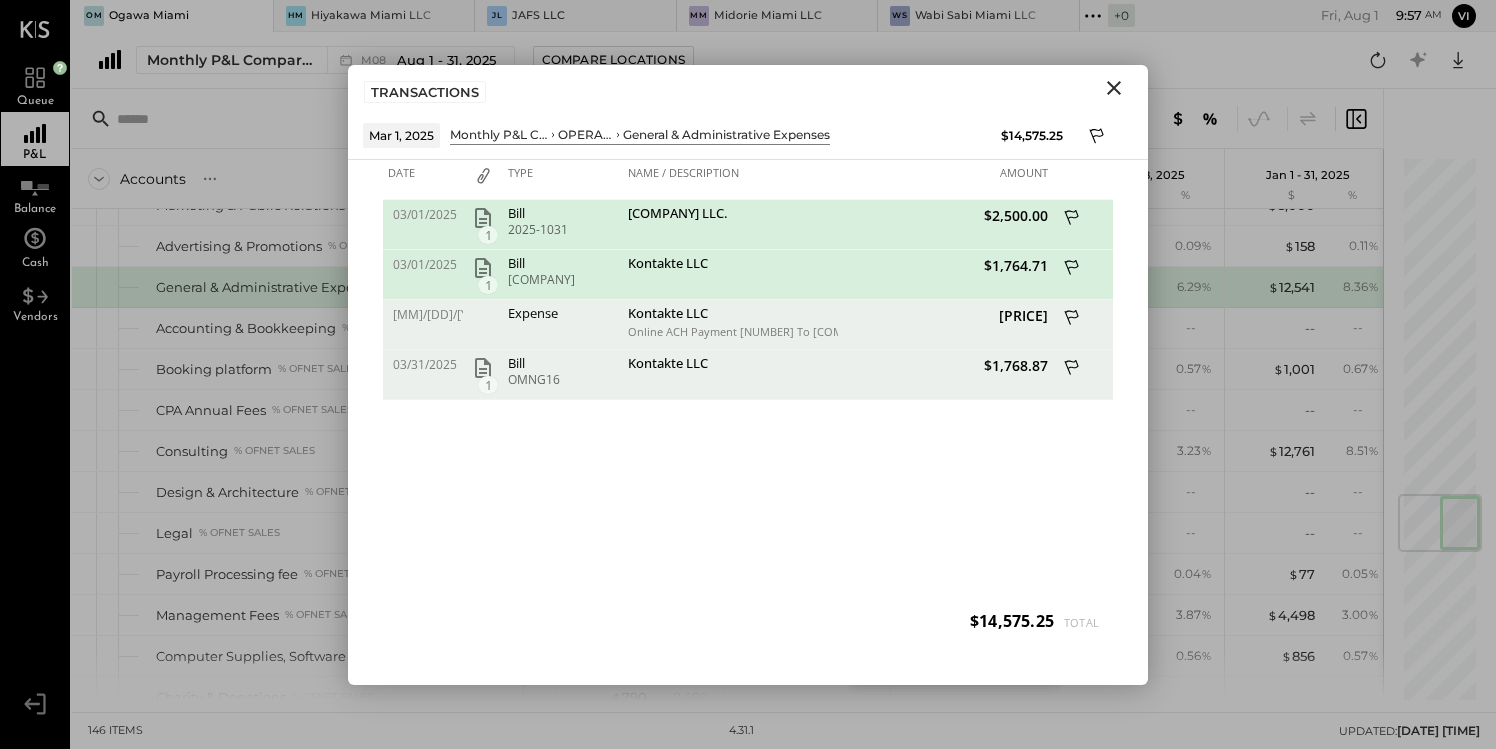 click 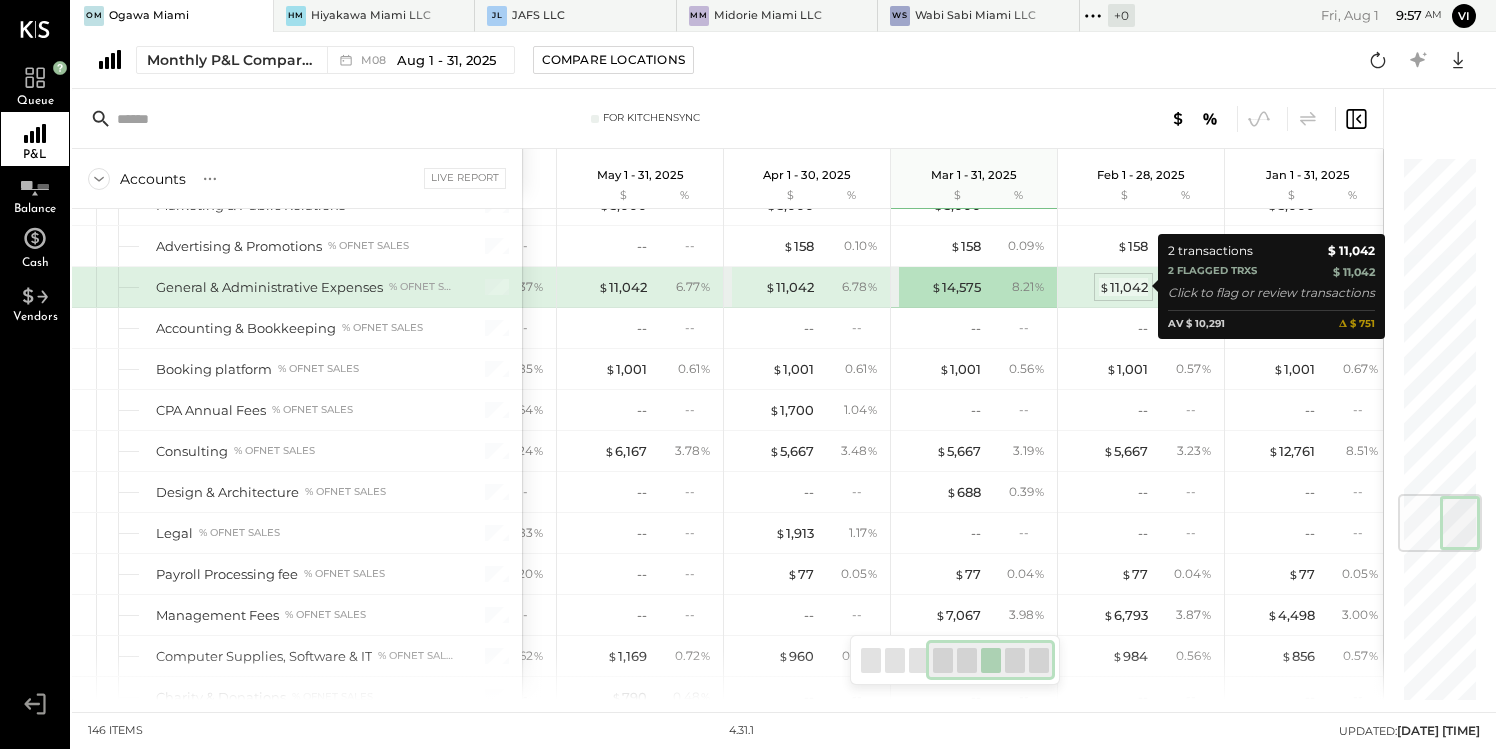 click on "$ 11,042" at bounding box center [1123, 287] 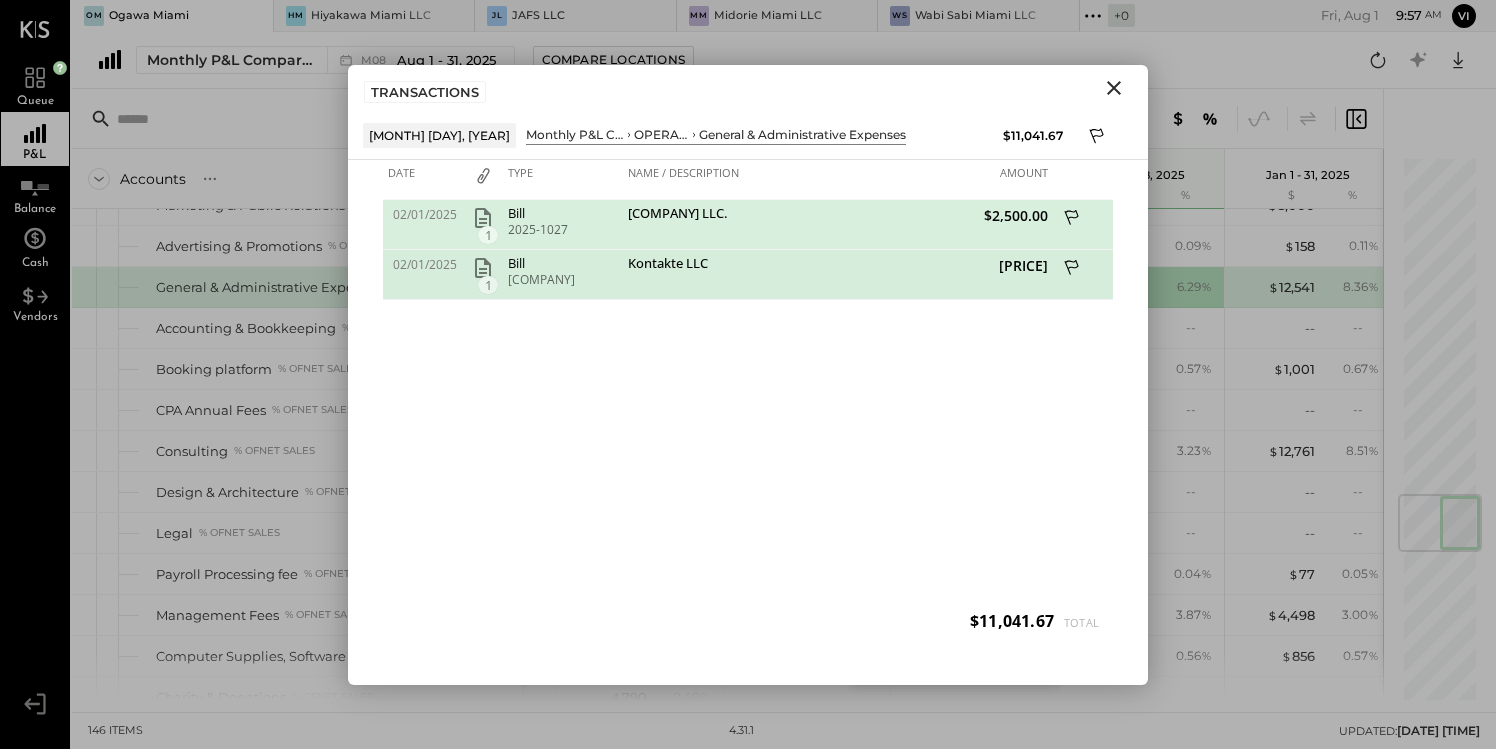 click 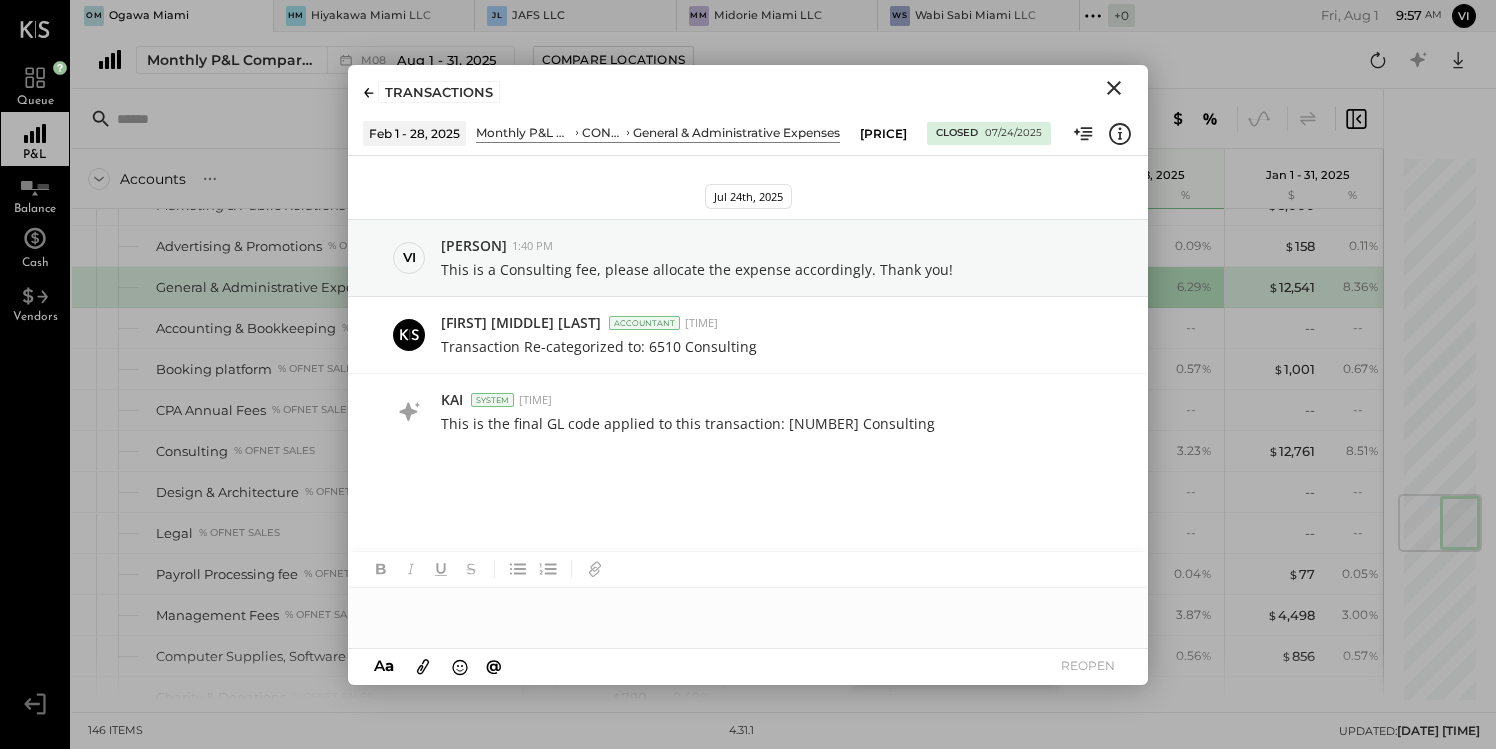 type 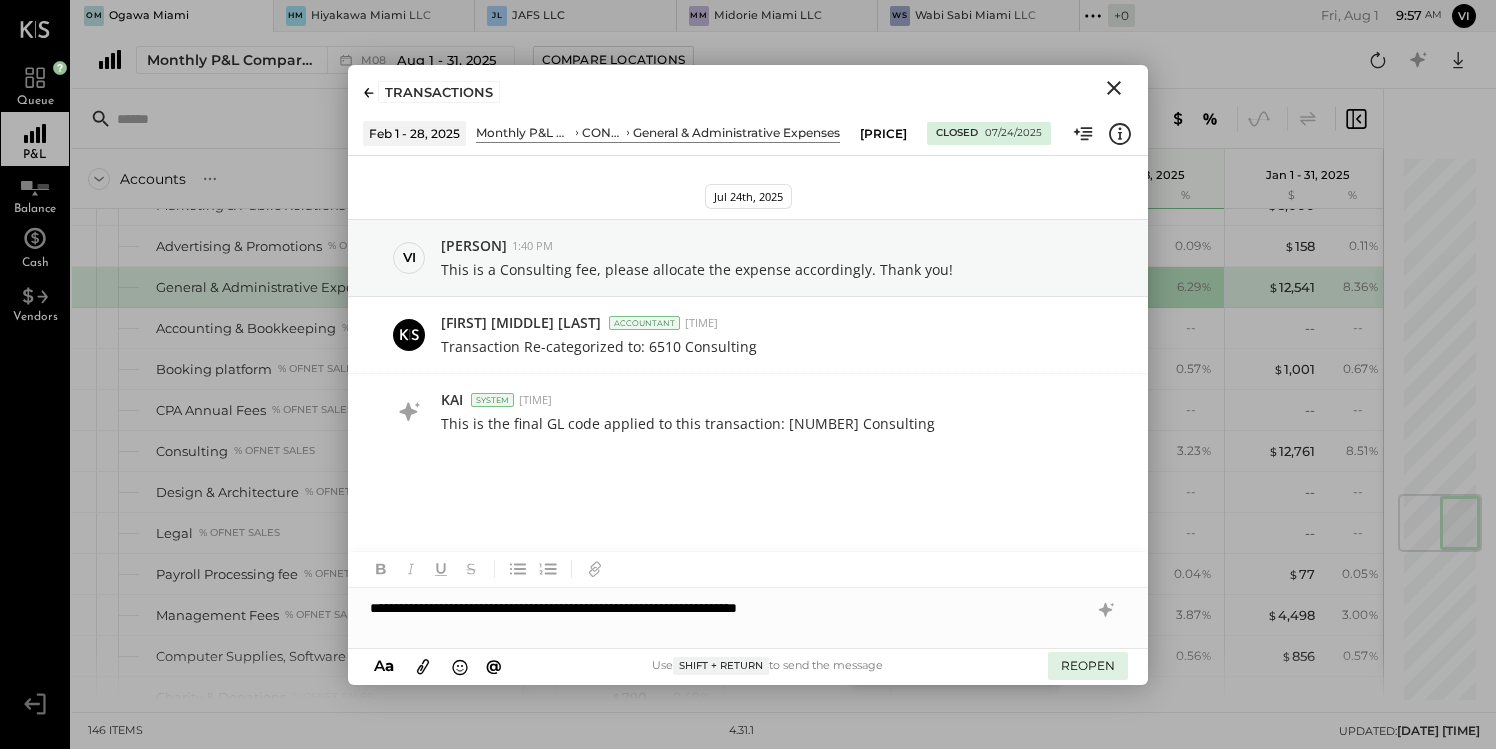 click on "REOPEN" at bounding box center [1088, 665] 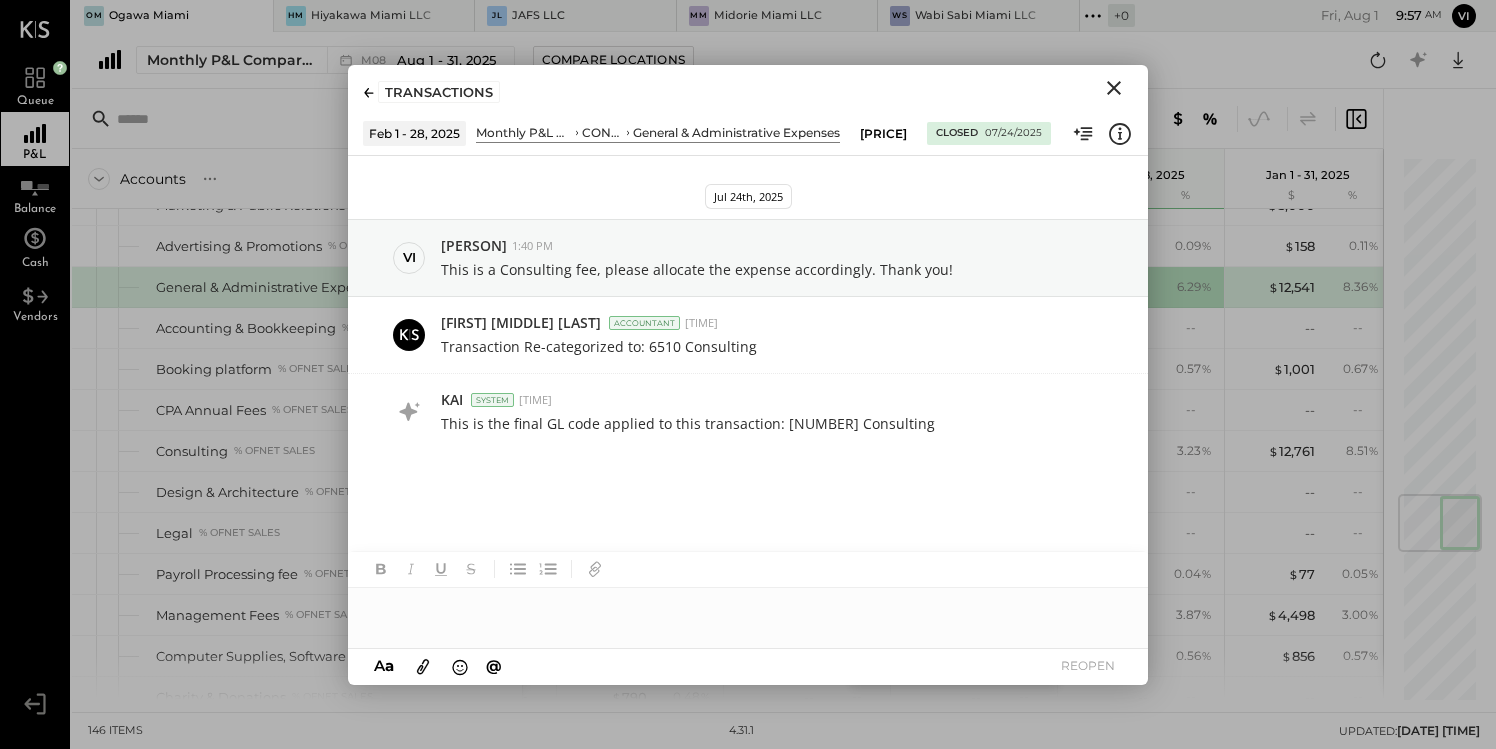 scroll, scrollTop: 54, scrollLeft: 0, axis: vertical 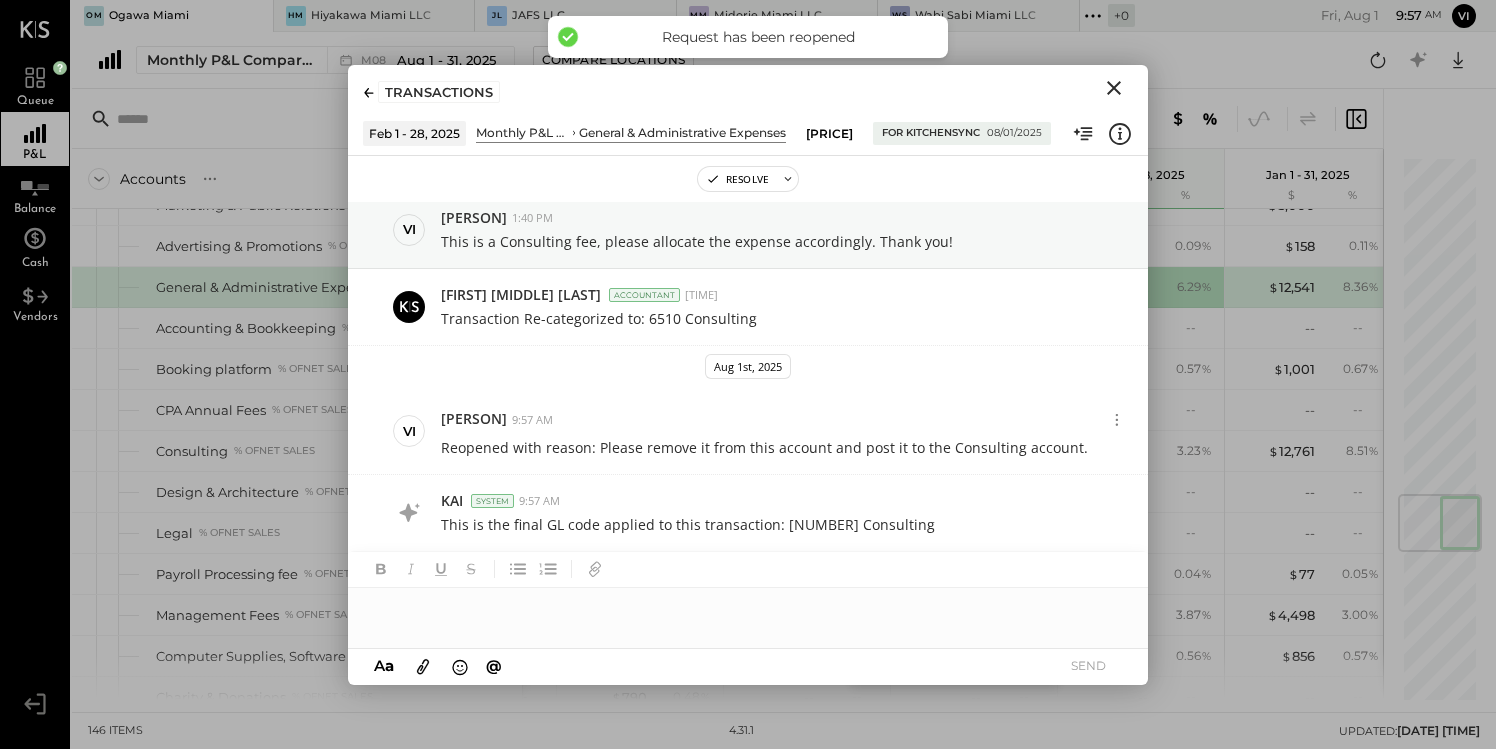click 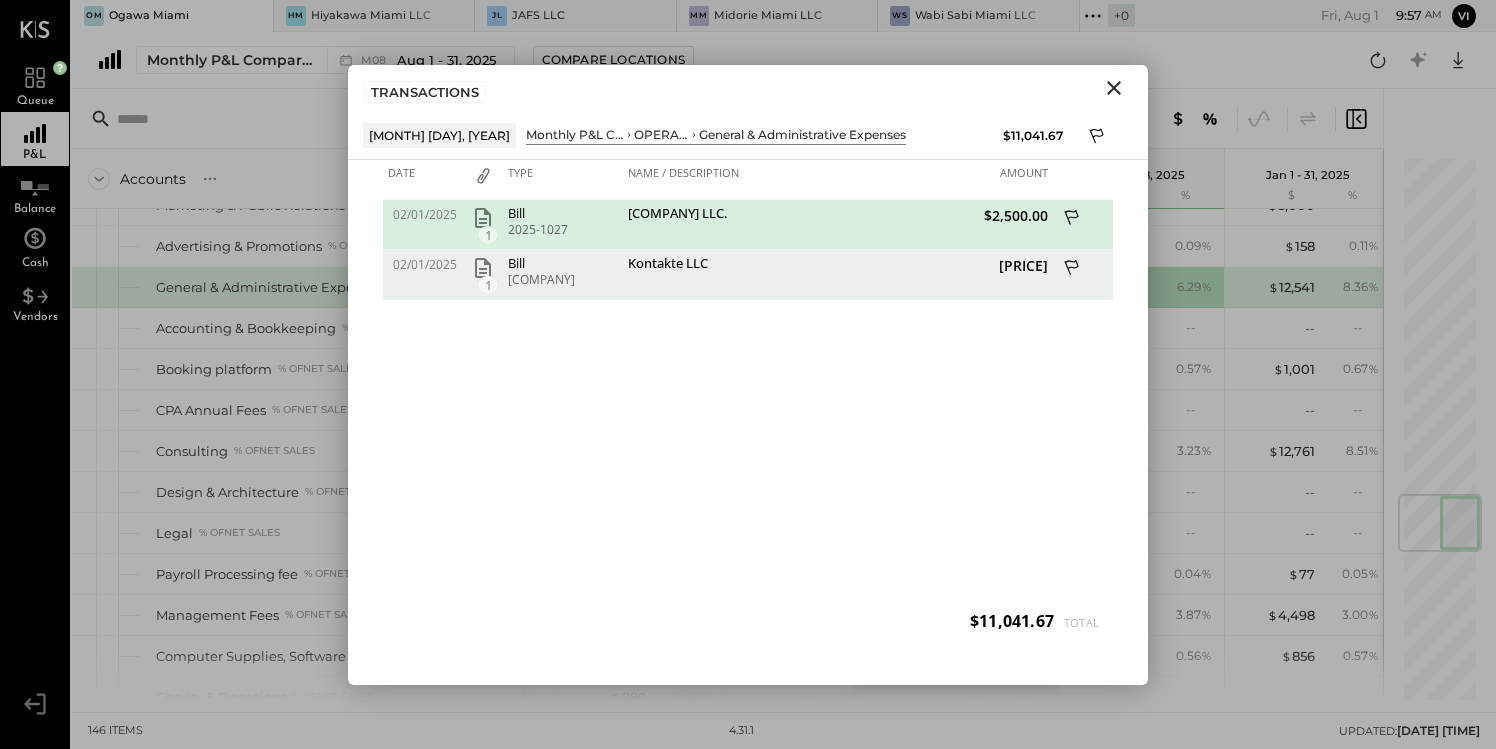 click 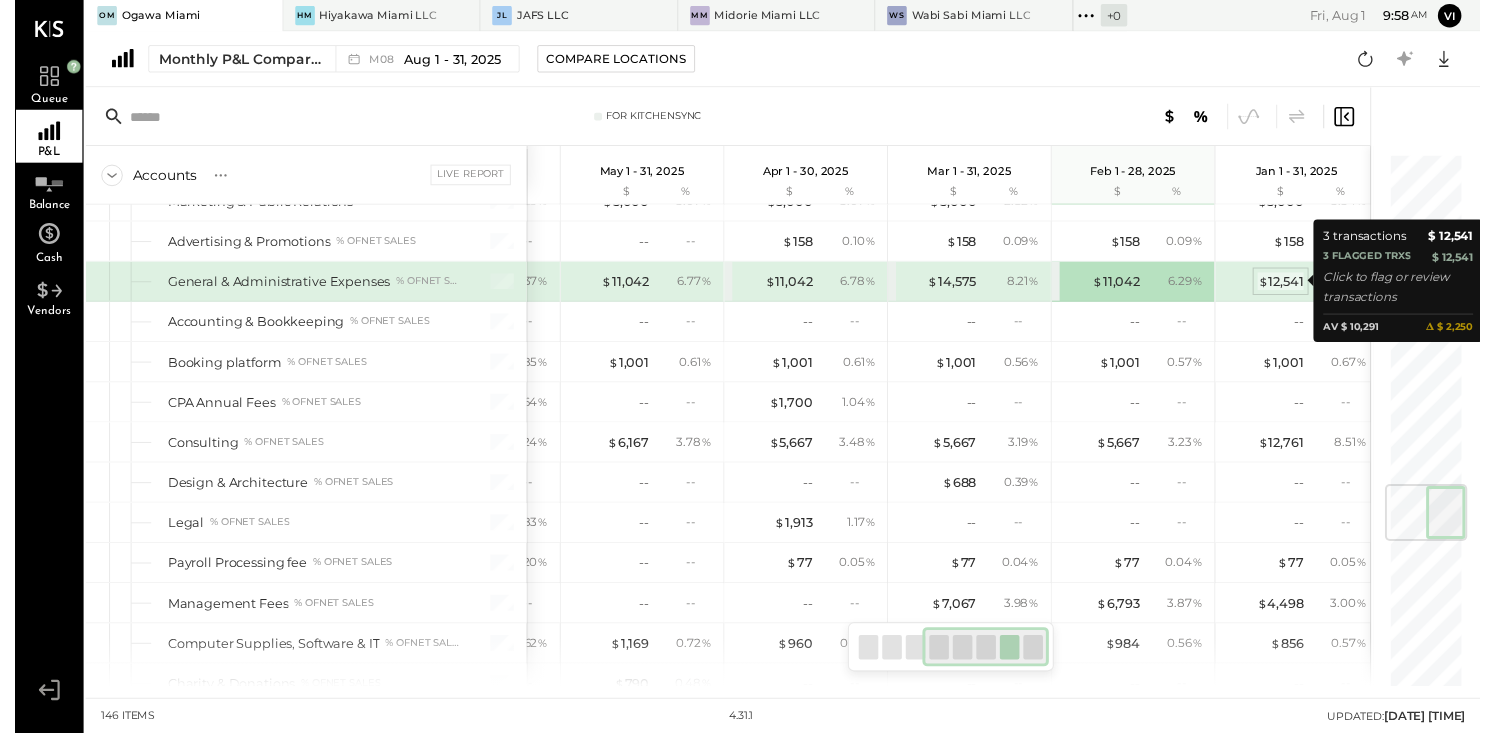 click on "$ 12,541" at bounding box center (1291, 287) 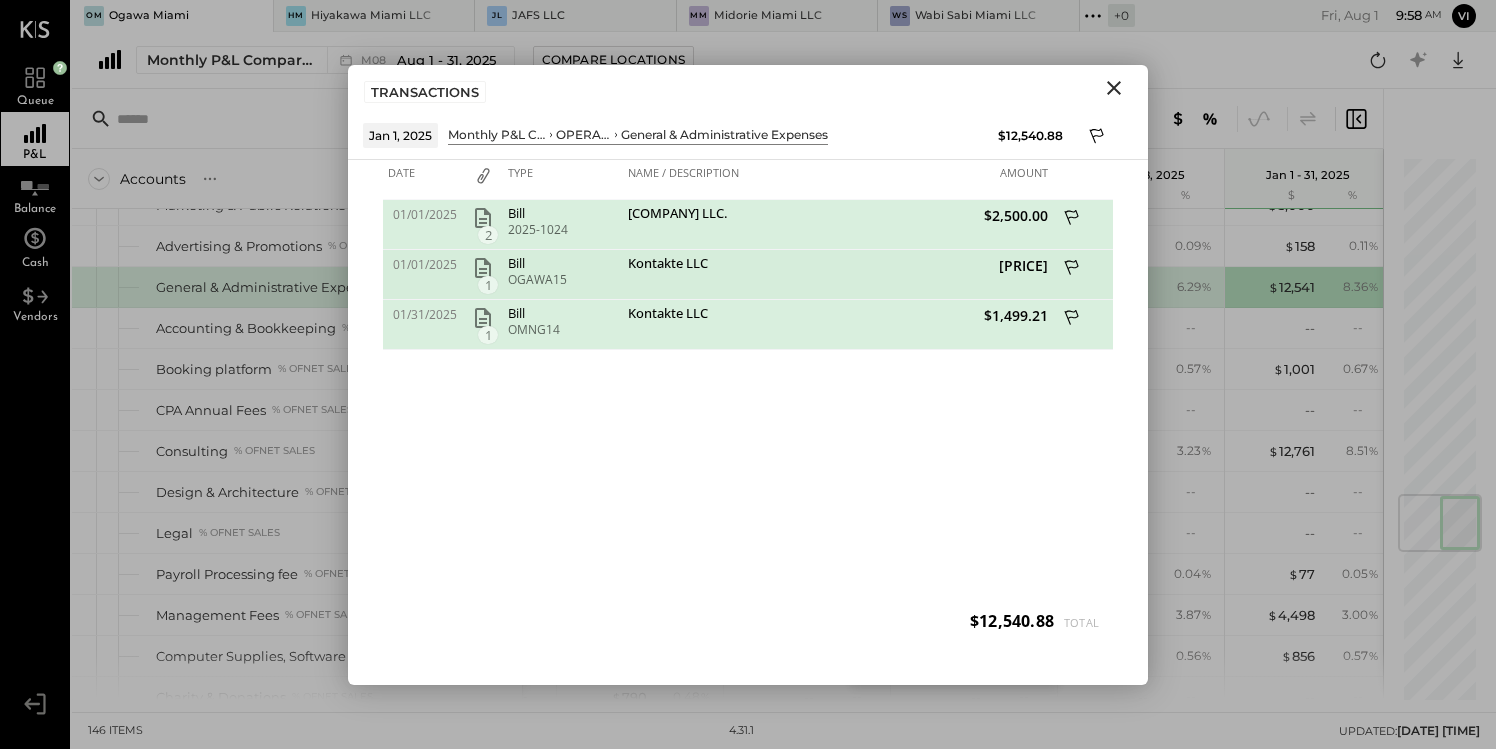 click 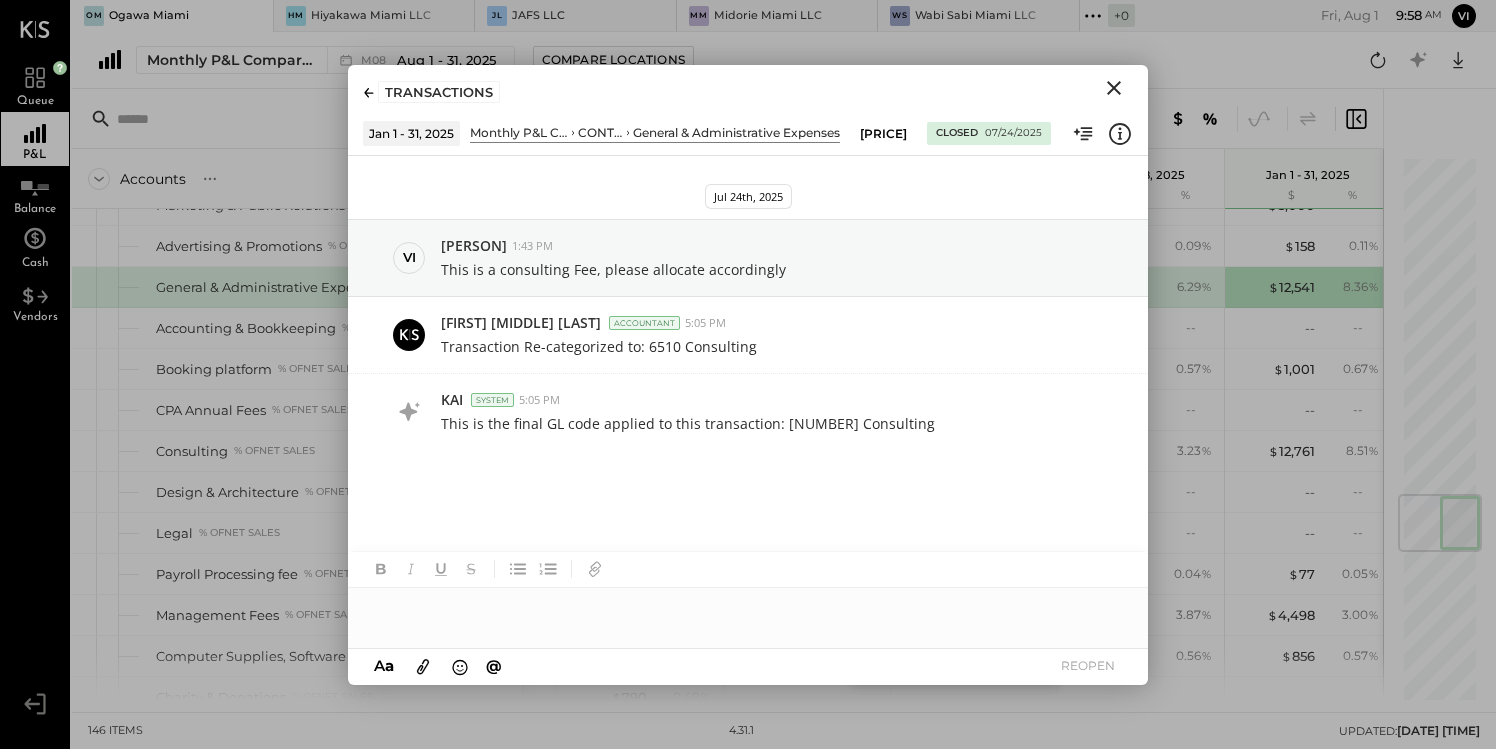 type 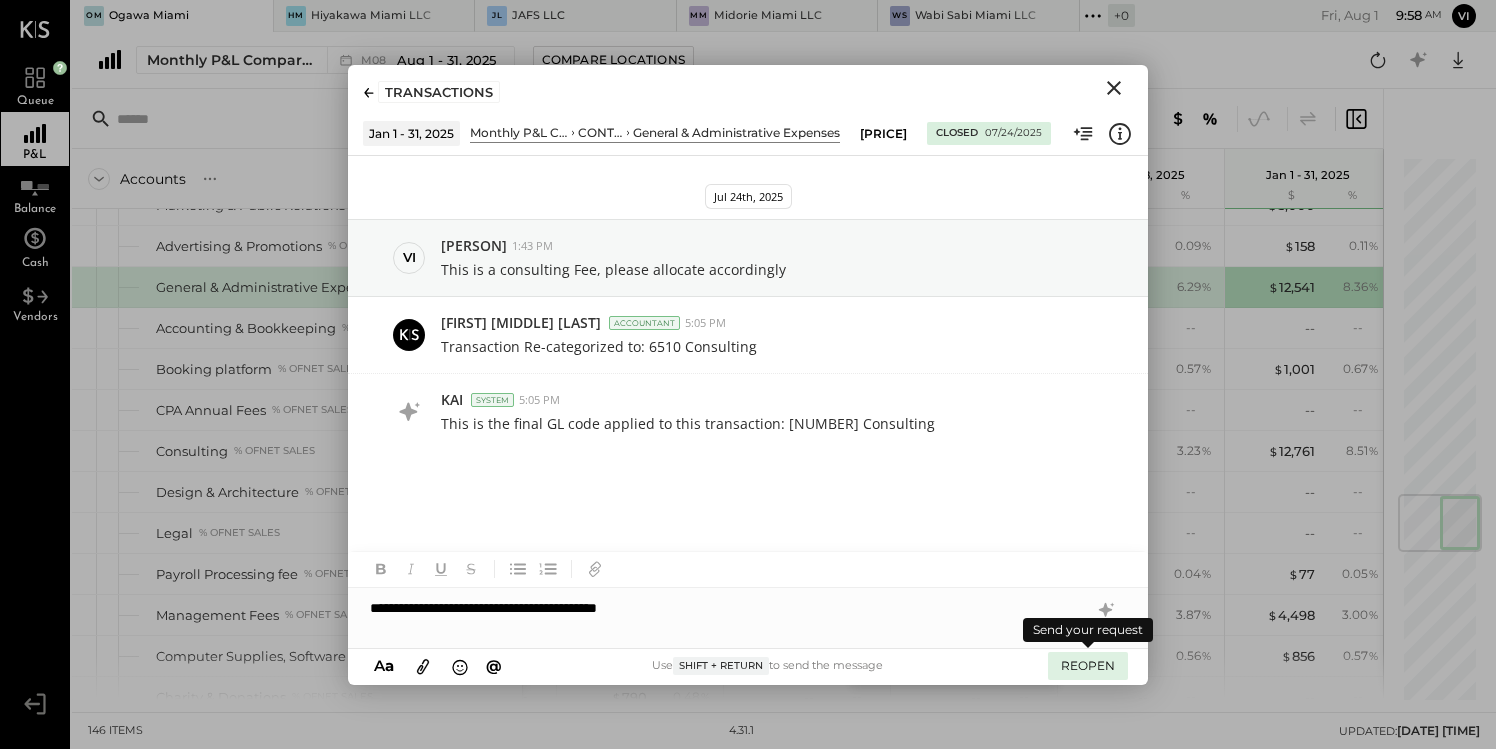 click on "REOPEN" at bounding box center [1088, 665] 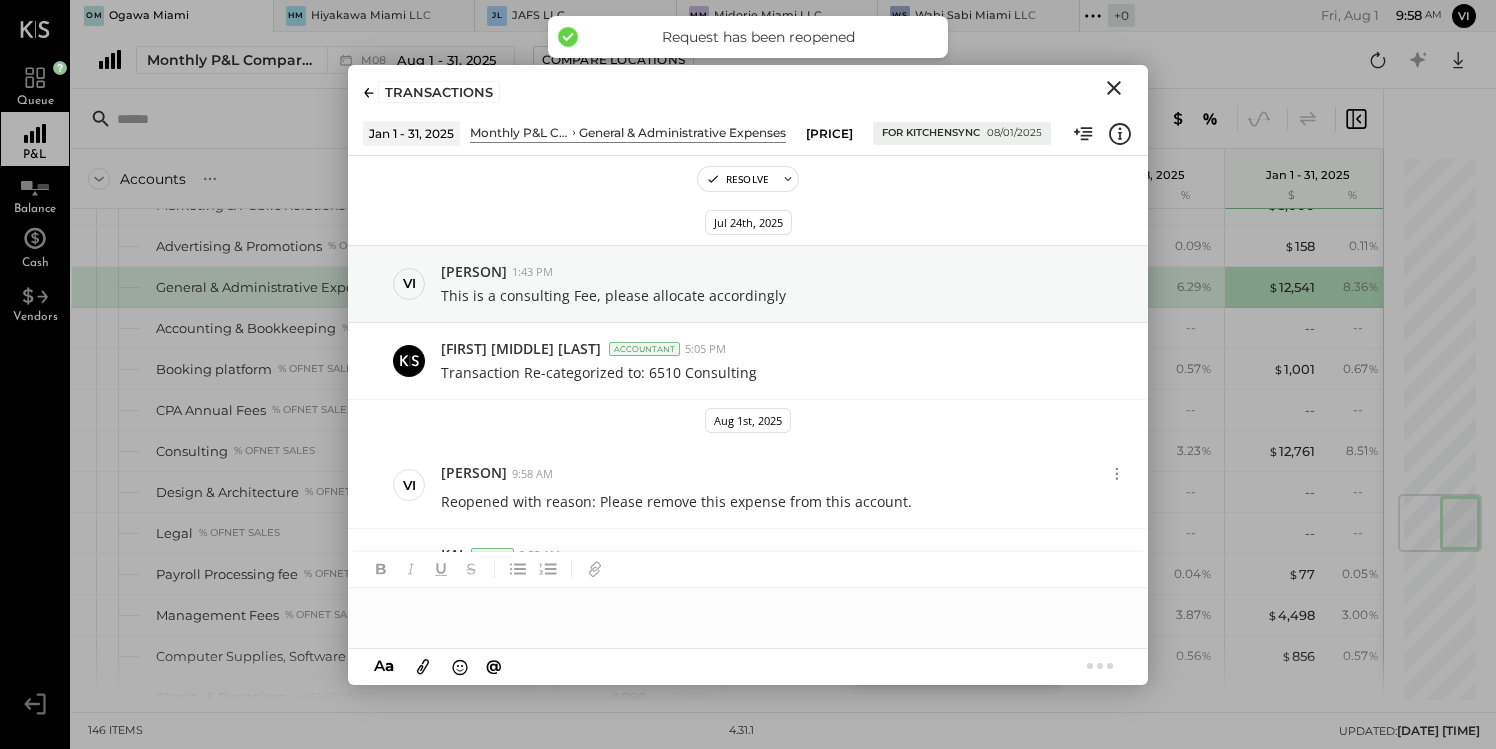 scroll, scrollTop: 54, scrollLeft: 0, axis: vertical 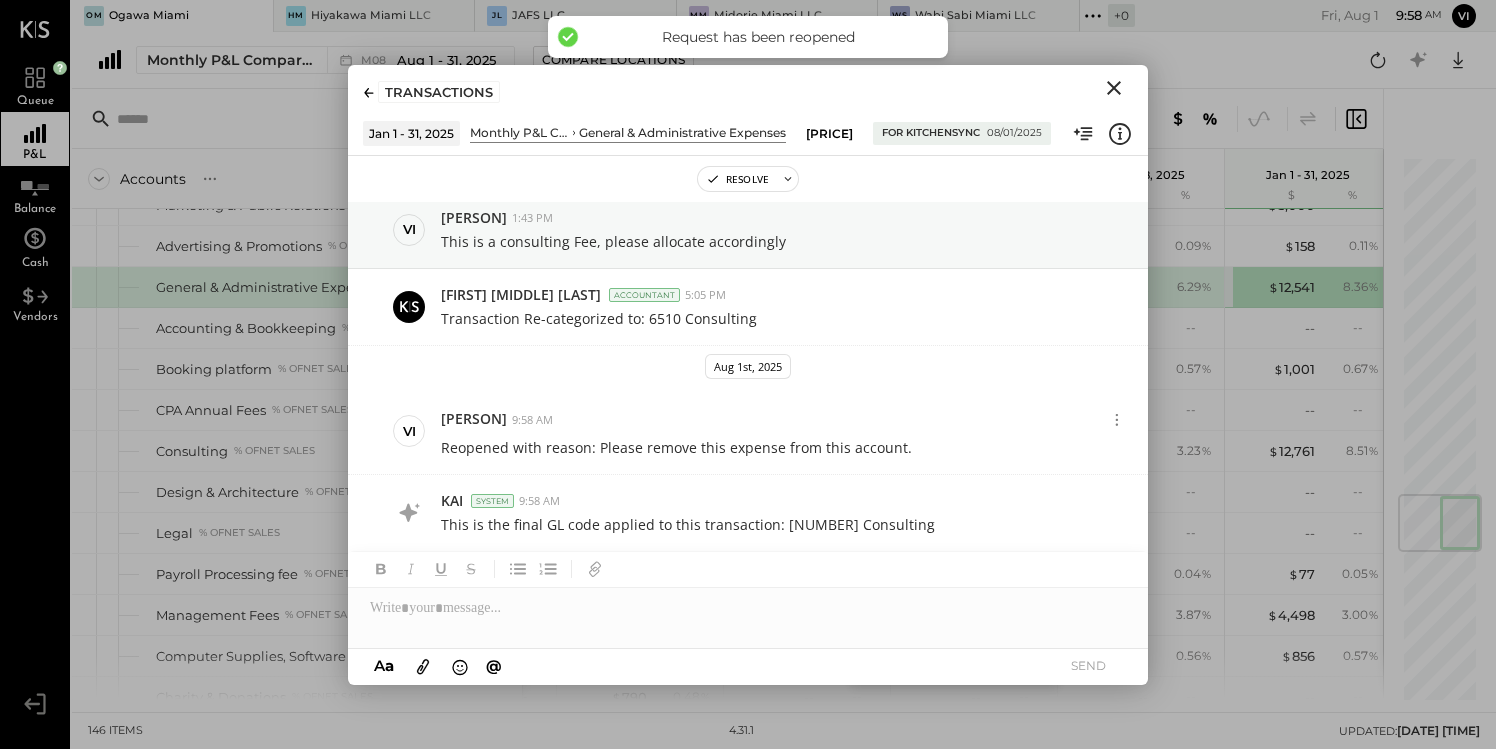 click at bounding box center (369, 92) 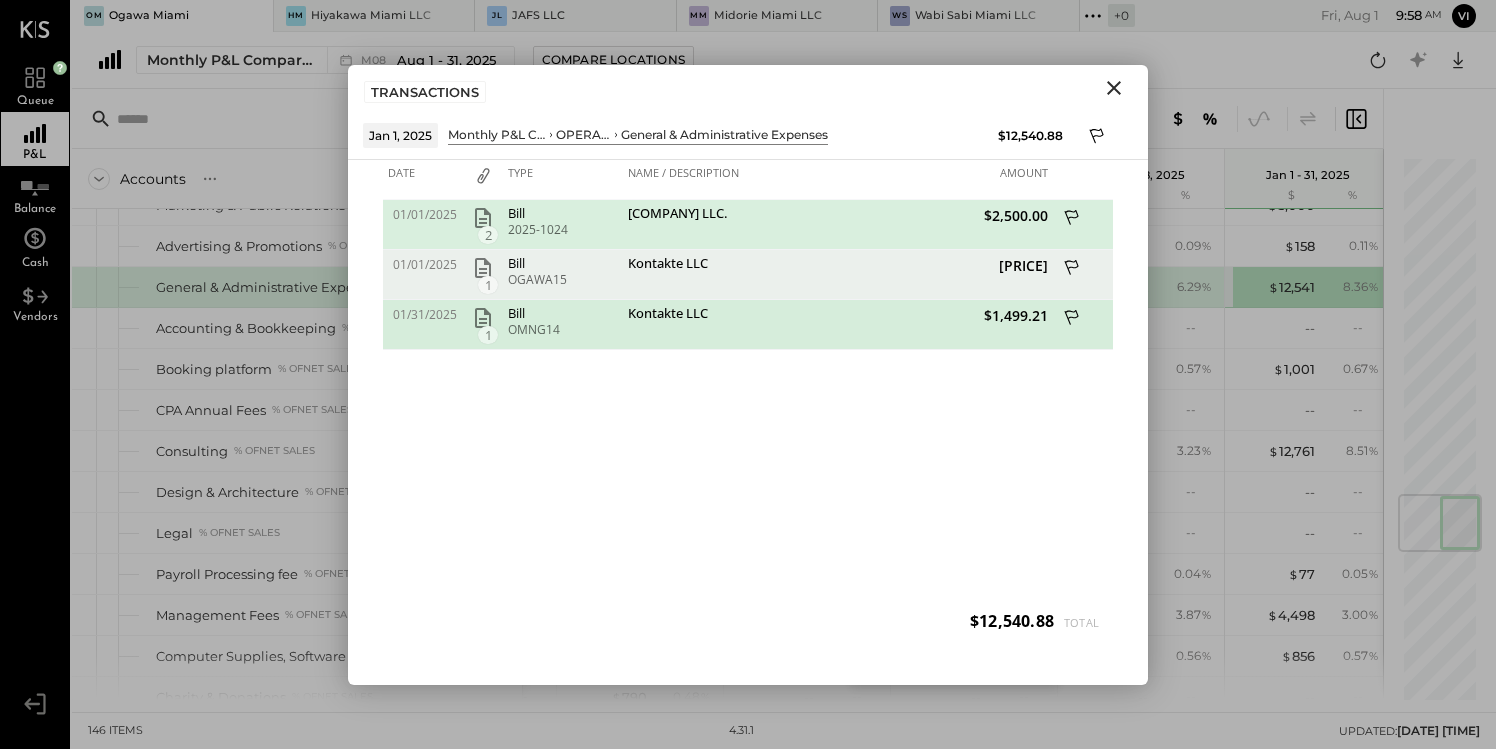 click 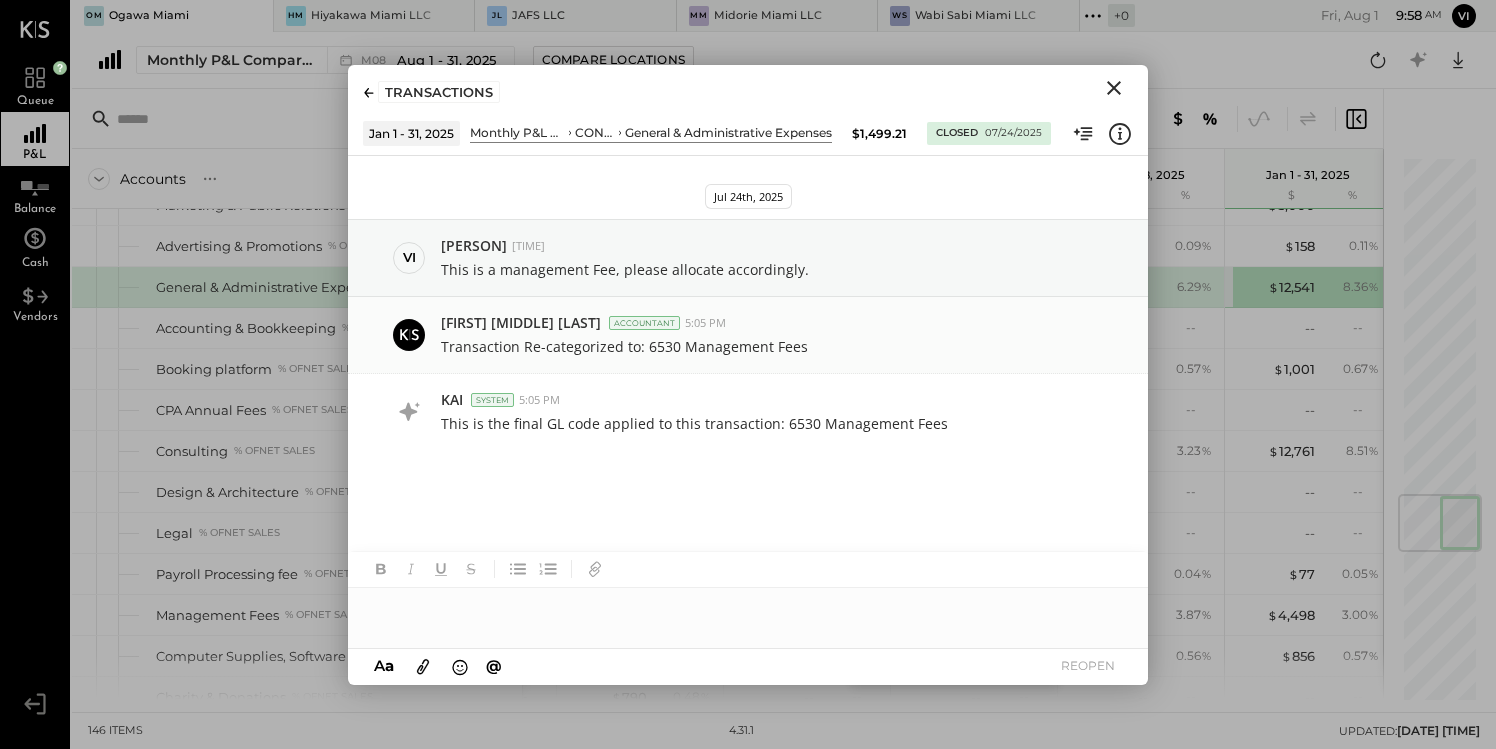 type 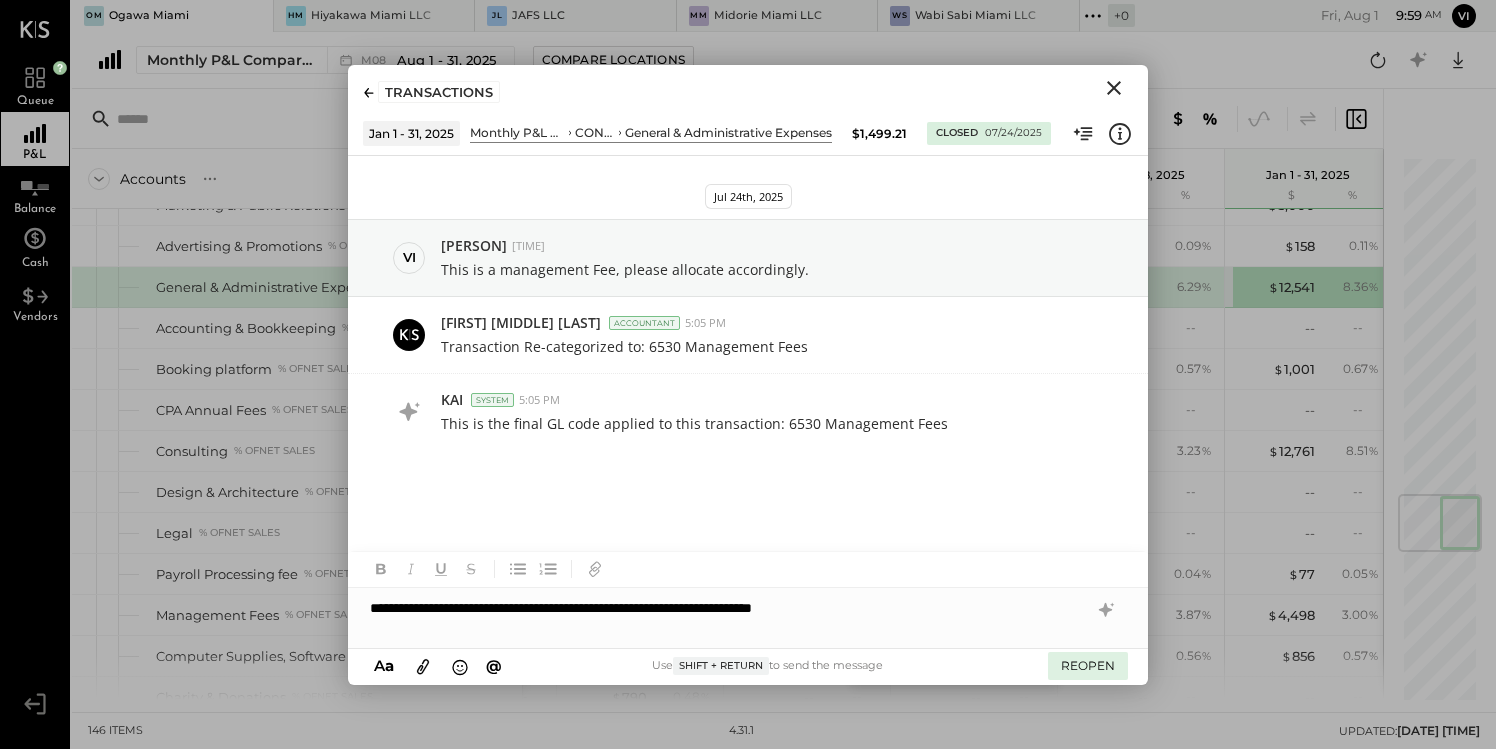 click on "REOPEN" at bounding box center [1088, 665] 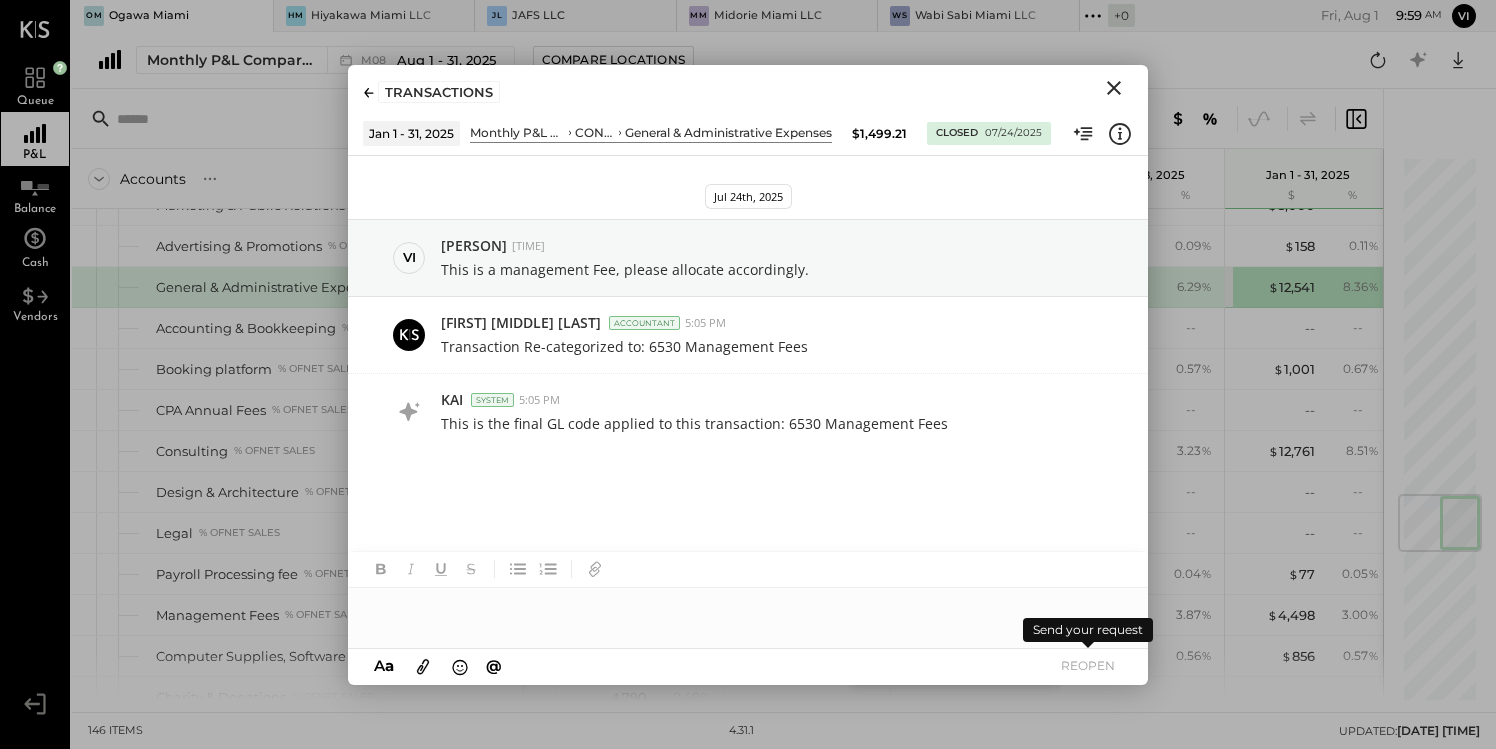 scroll, scrollTop: 74, scrollLeft: 0, axis: vertical 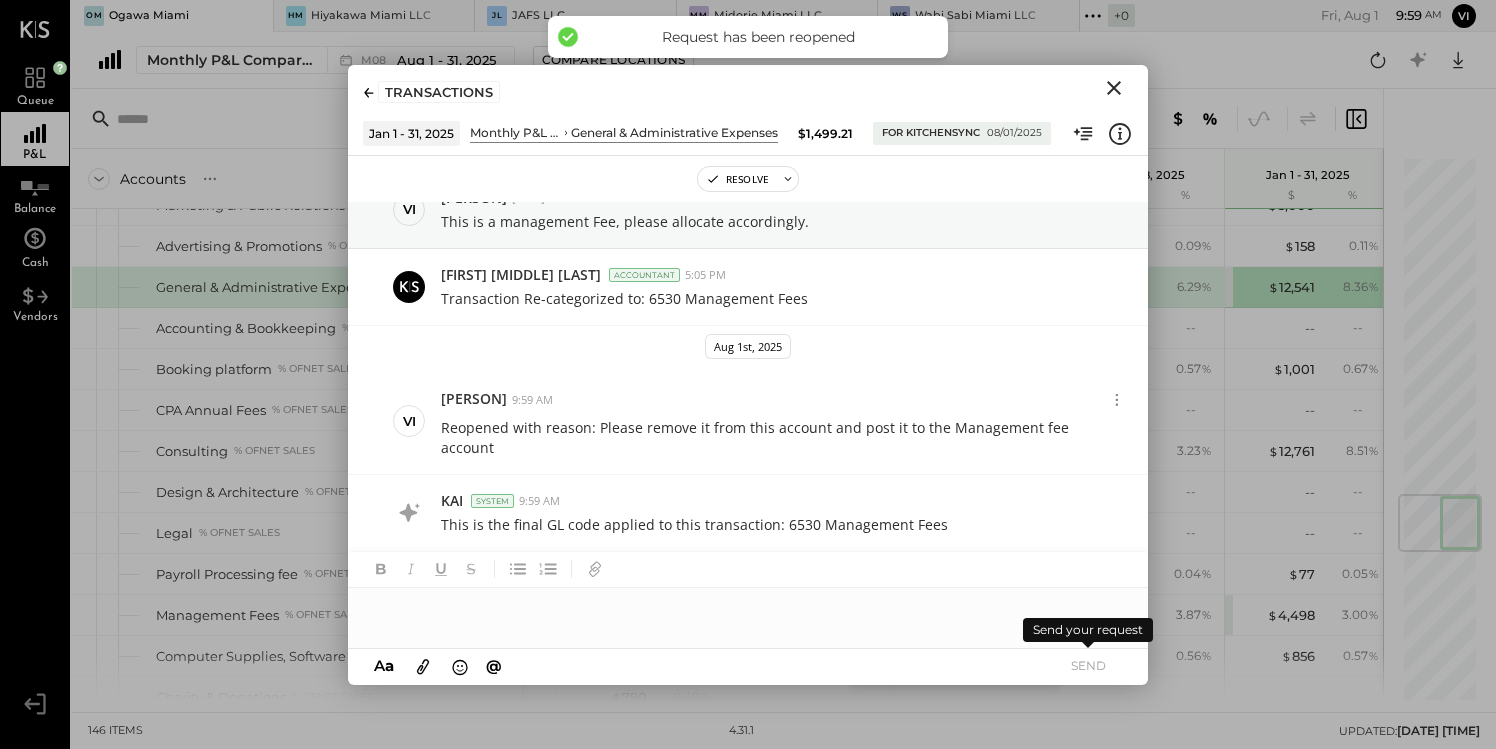 click 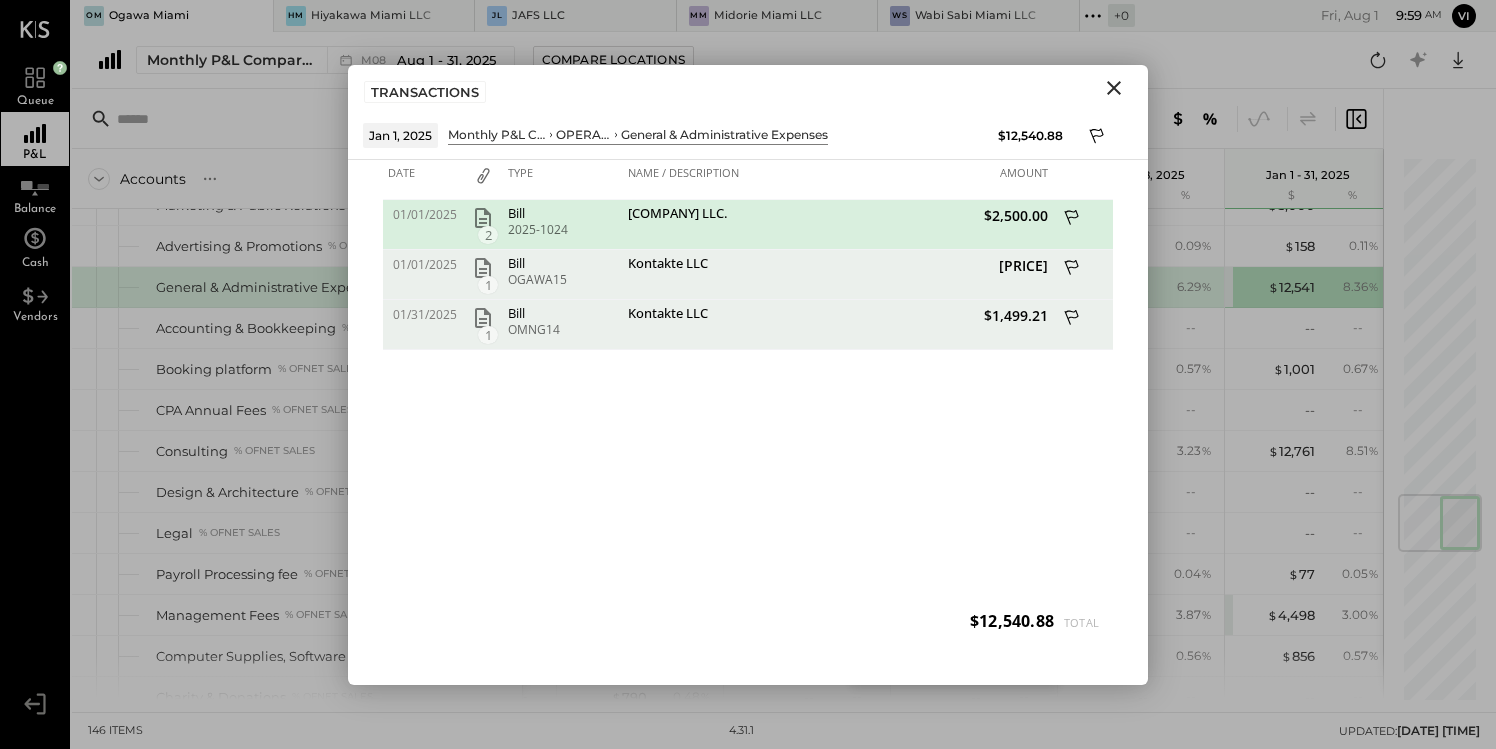 click 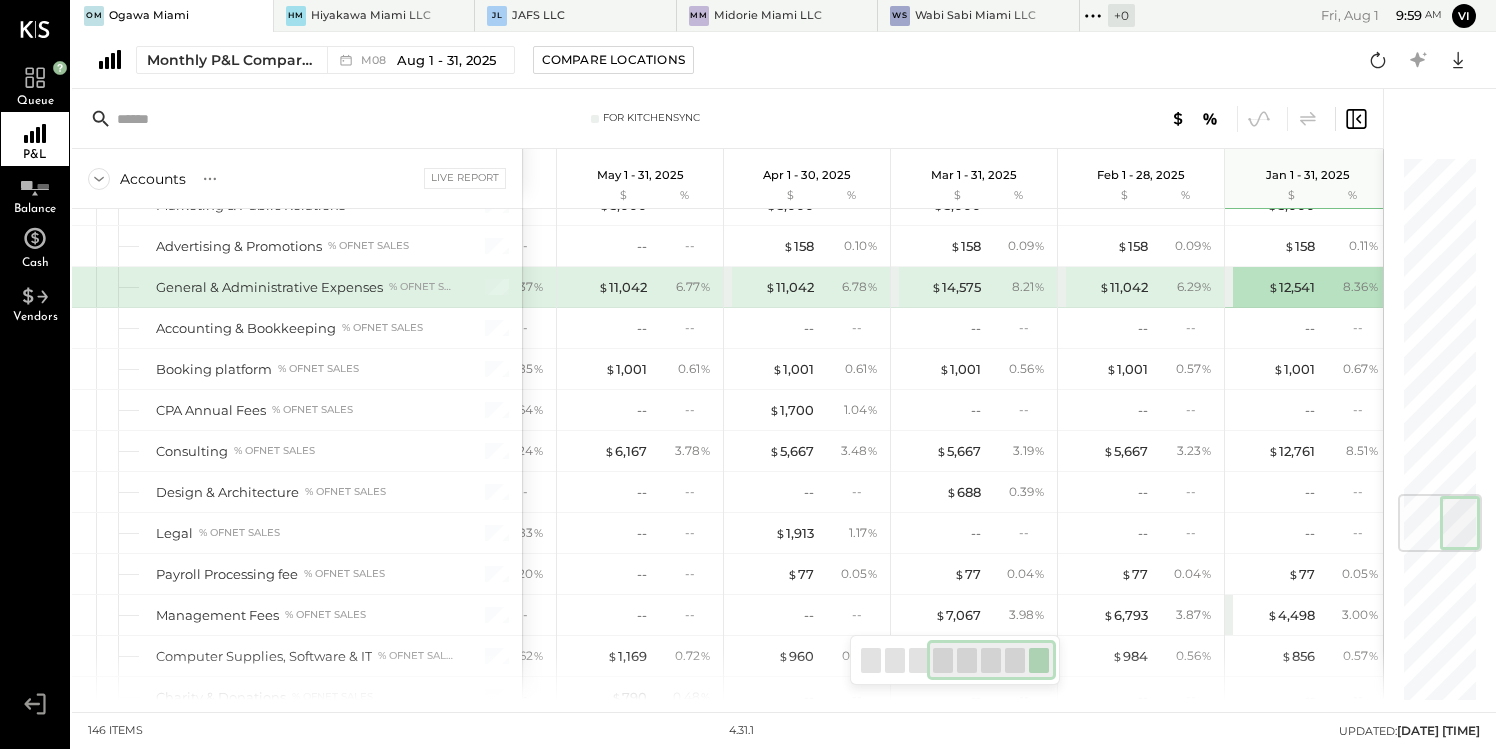 scroll, scrollTop: 0, scrollLeft: 474, axis: horizontal 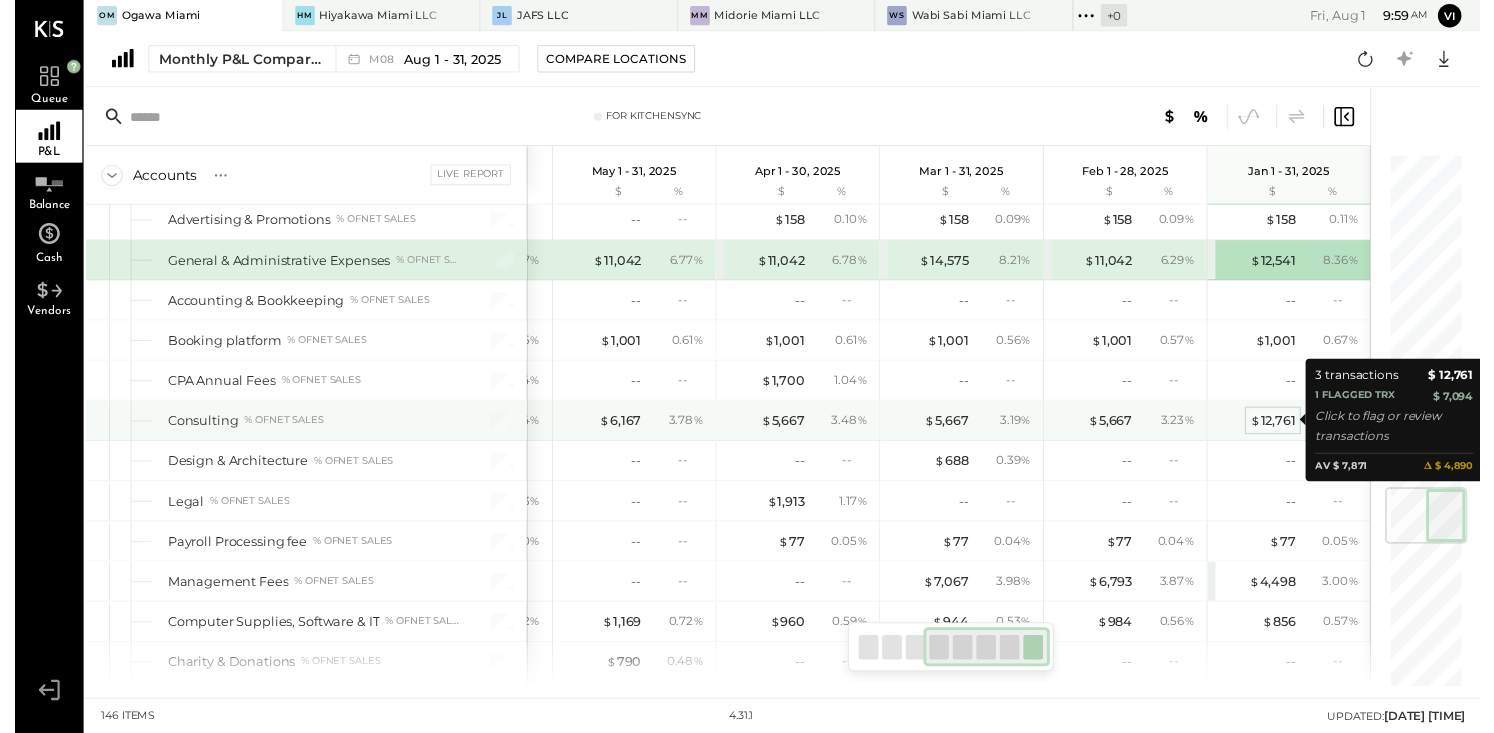 click on "$ 12,761" at bounding box center (1283, 429) 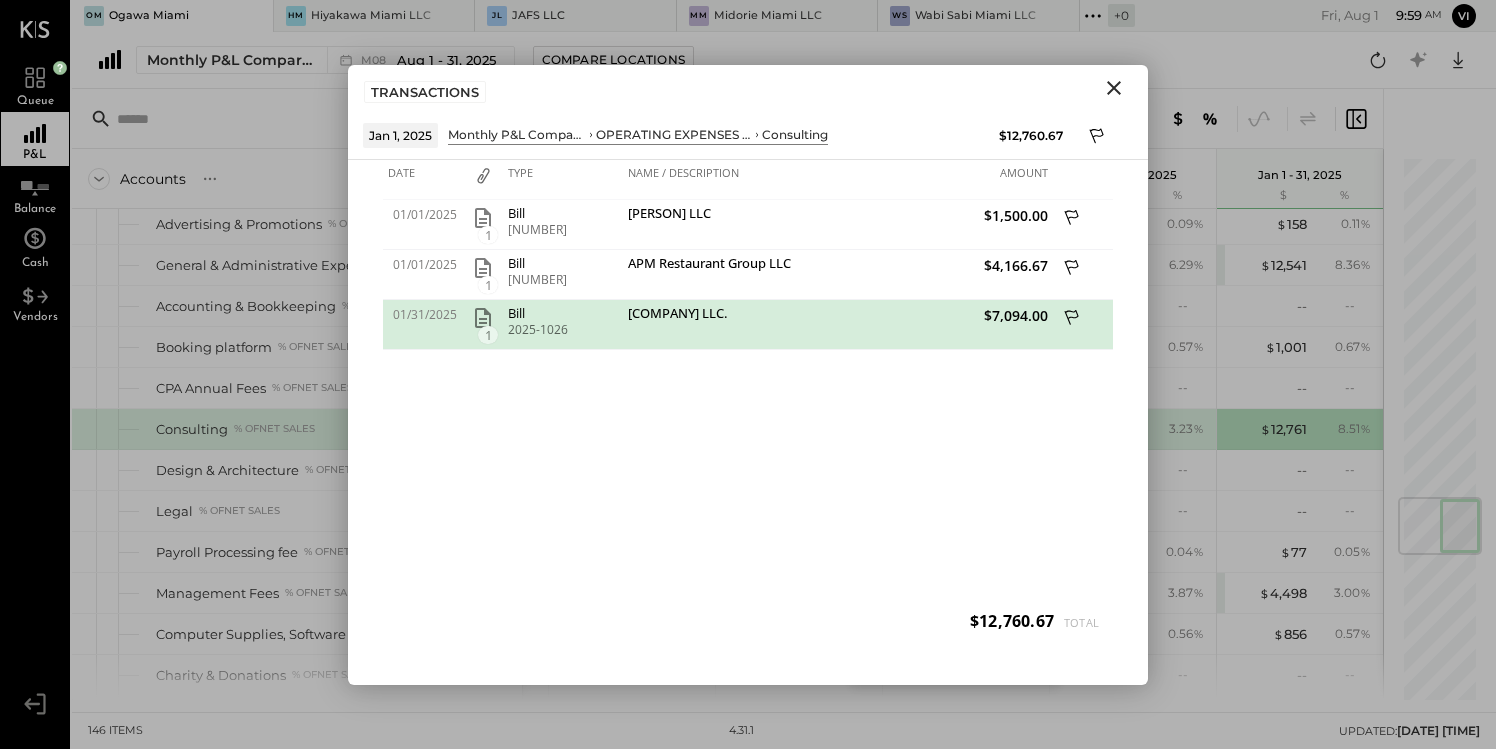 click 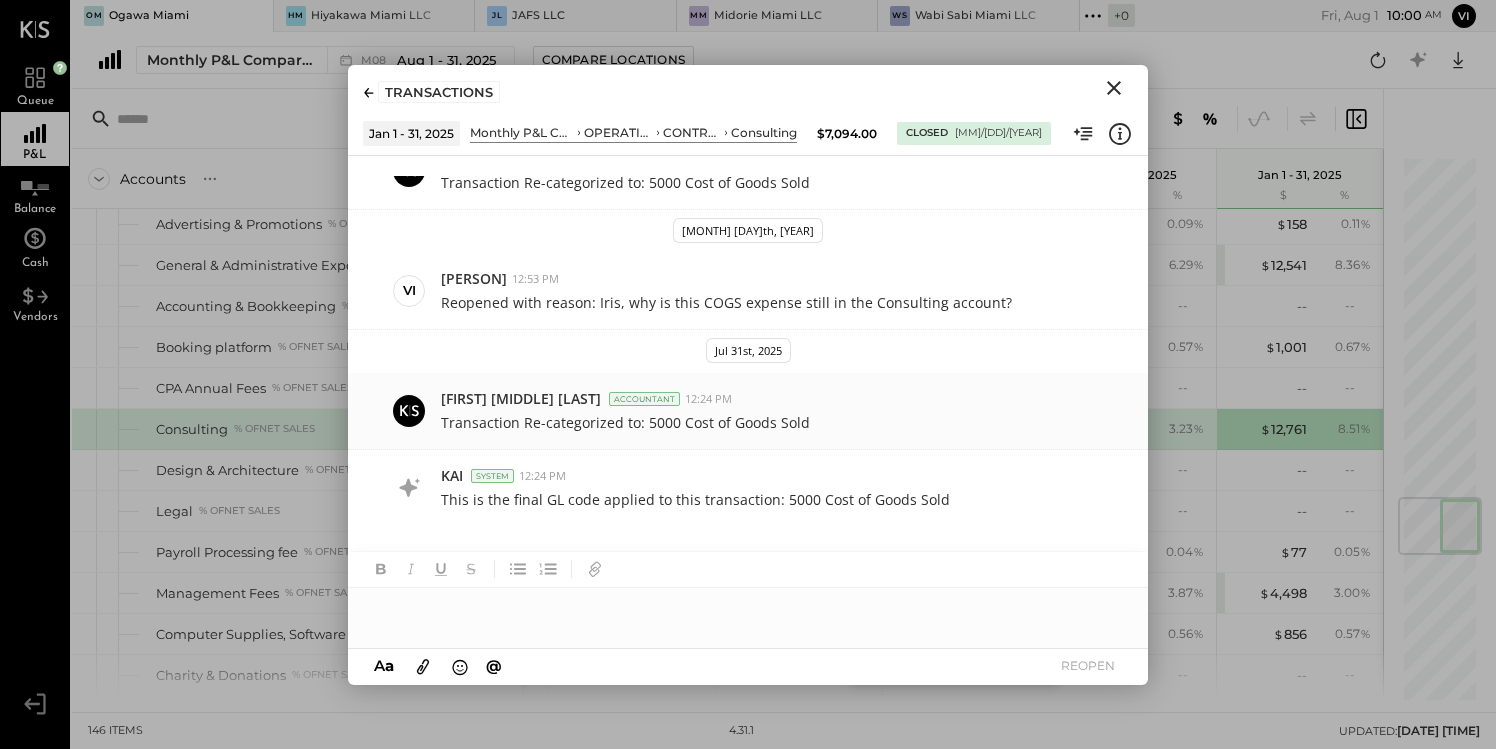 type 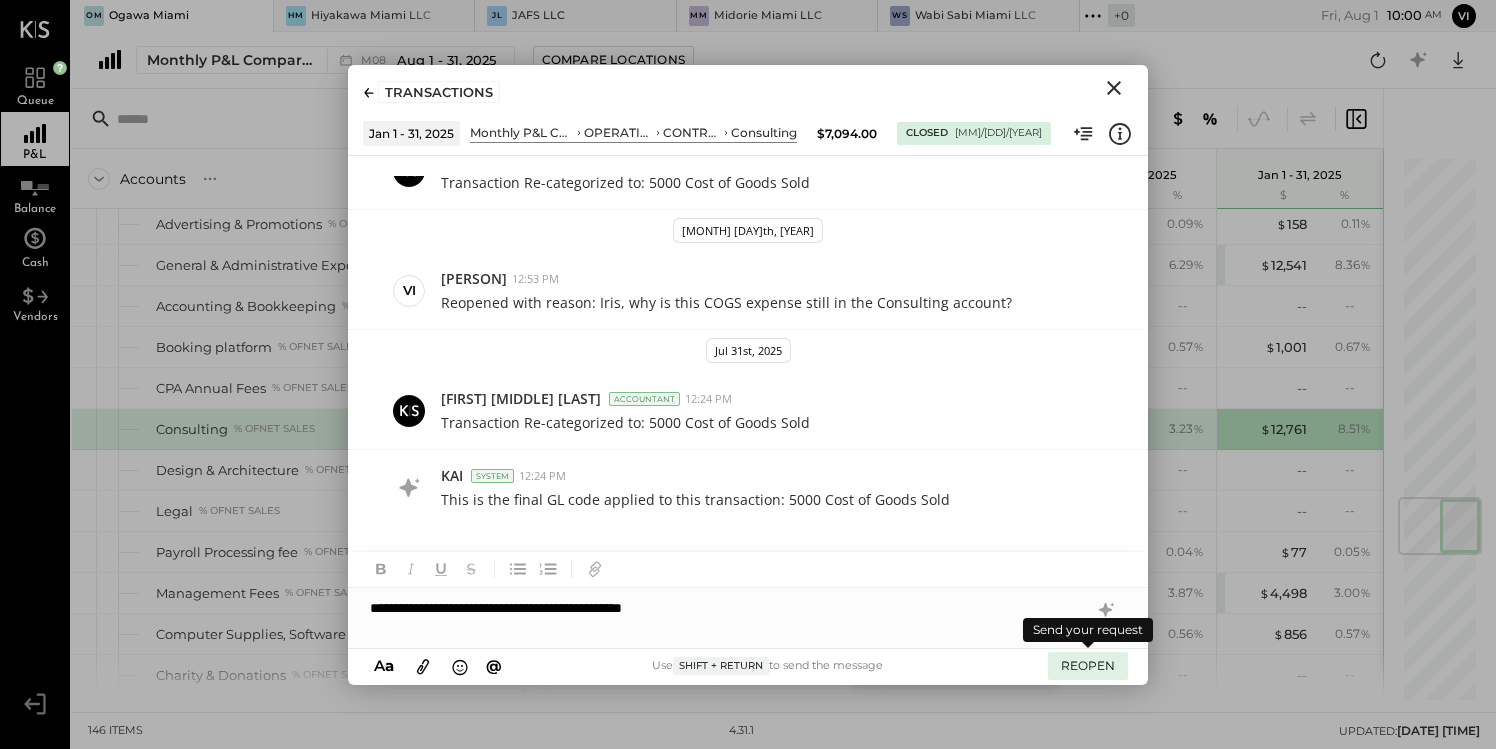 click on "REOPEN" at bounding box center (1088, 665) 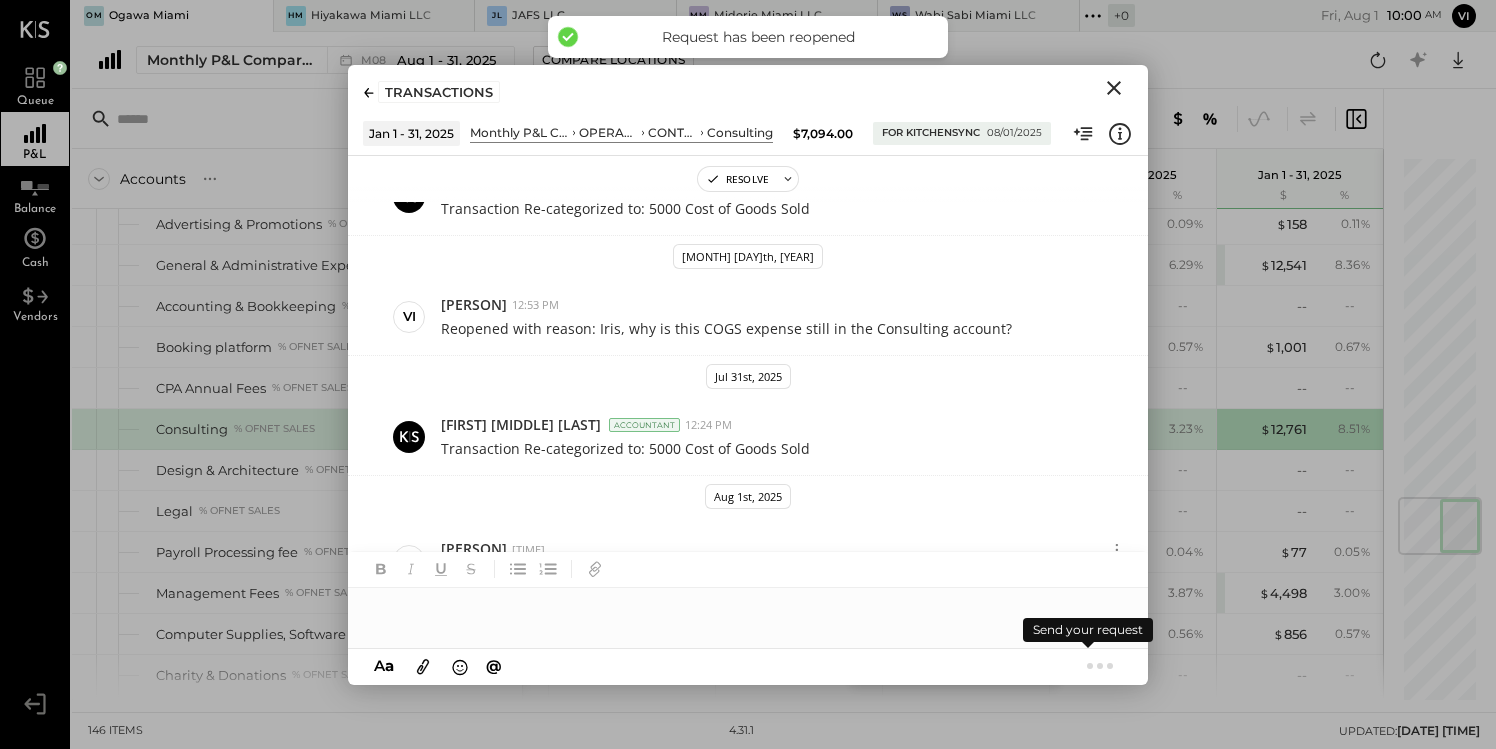 scroll, scrollTop: 651, scrollLeft: 0, axis: vertical 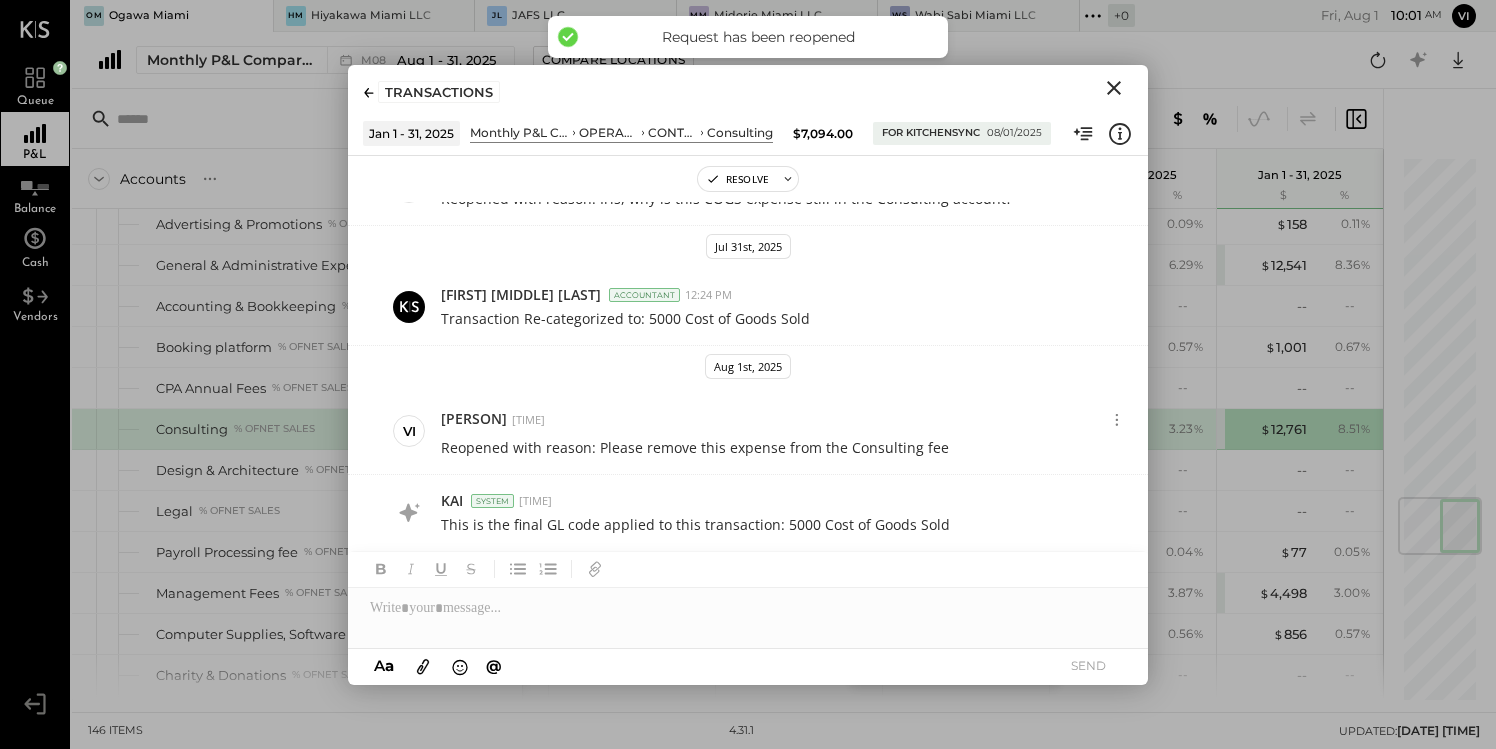 click 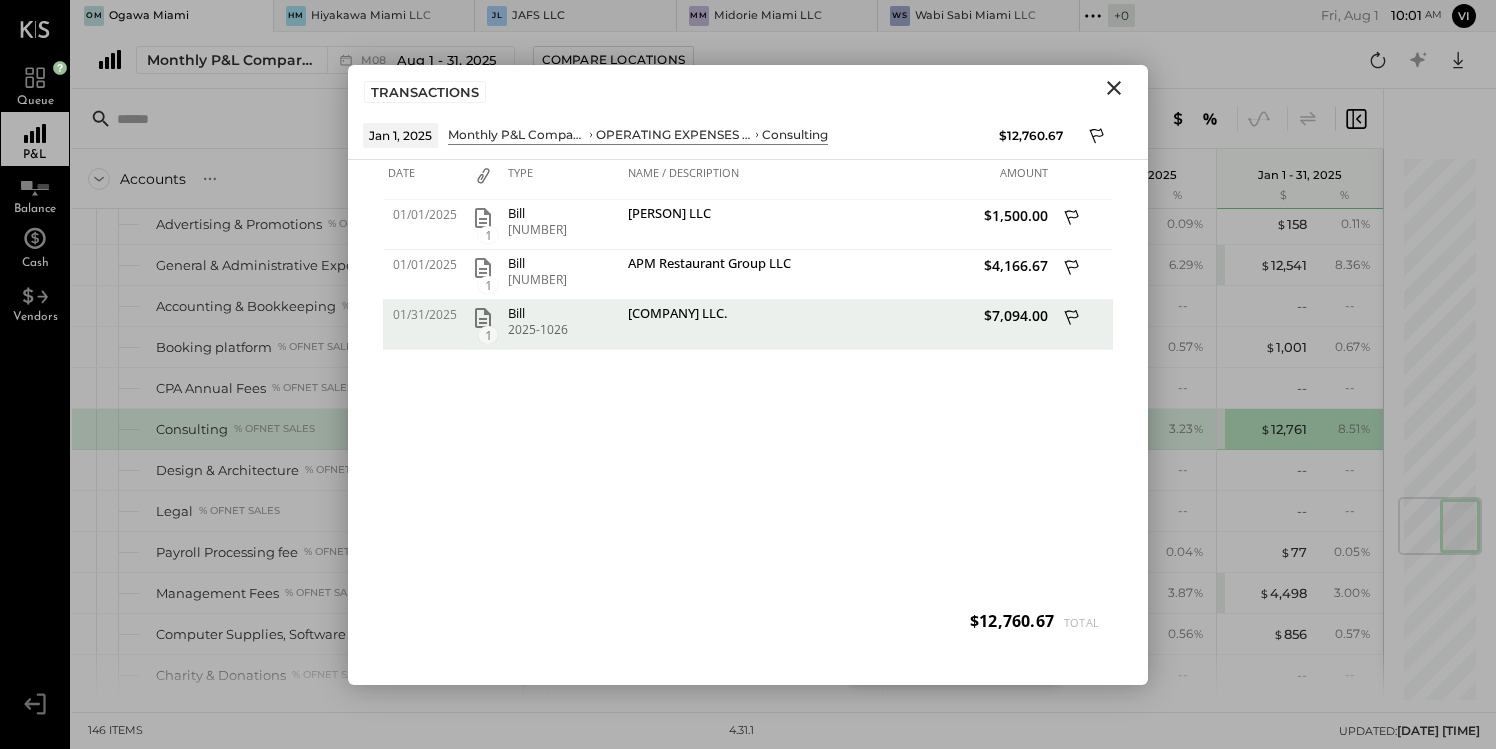click 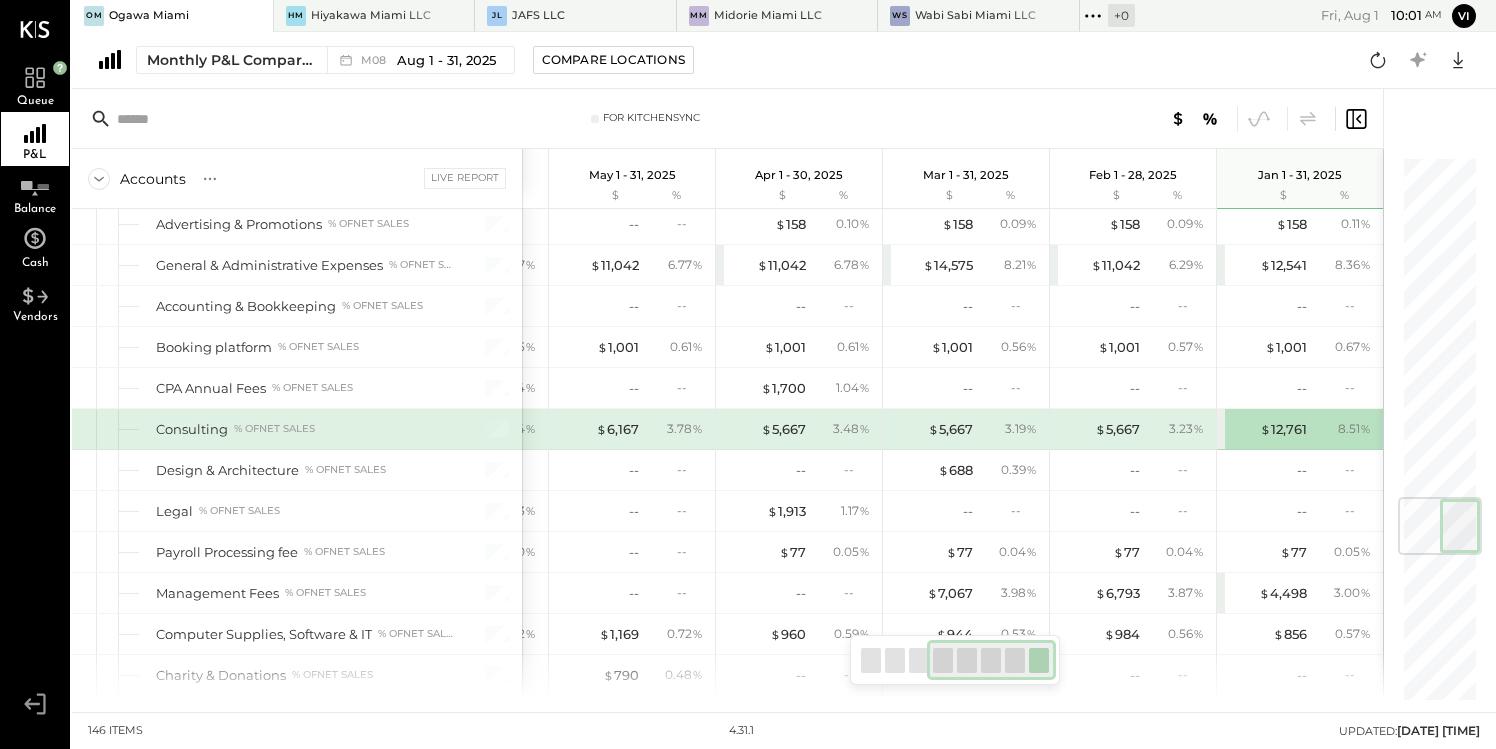 scroll, scrollTop: 2870, scrollLeft: 0, axis: vertical 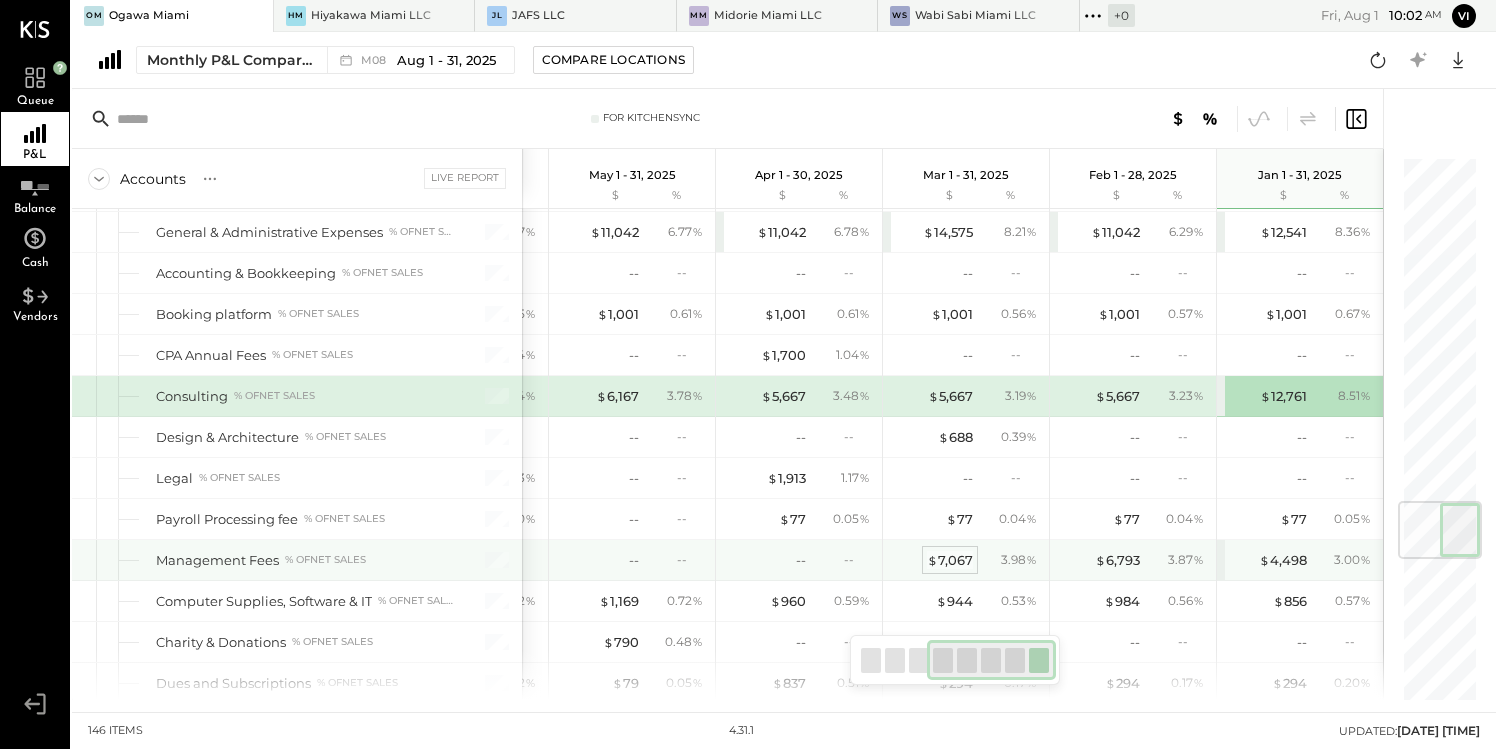 click on "$ 7,067" at bounding box center (950, 560) 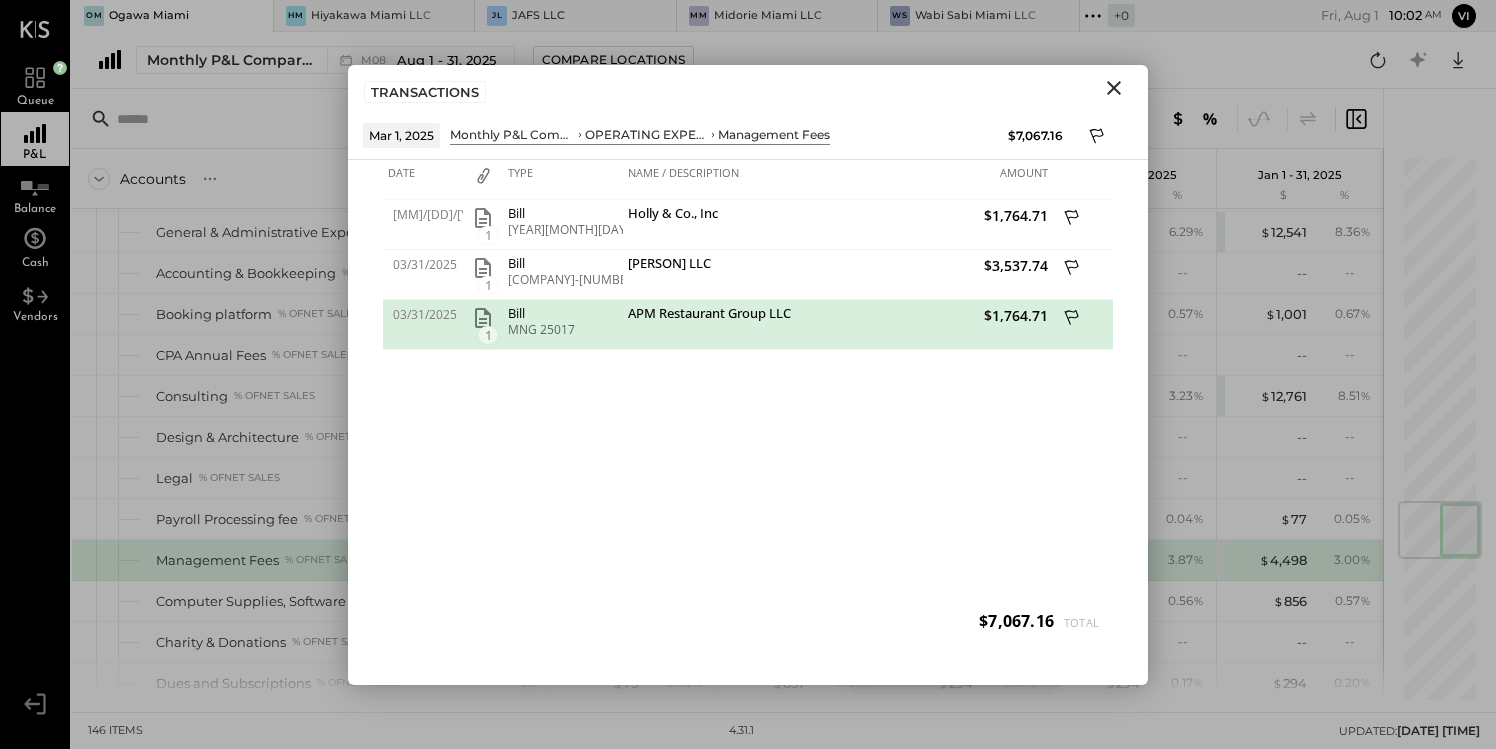 click 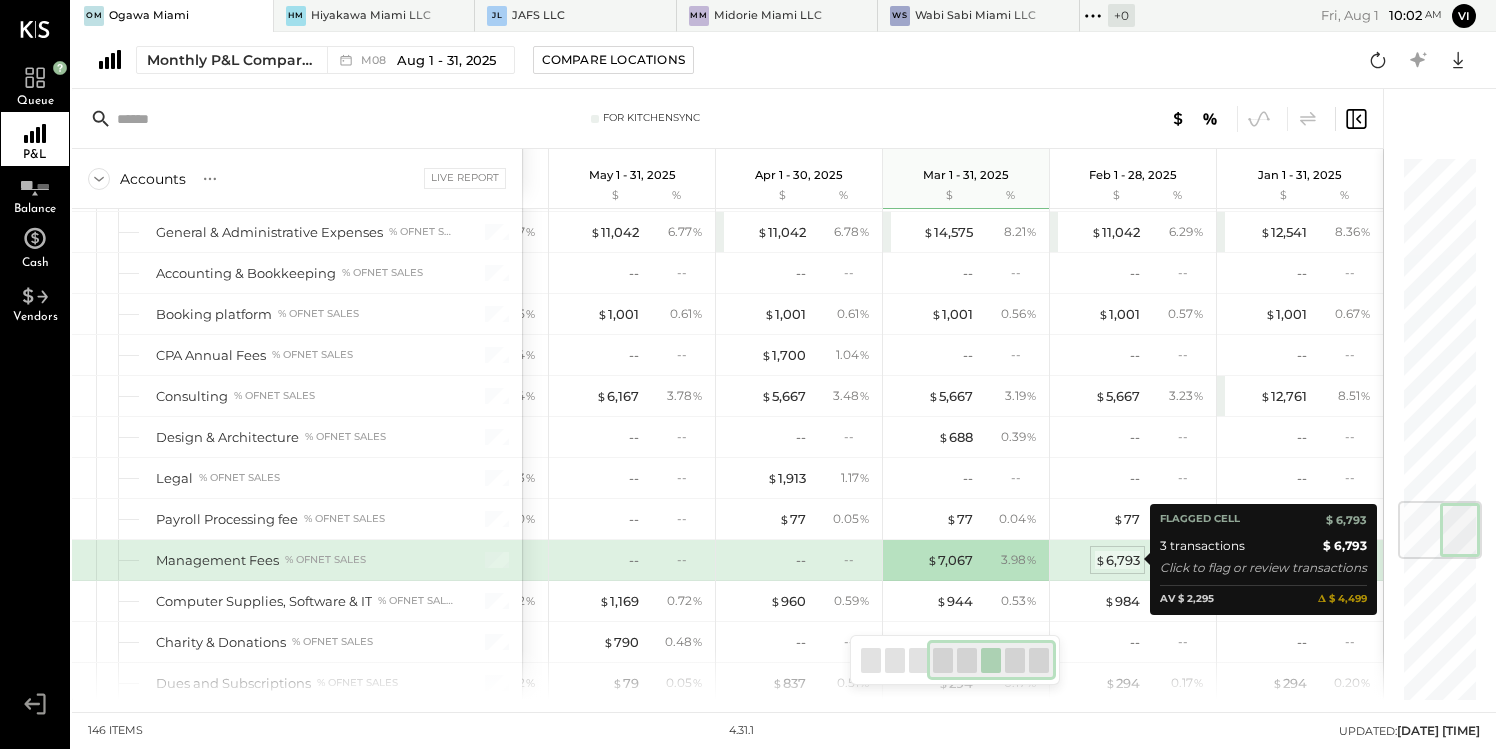 click on "$ 6,793" at bounding box center [1117, 560] 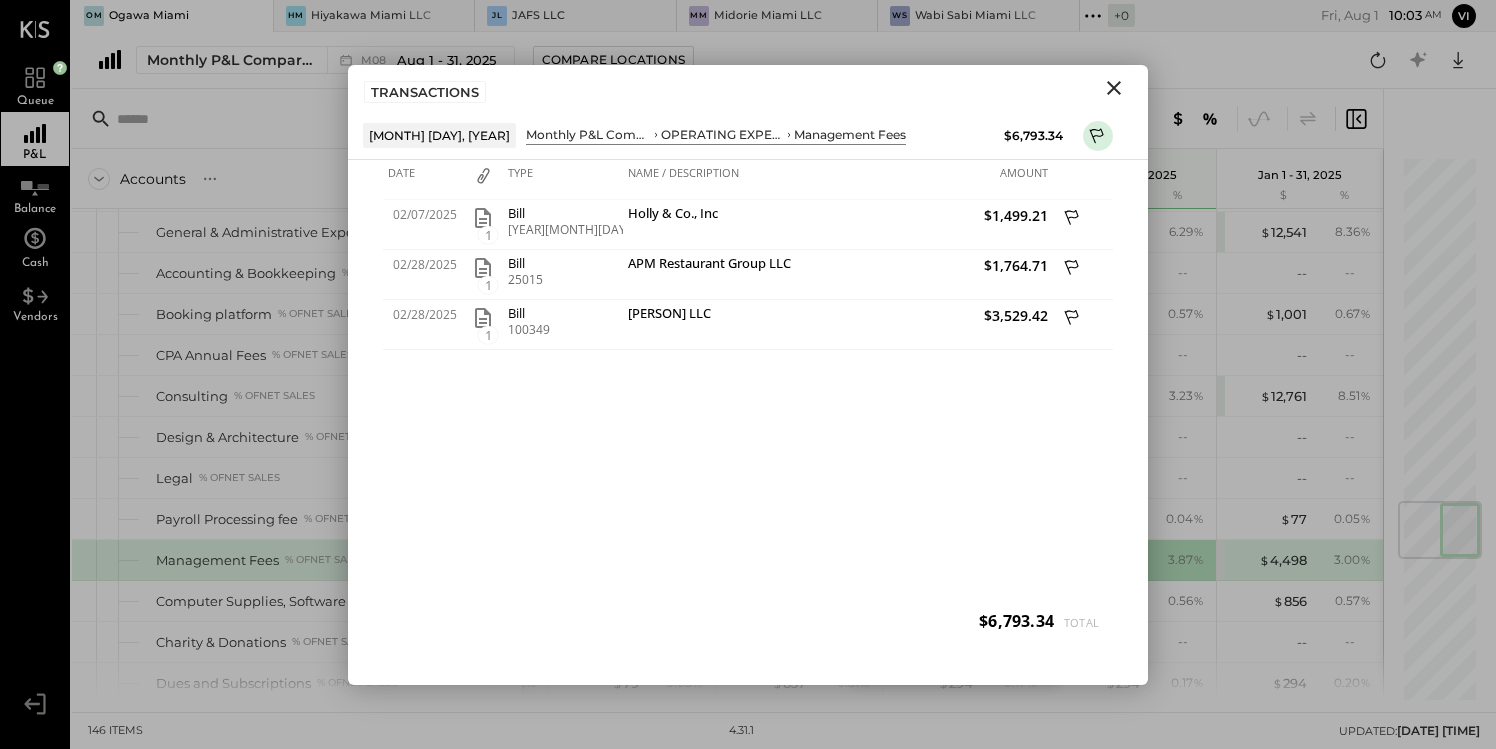 click 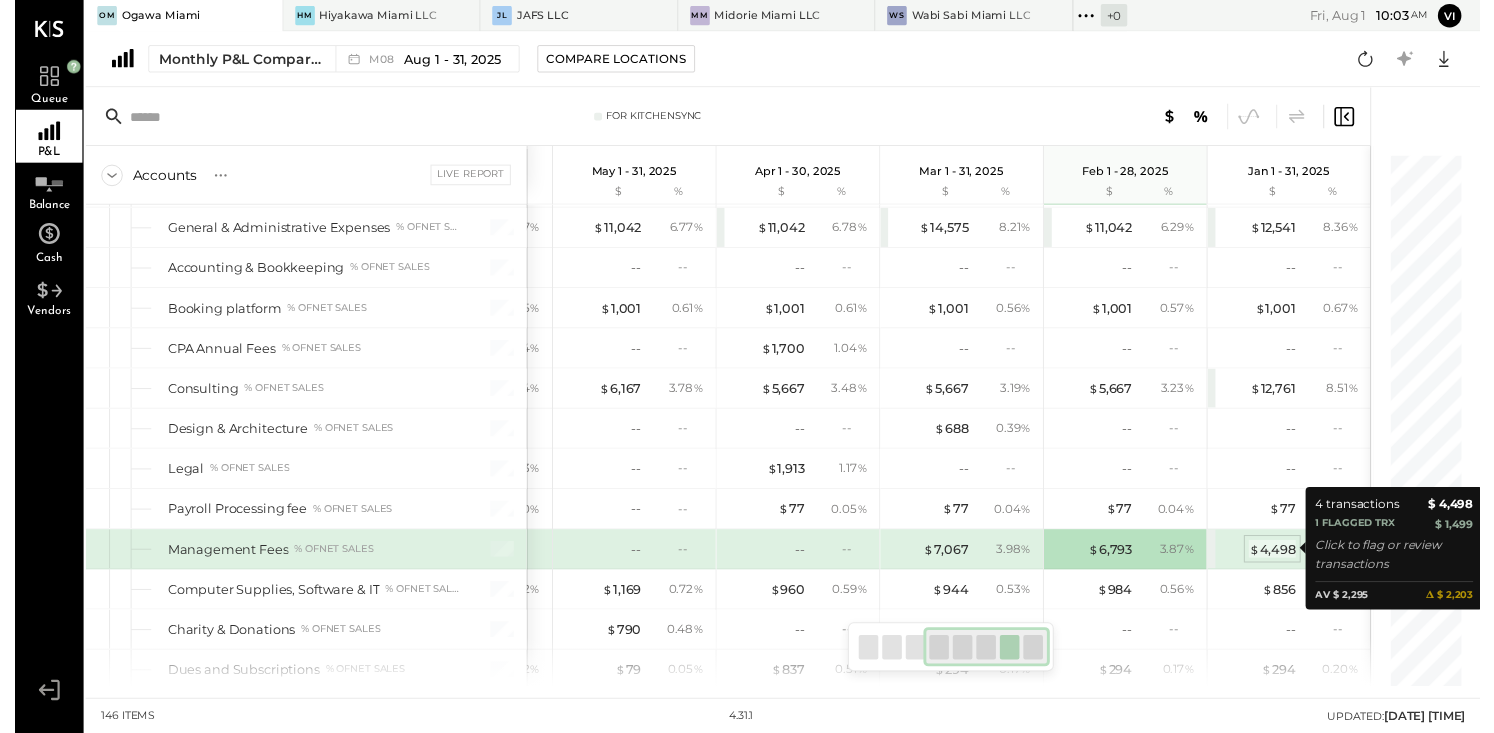 click on "$ 4,498" at bounding box center [1283, 560] 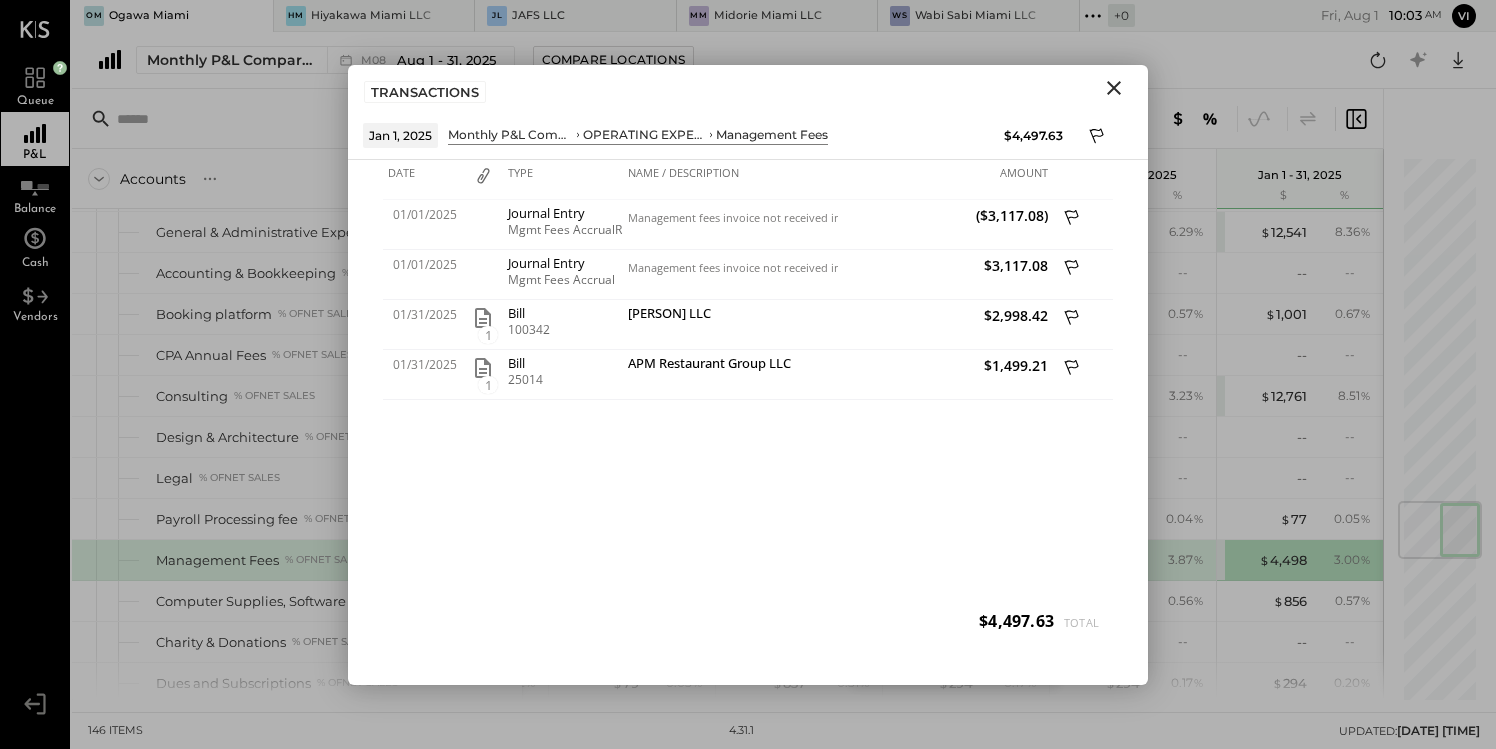 click 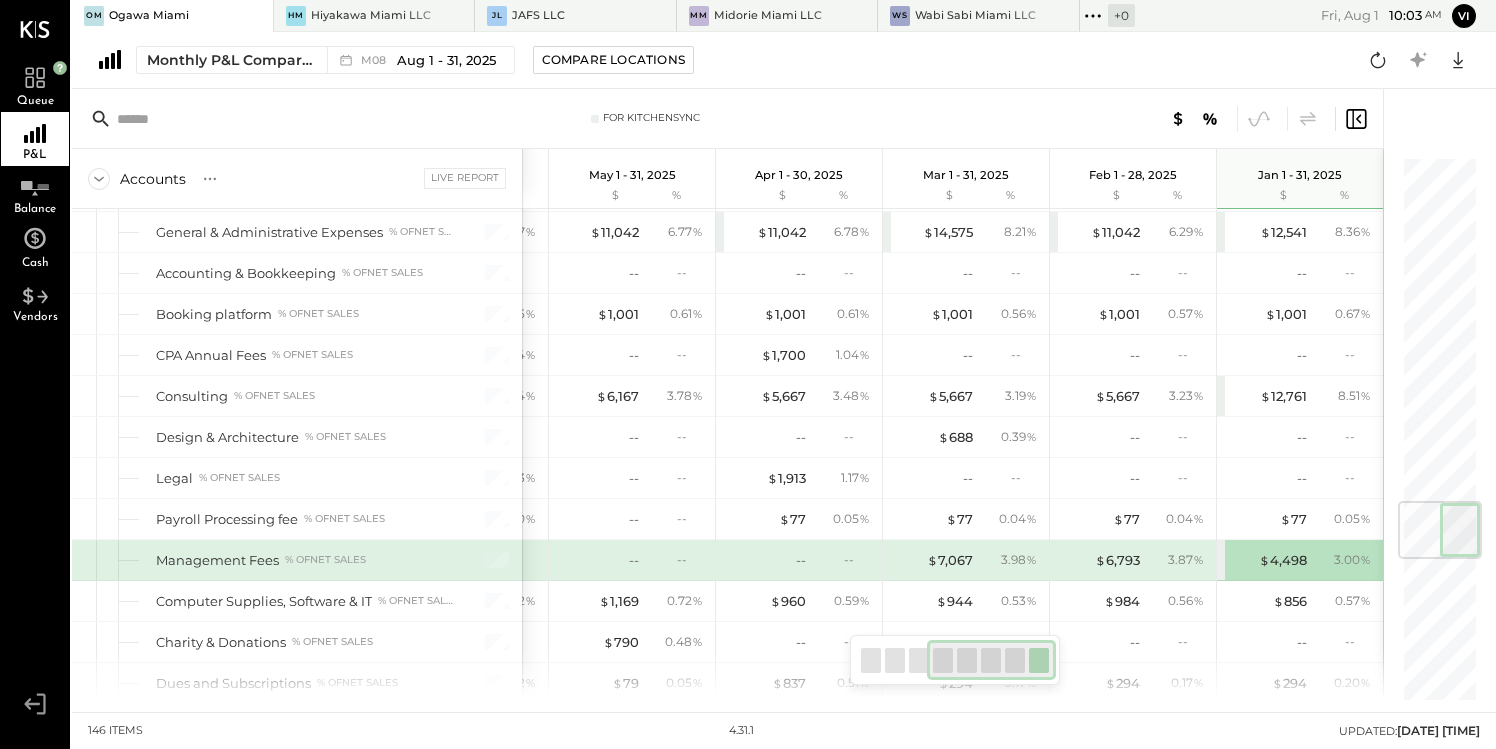 scroll, scrollTop: 2914, scrollLeft: 0, axis: vertical 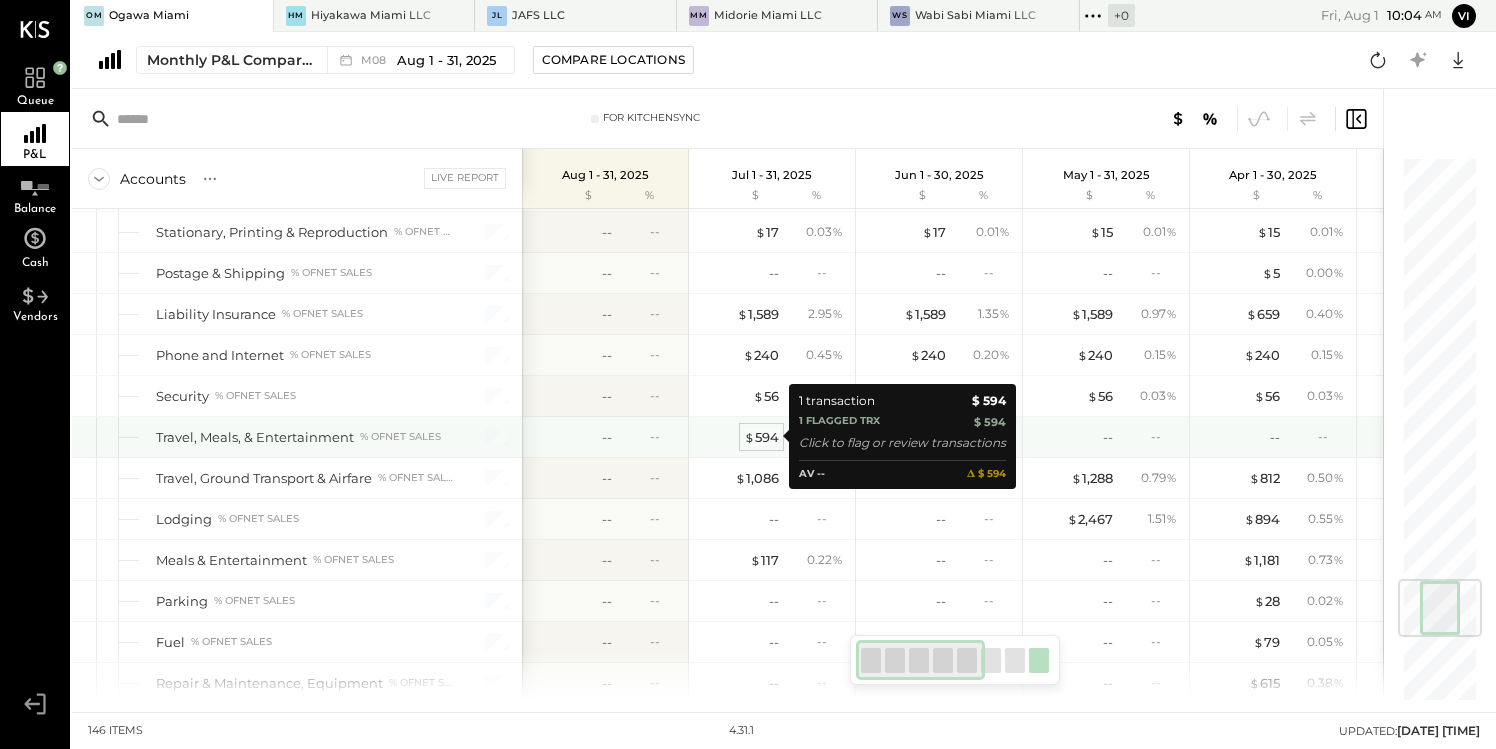 click on "$ 594" at bounding box center (761, 437) 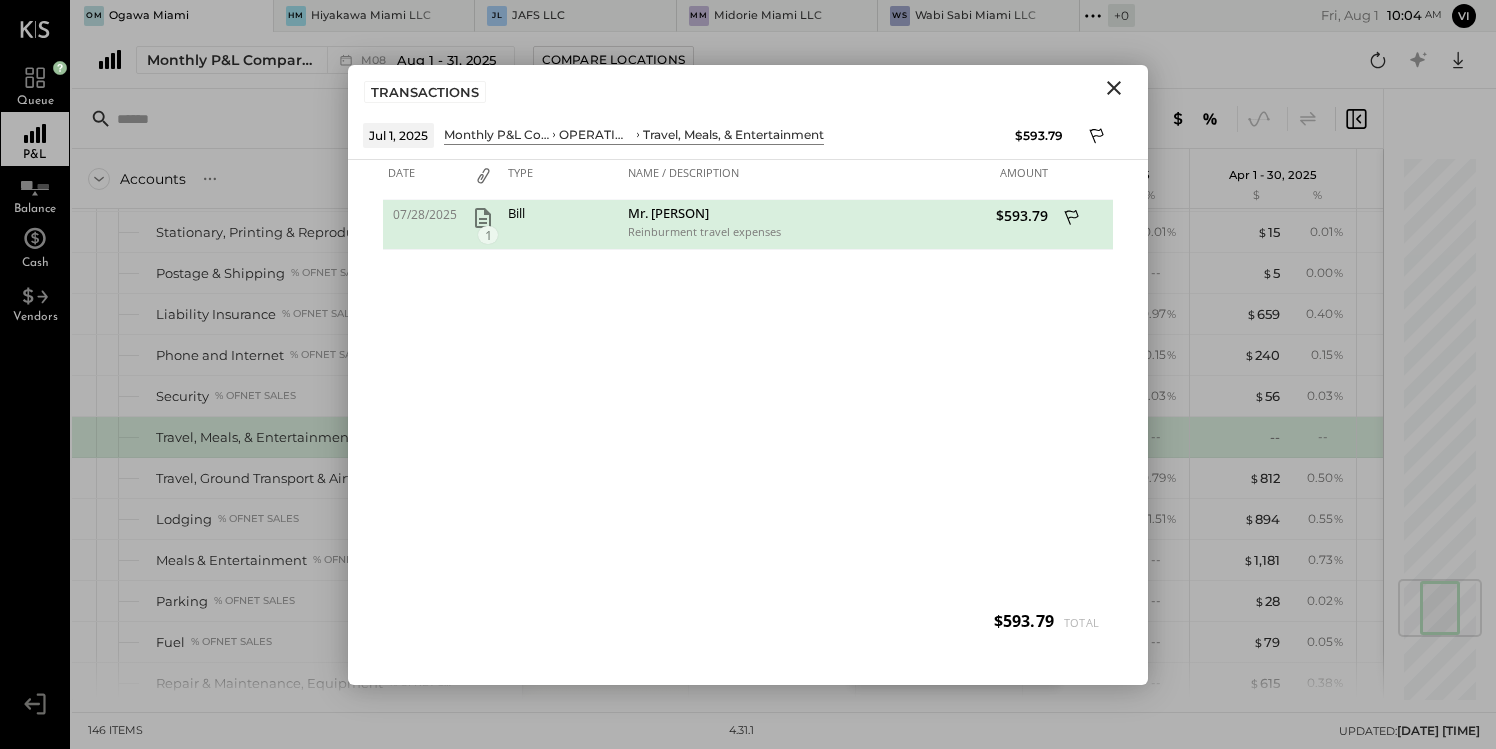 click 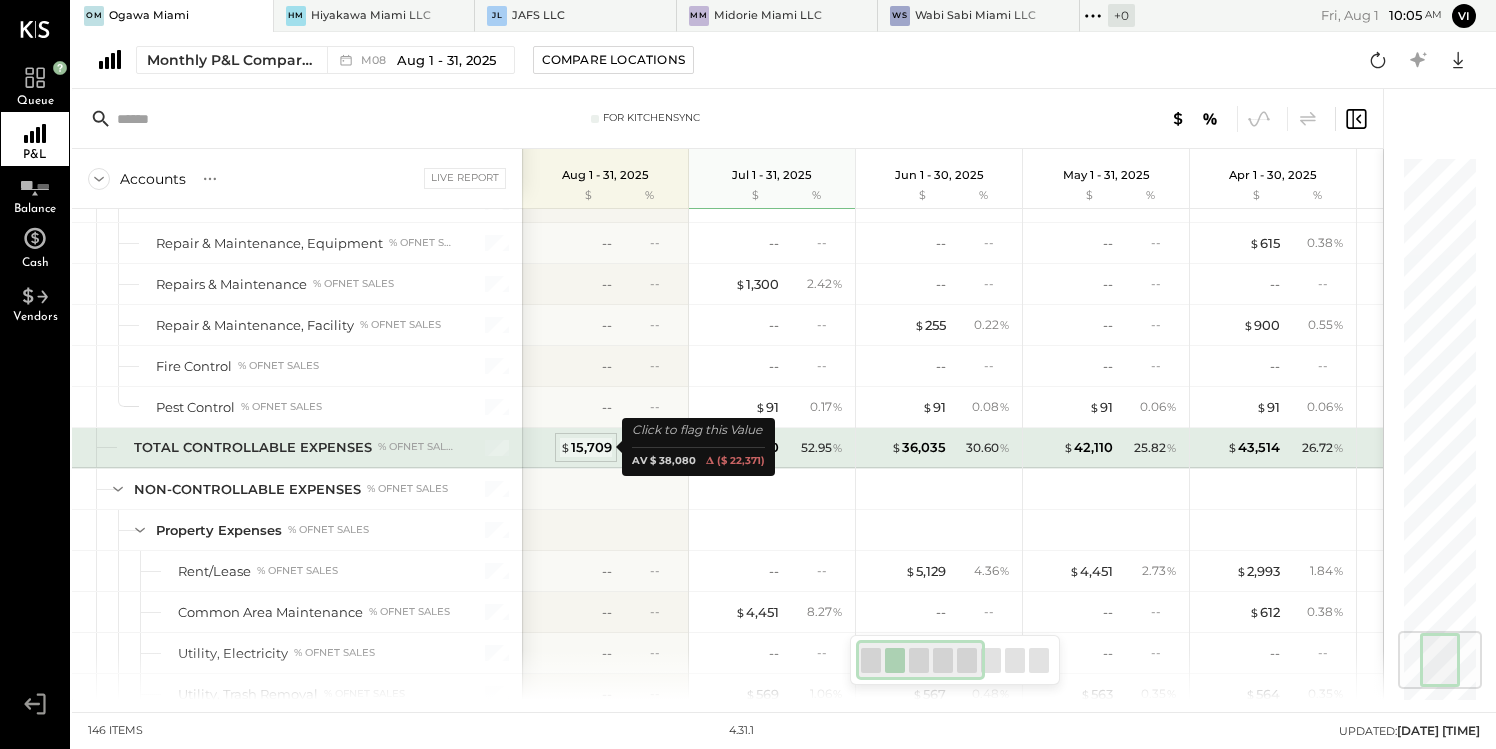 click on "$ 15,709" at bounding box center (586, 447) 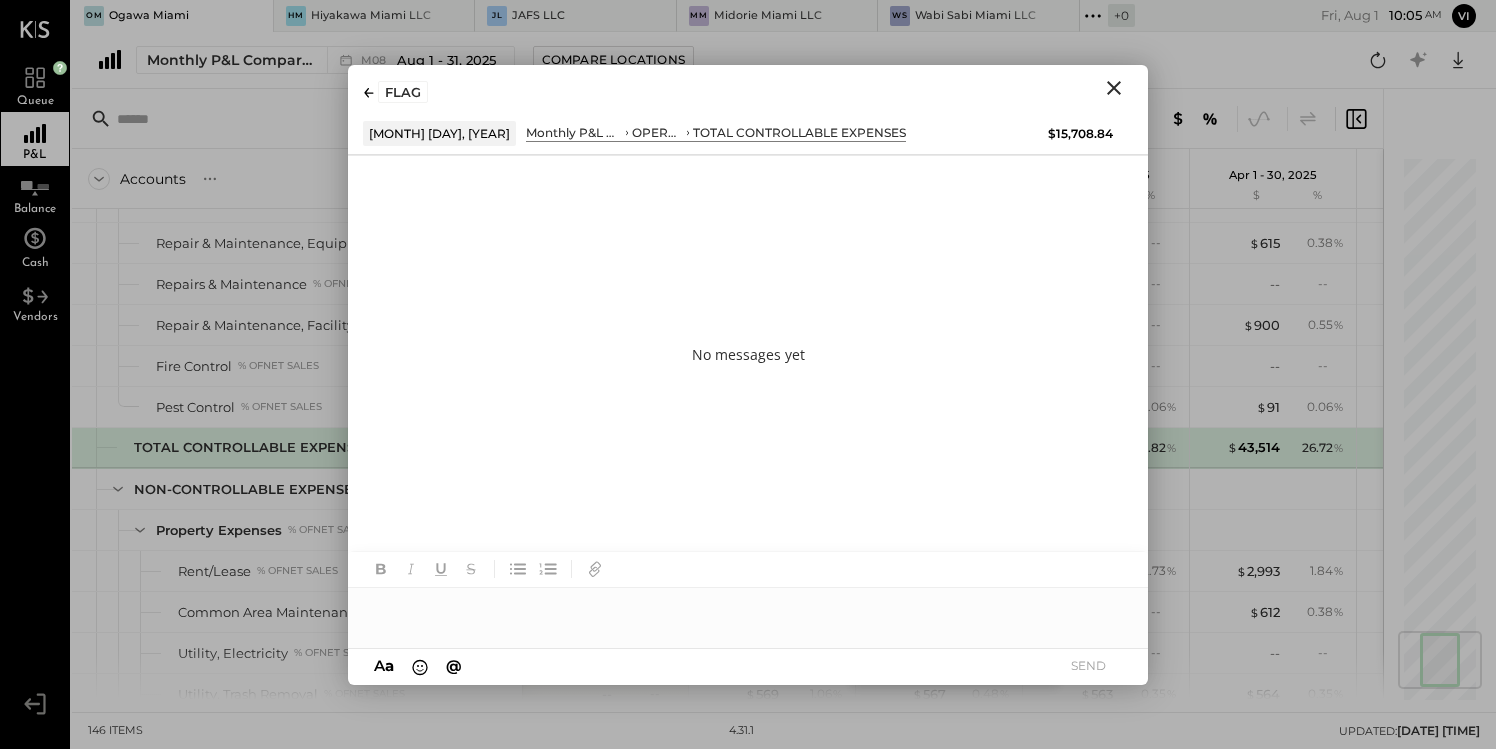 click 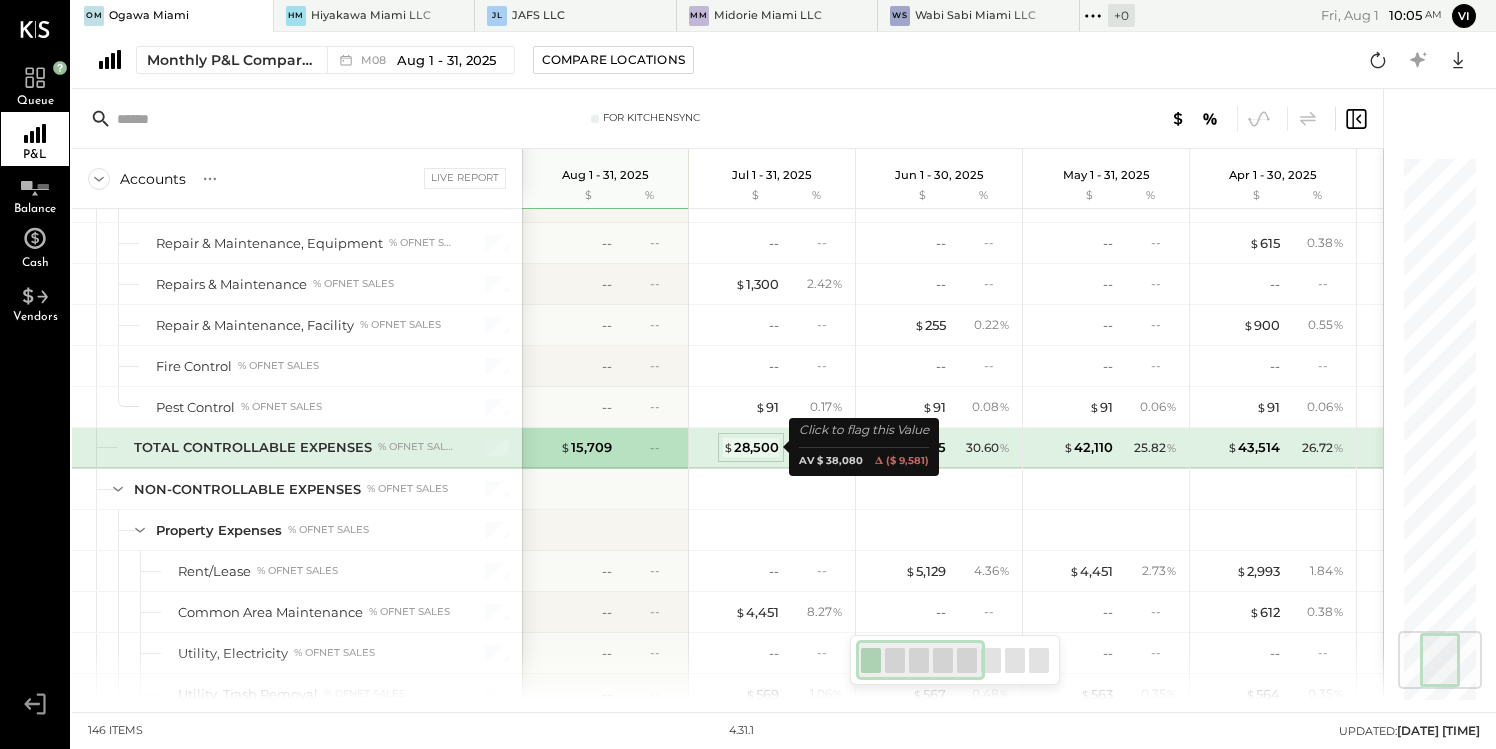 click on "$ 28,500" at bounding box center [751, 447] 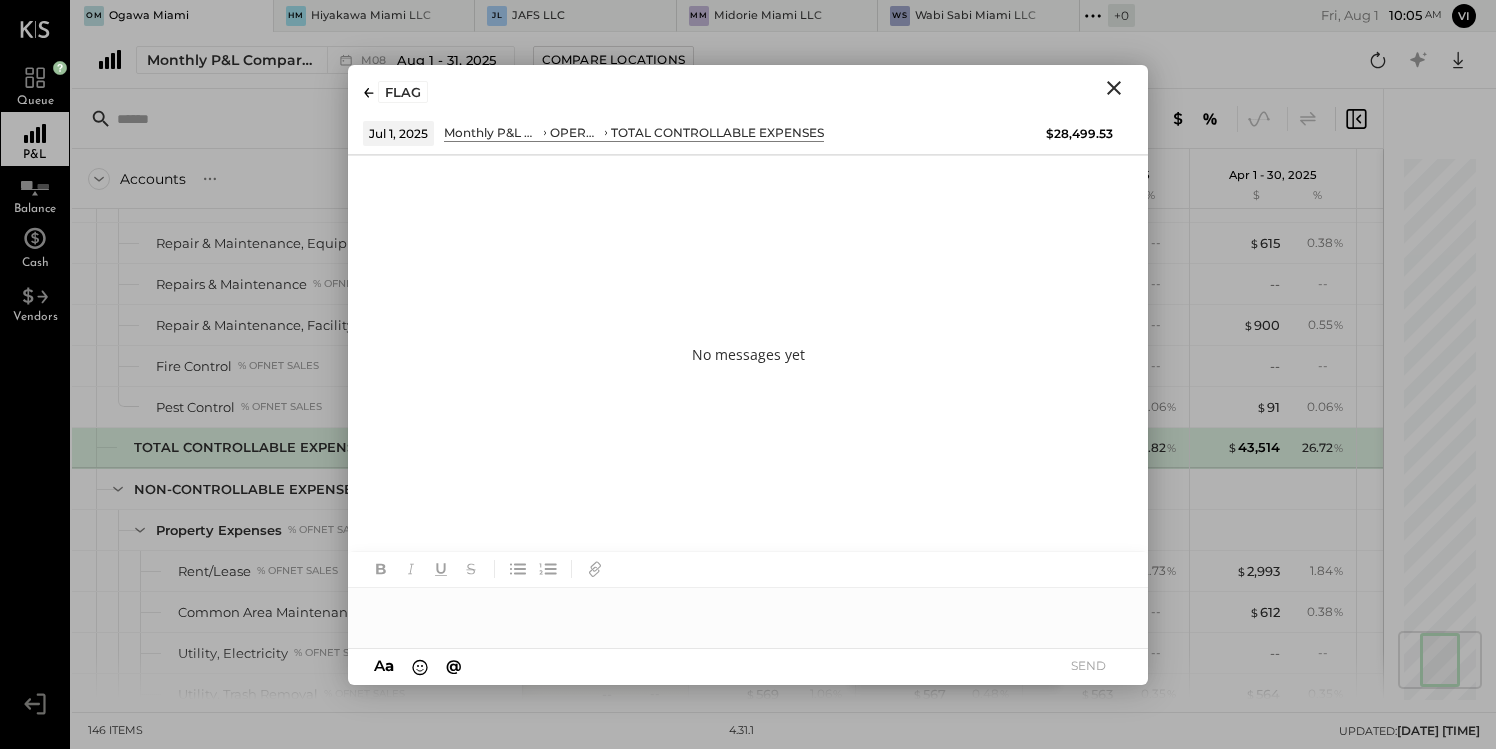 click 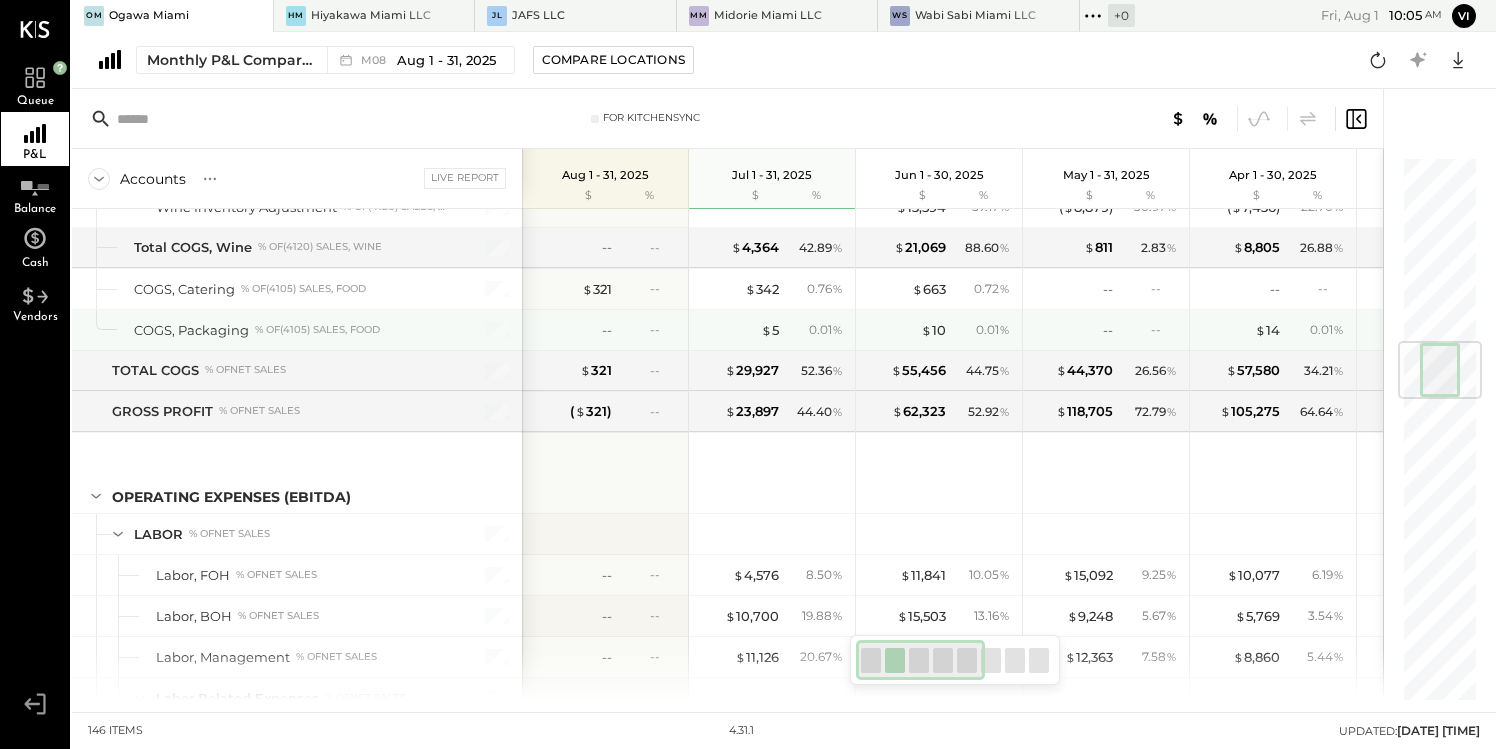 scroll, scrollTop: 0, scrollLeft: 1, axis: horizontal 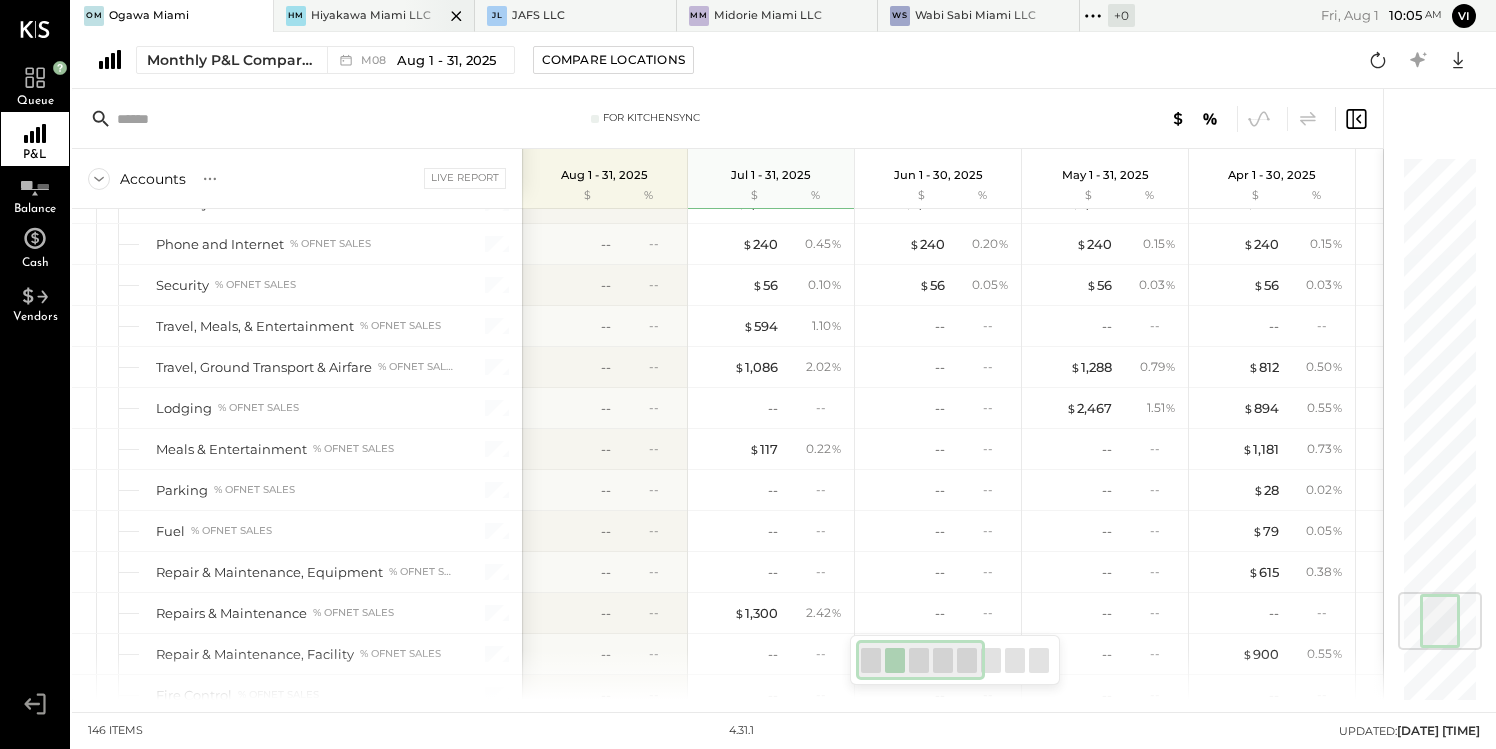 click on "Hiyakawa Miami LLC" at bounding box center (371, 16) 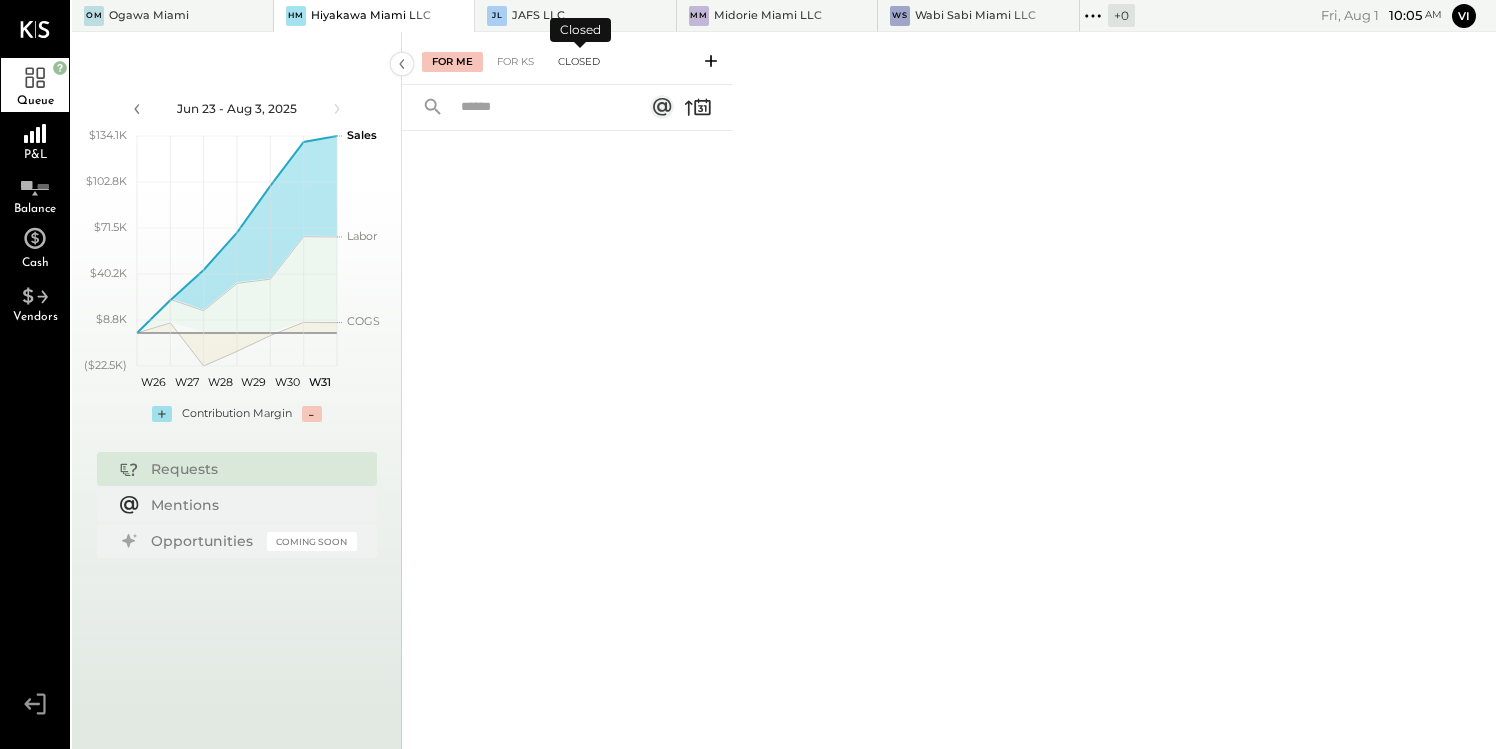 click on "Closed" at bounding box center (579, 62) 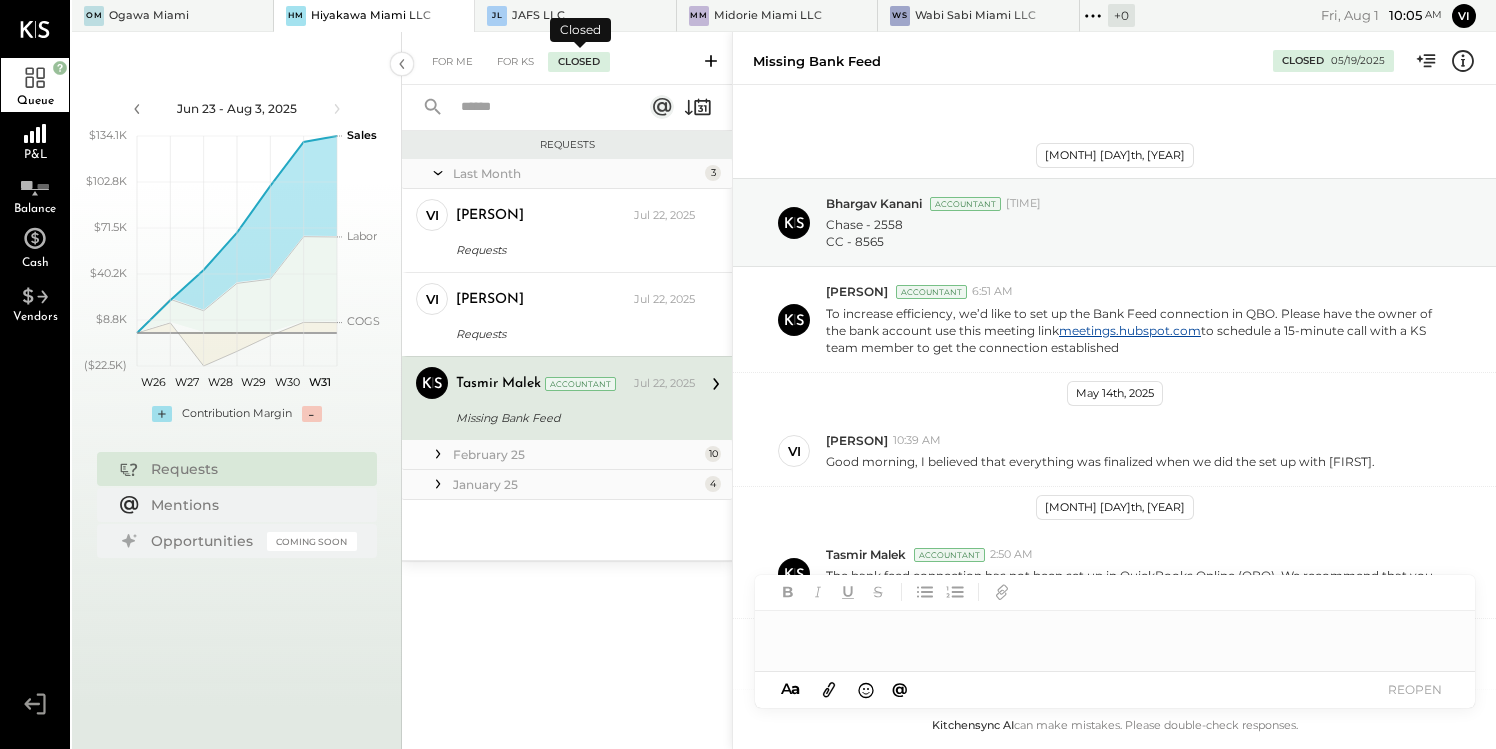 scroll, scrollTop: 254, scrollLeft: 0, axis: vertical 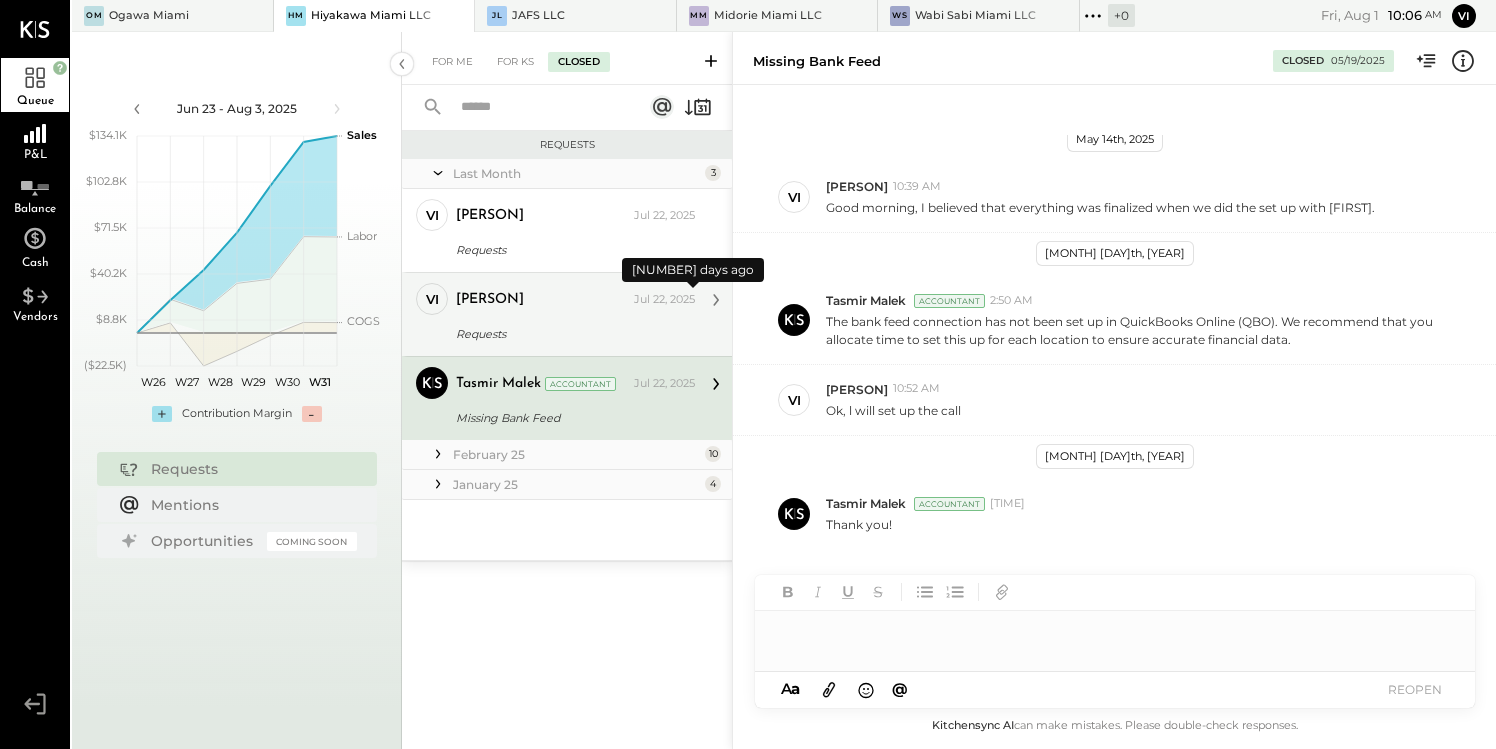 click on "Jul 22, 2025" at bounding box center (664, 300) 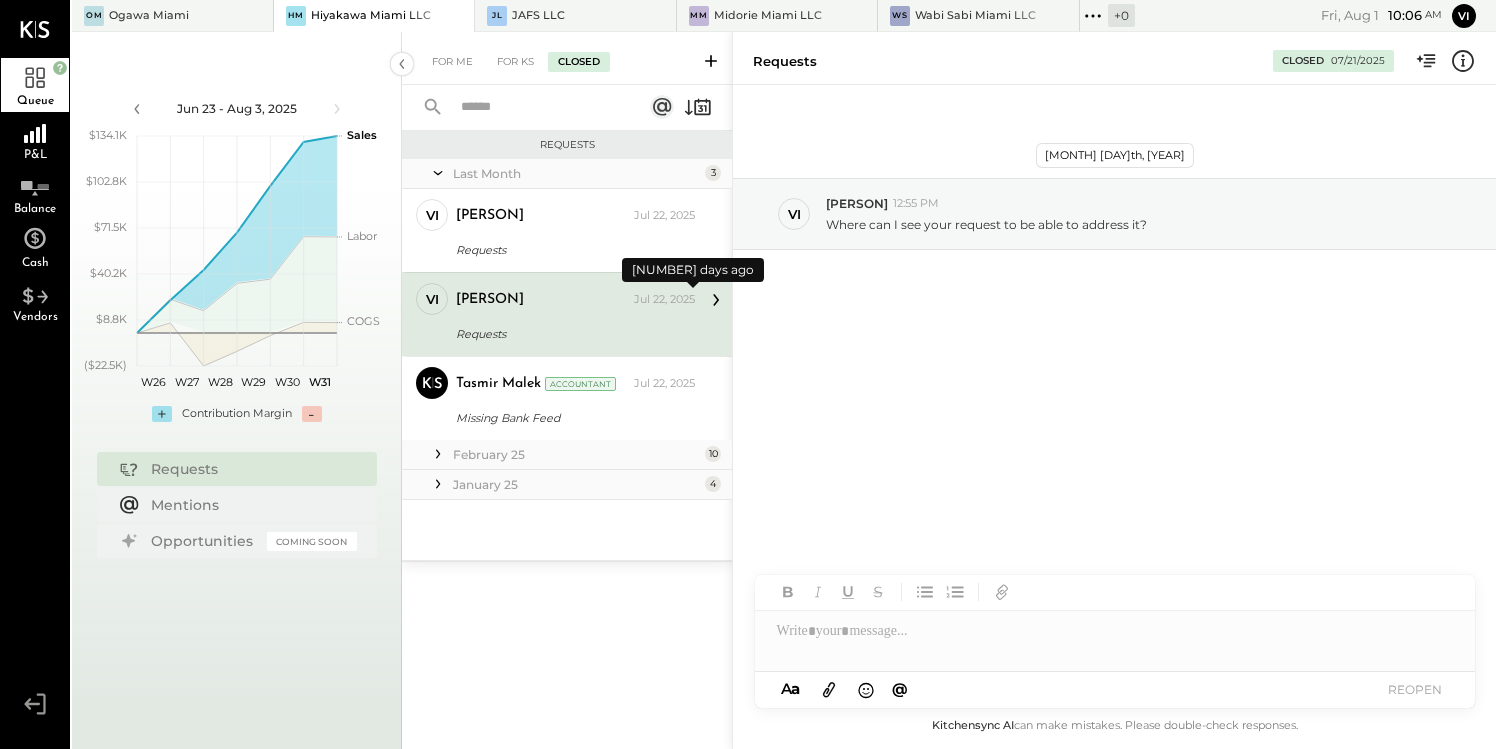 scroll, scrollTop: 0, scrollLeft: 0, axis: both 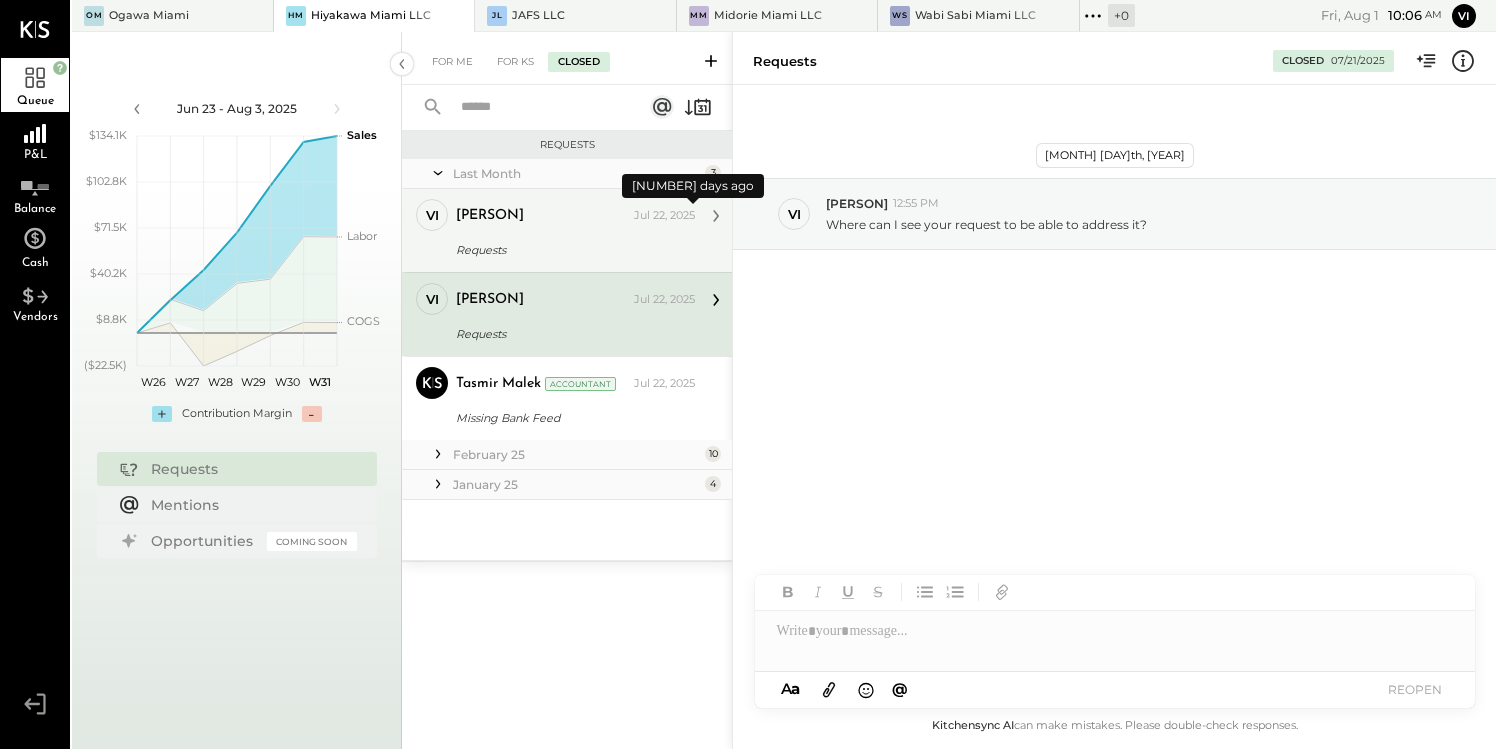 click on "Jul 22, 2025" at bounding box center (664, 216) 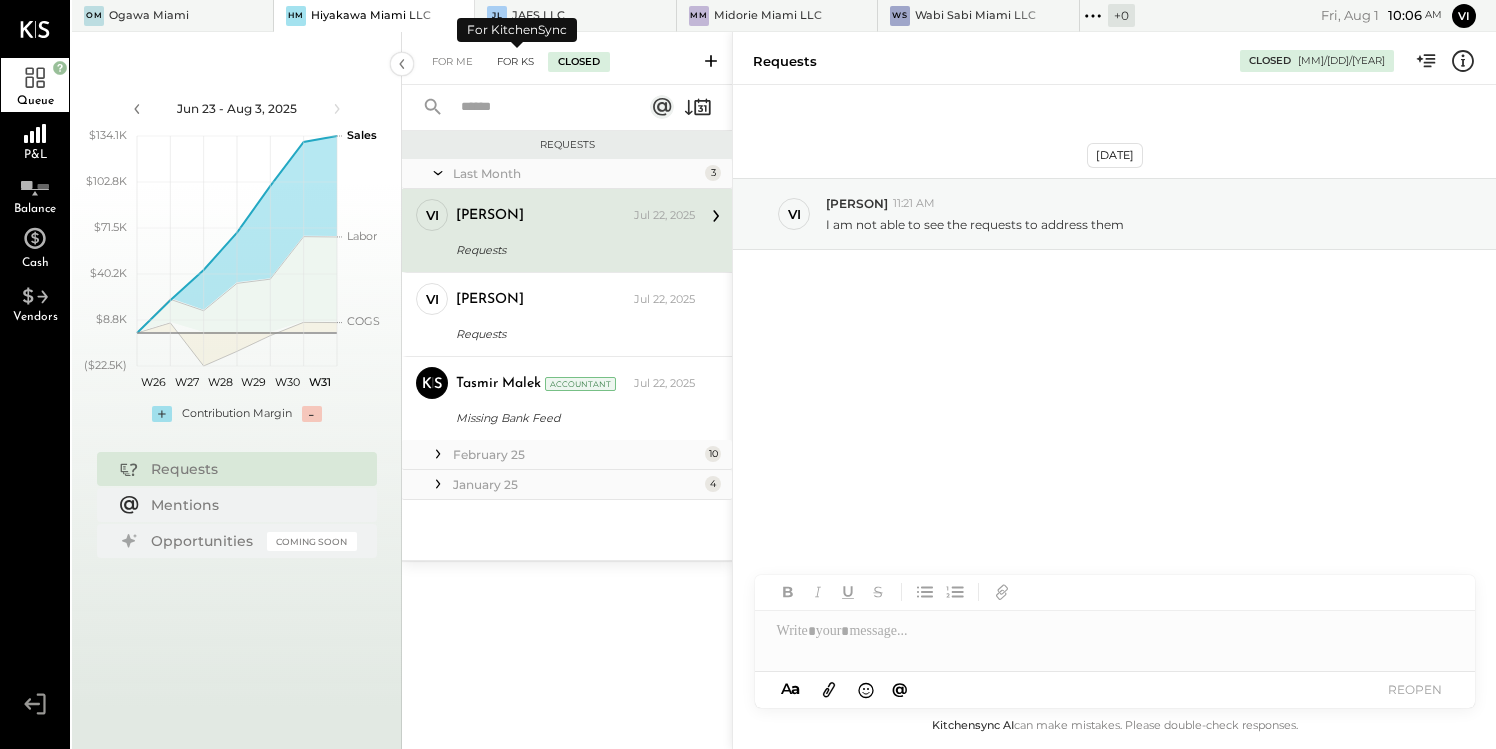 click on "For KS" at bounding box center [515, 62] 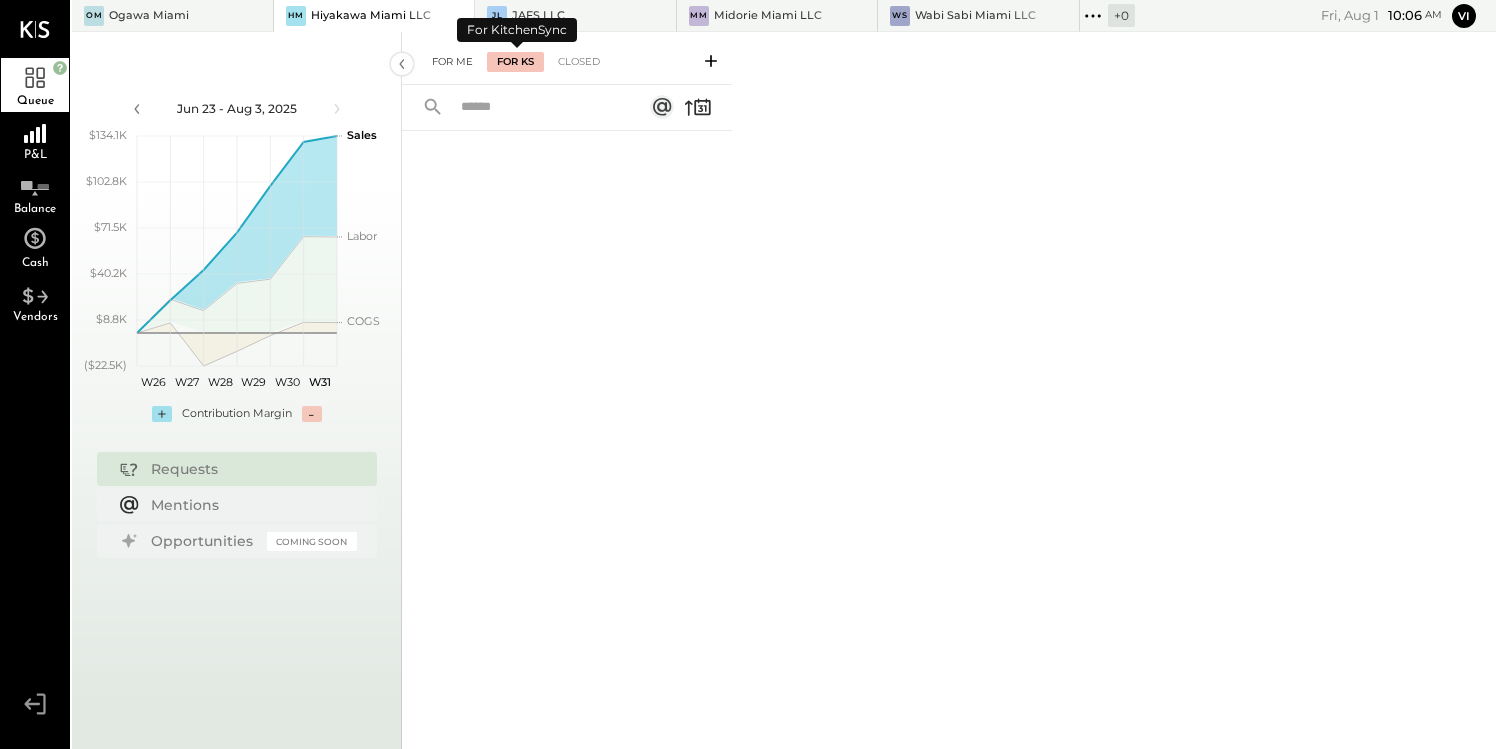 click on "For Me" at bounding box center [452, 62] 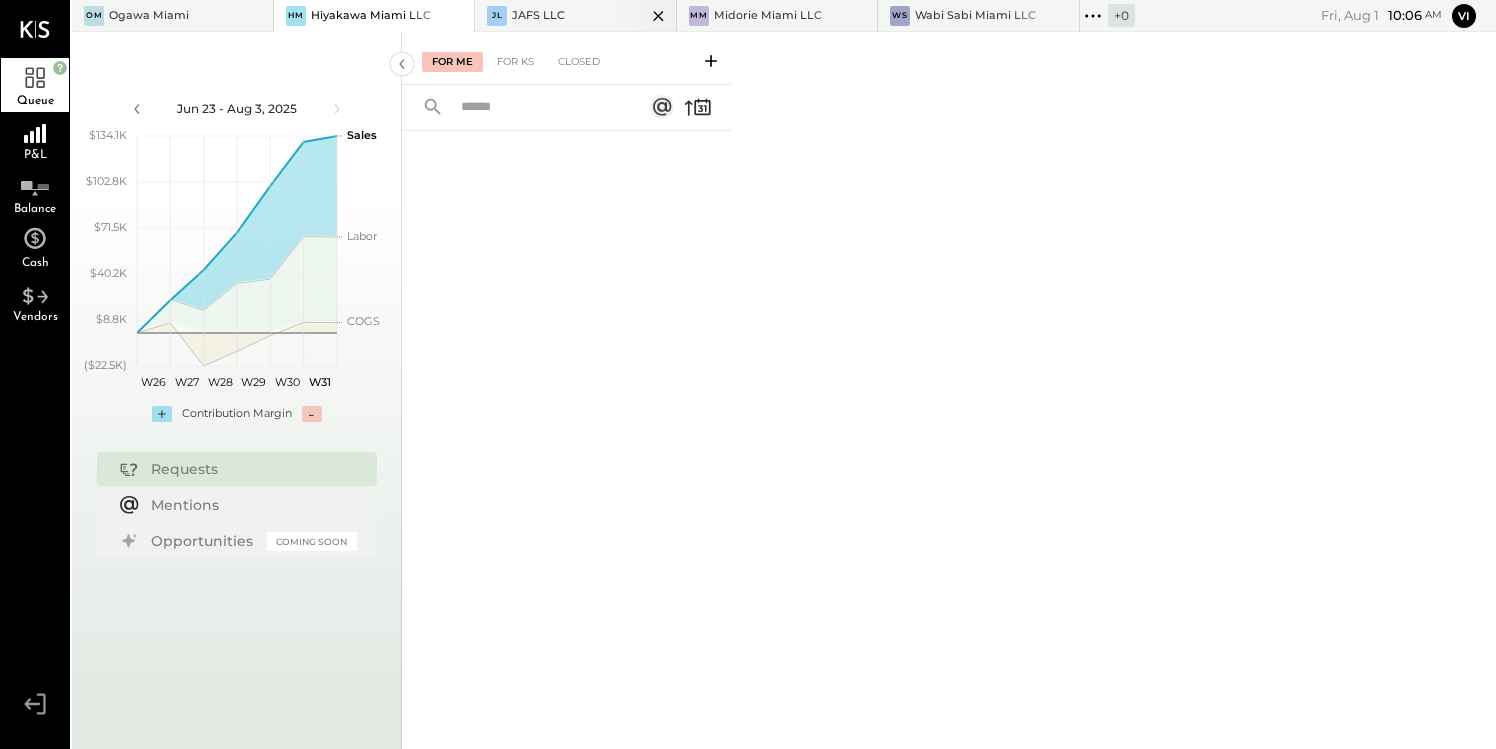 click on "JL JAFS LLC" at bounding box center (560, 16) 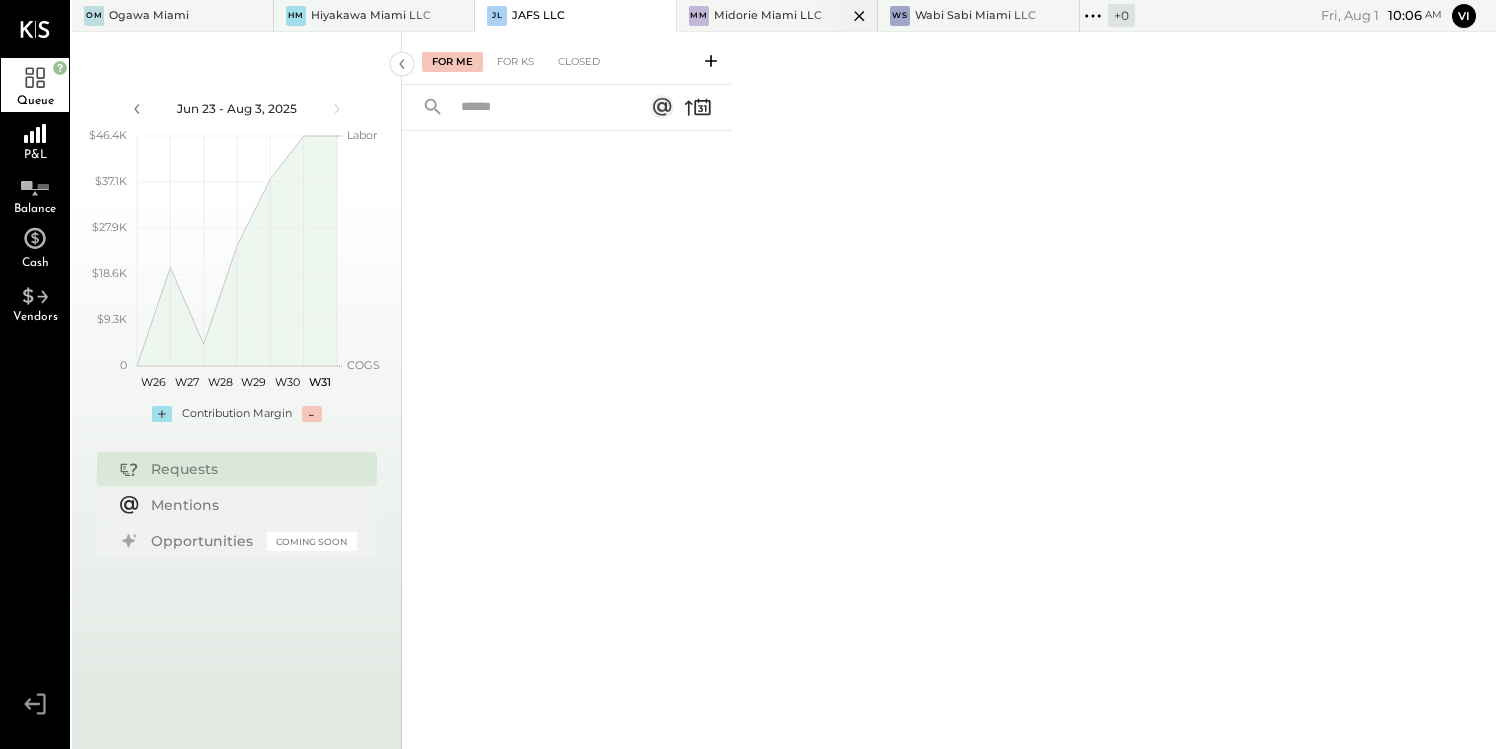 click on "MM Midorie Miami LLC" at bounding box center (762, 16) 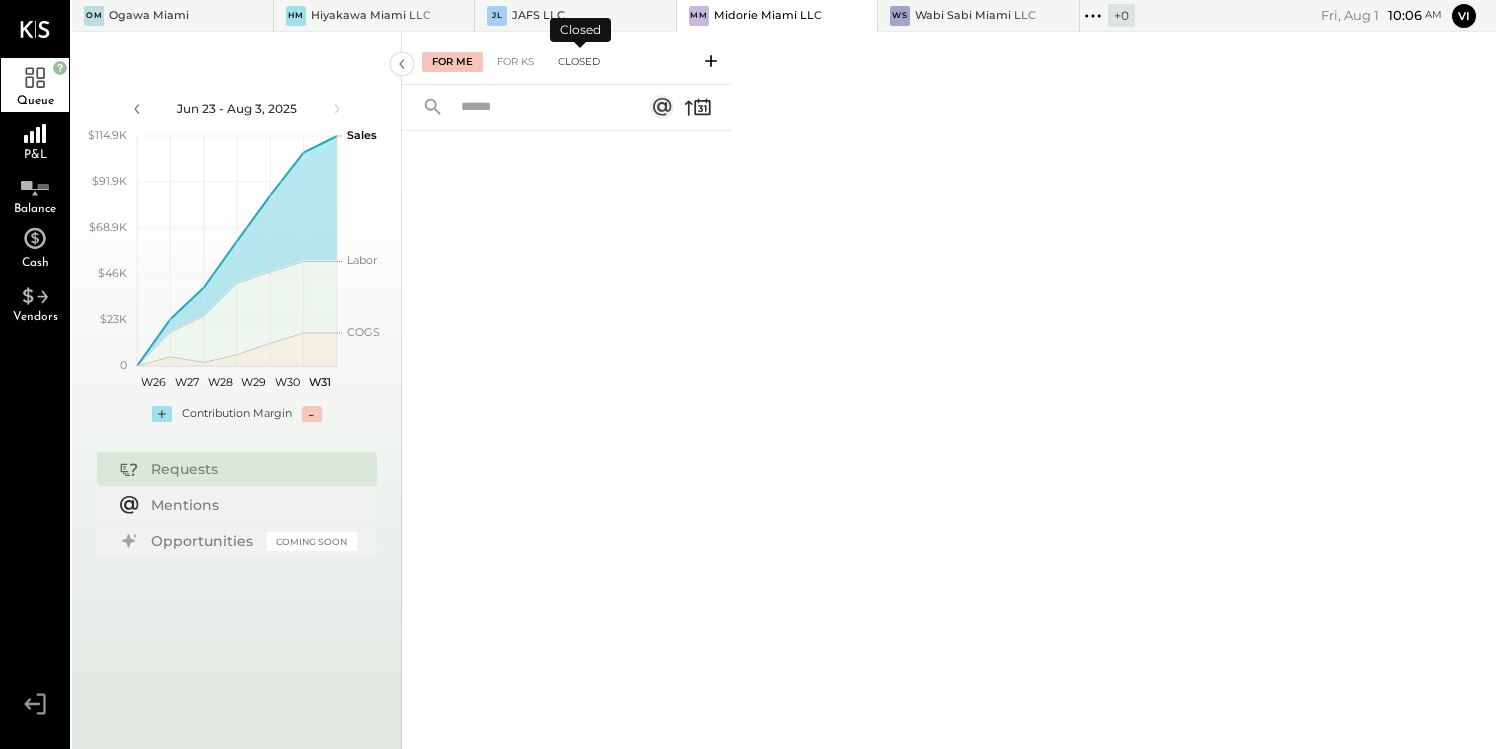 click on "Closed" at bounding box center (579, 62) 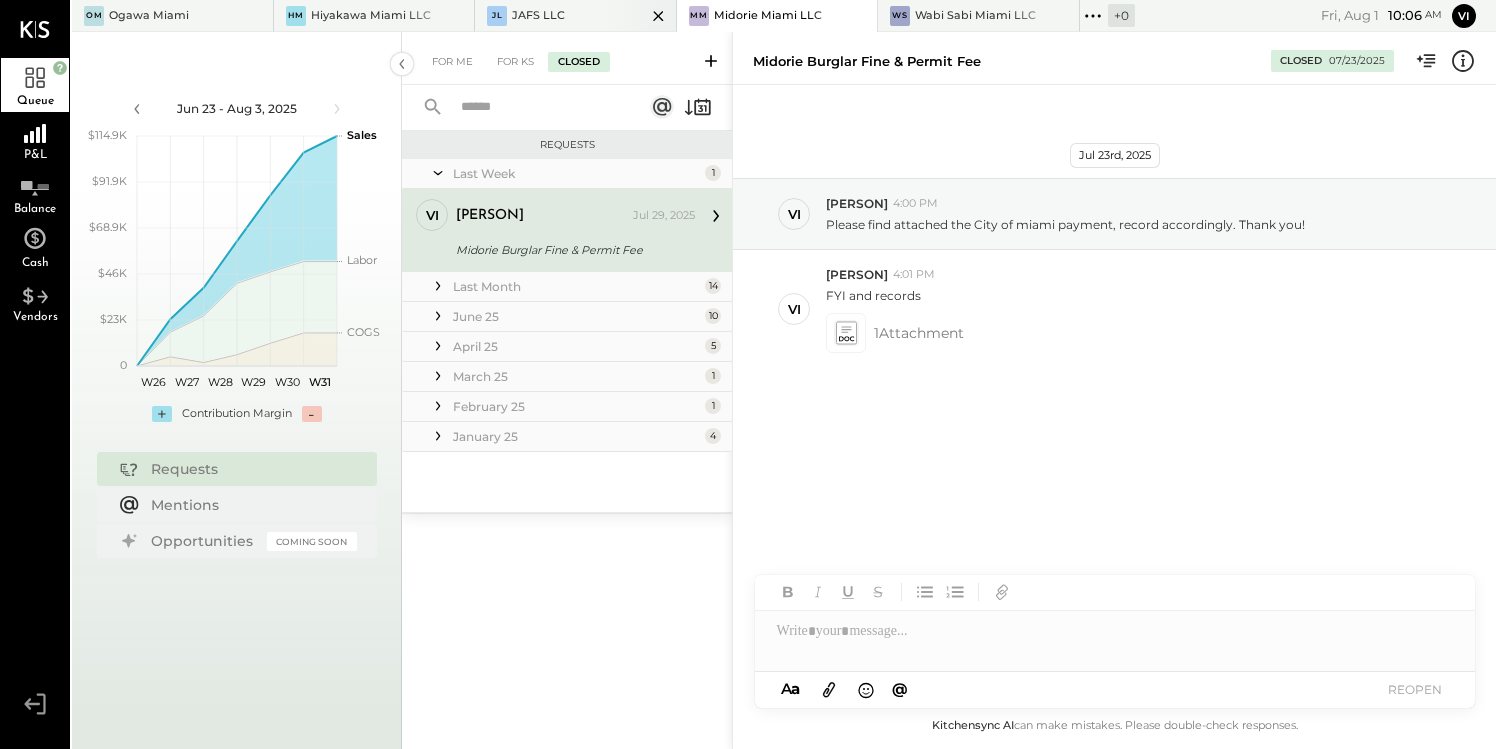 click on "JL JAFS LLC" at bounding box center [560, 16] 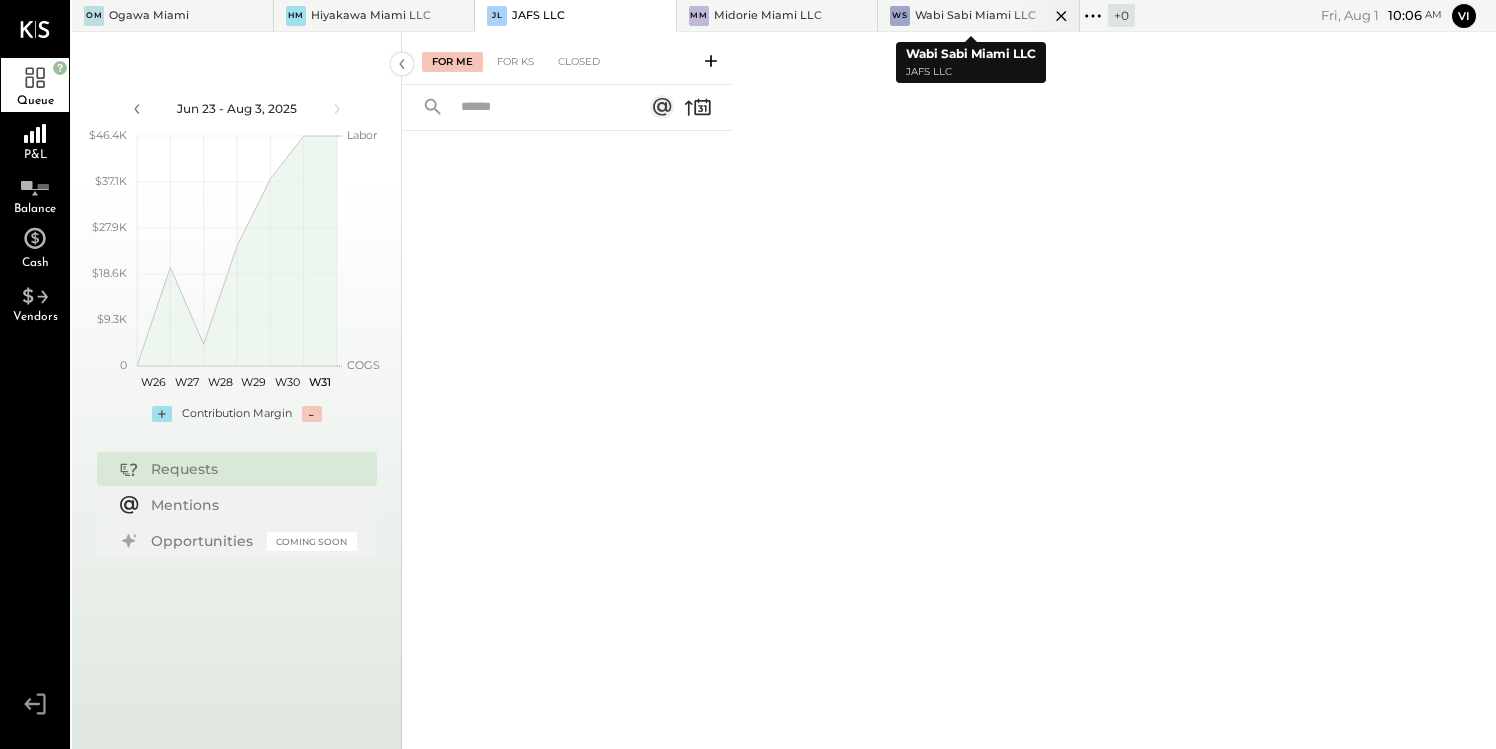click on "Wabi Sabi Miami LLC" at bounding box center (975, 16) 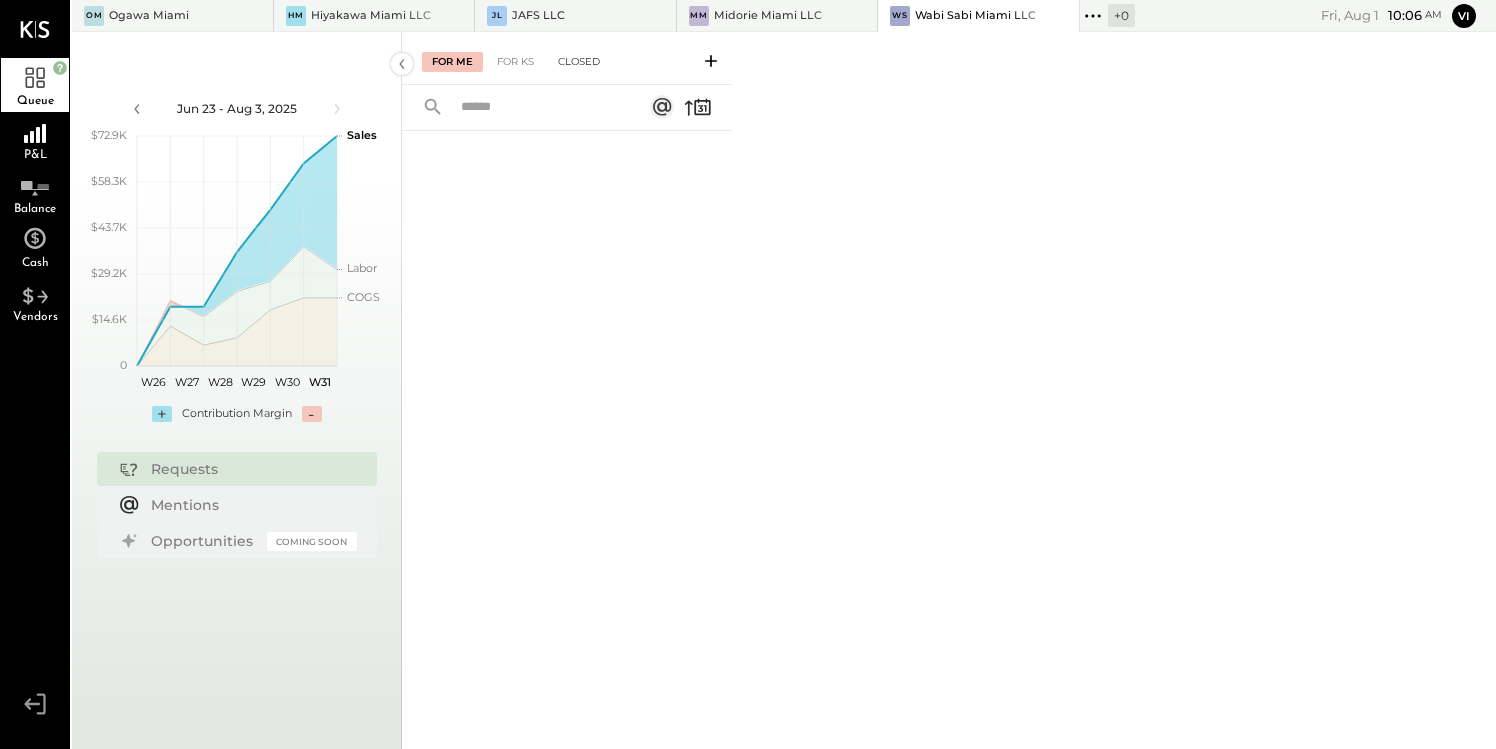 click on "Closed" at bounding box center (579, 62) 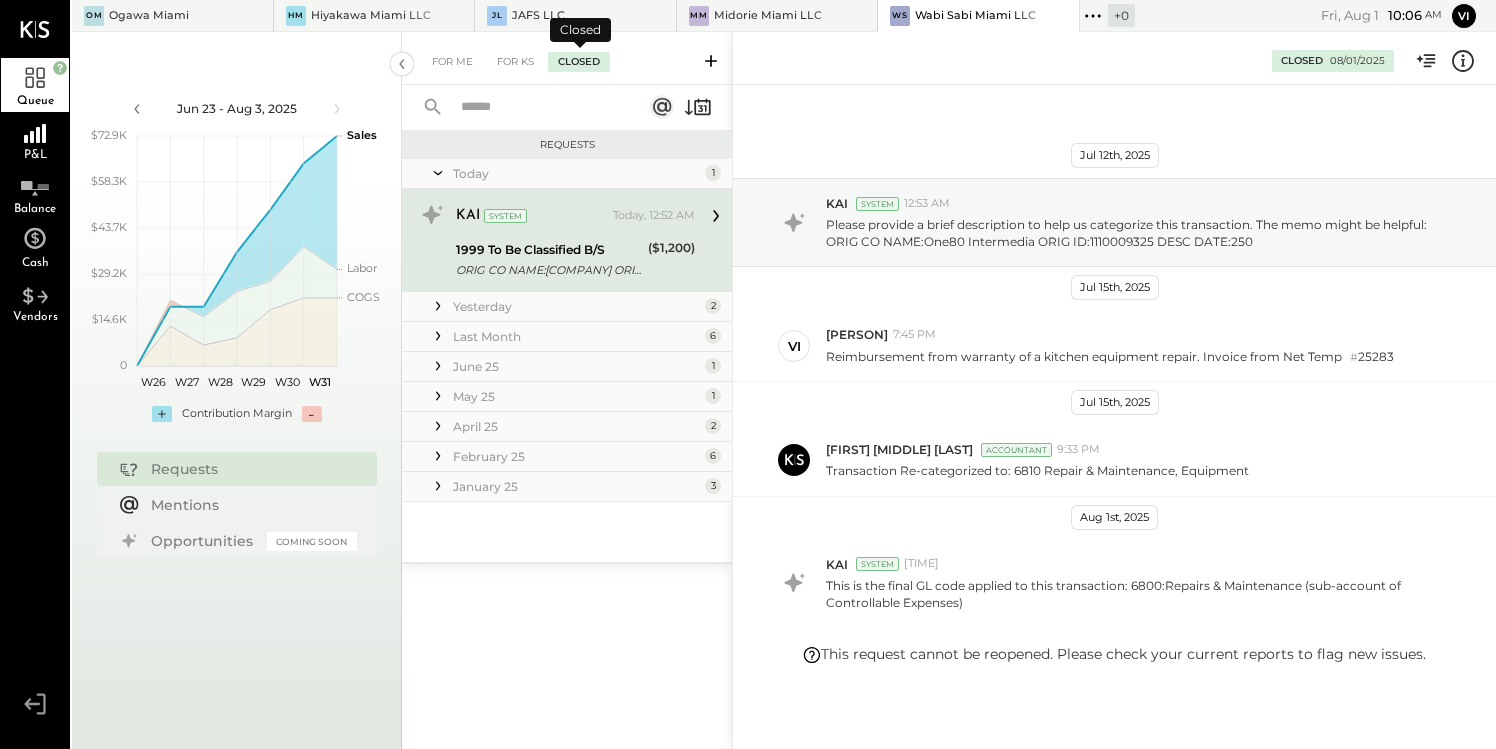 scroll, scrollTop: 77, scrollLeft: 0, axis: vertical 